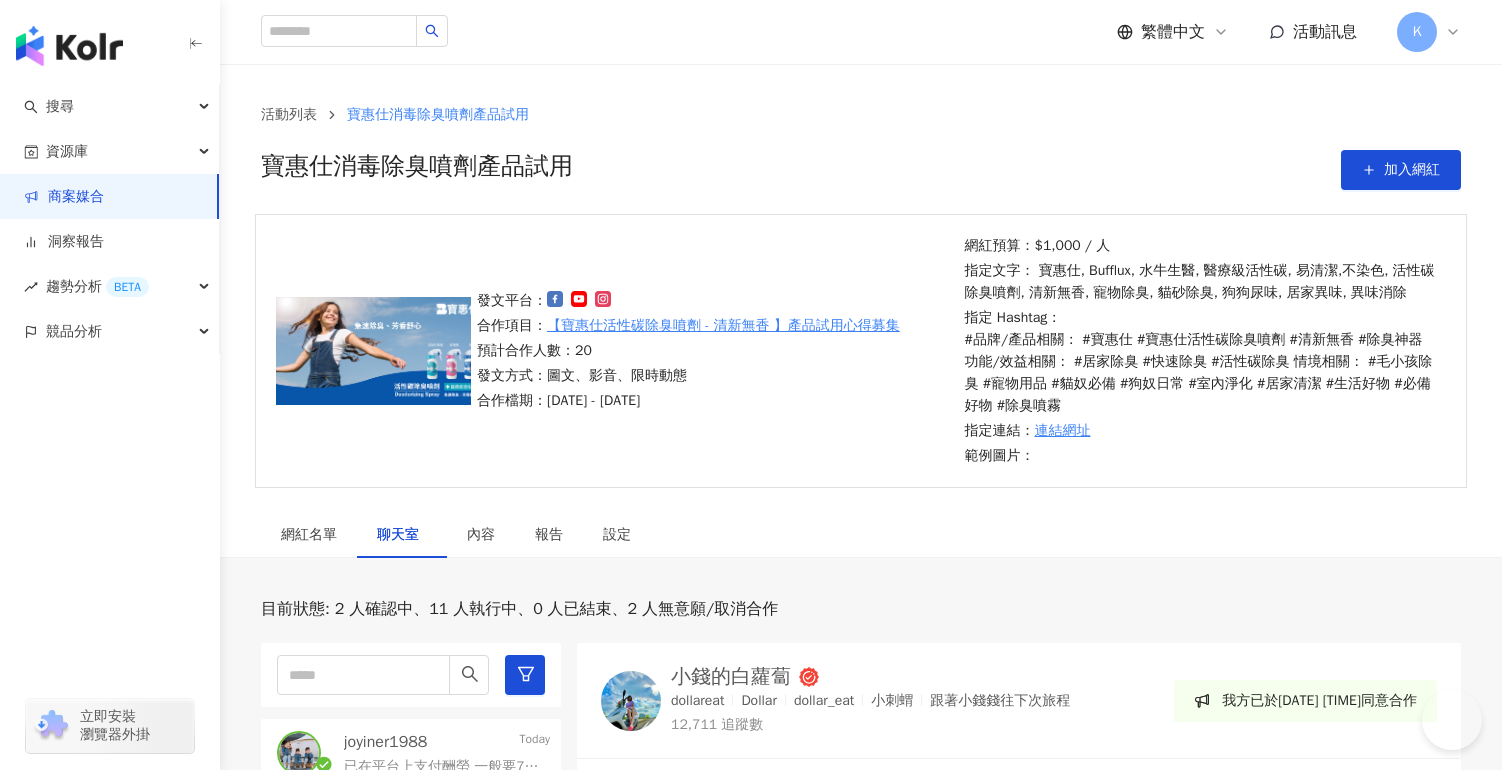 scroll, scrollTop: 464, scrollLeft: 0, axis: vertical 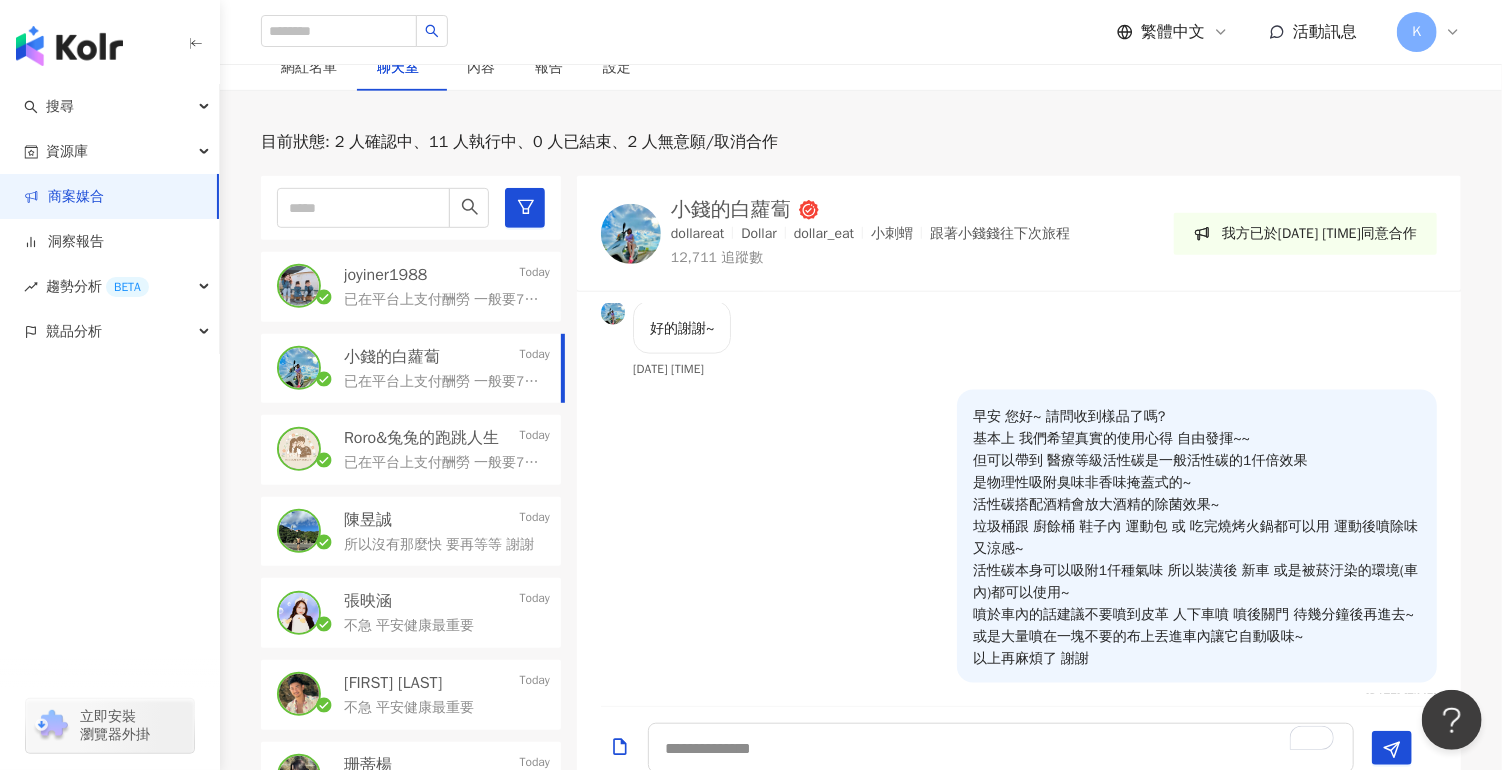 click on "已在平台上支付酬勞 一般要7天才會入帳 謝謝" at bounding box center (447, 298) 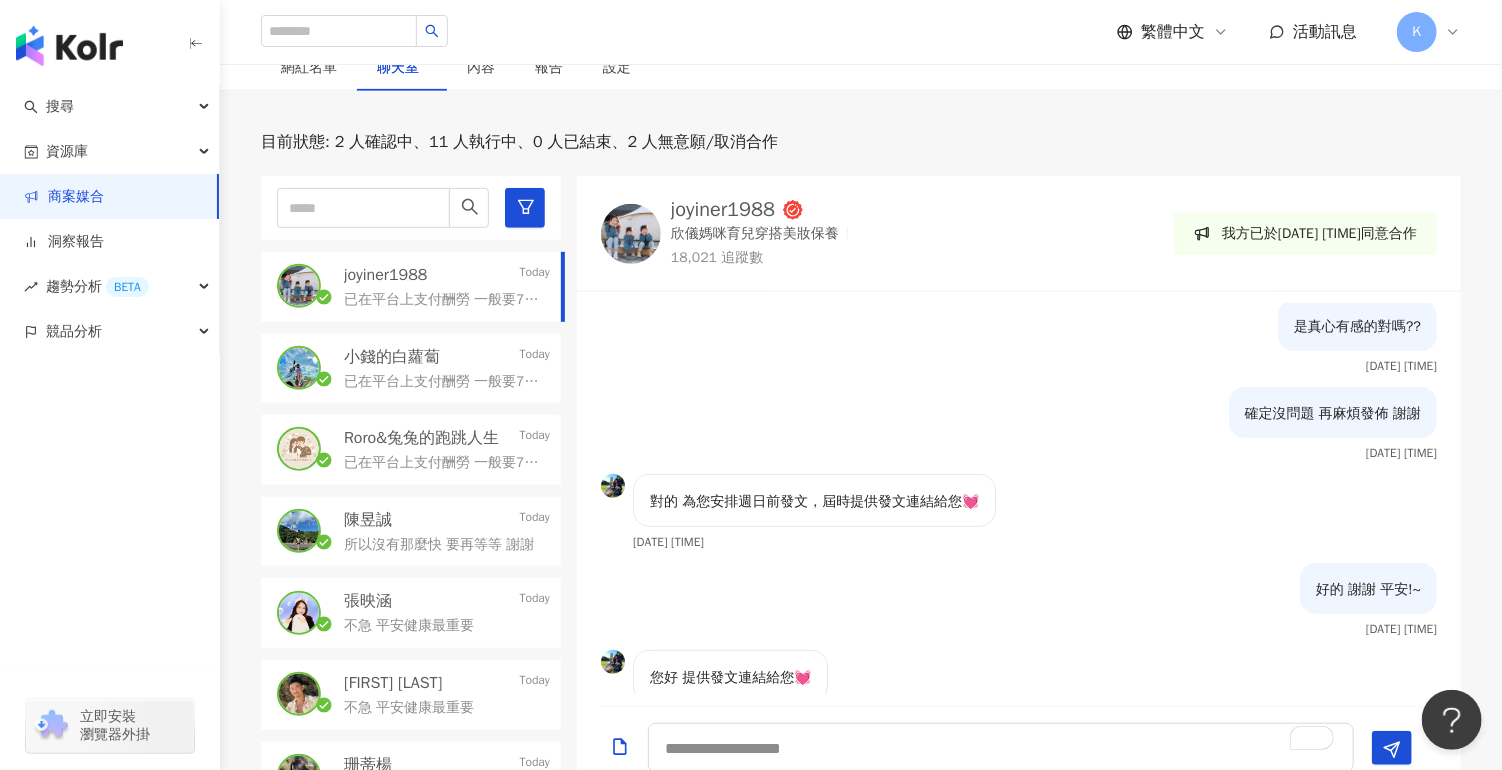 scroll, scrollTop: 5066, scrollLeft: 0, axis: vertical 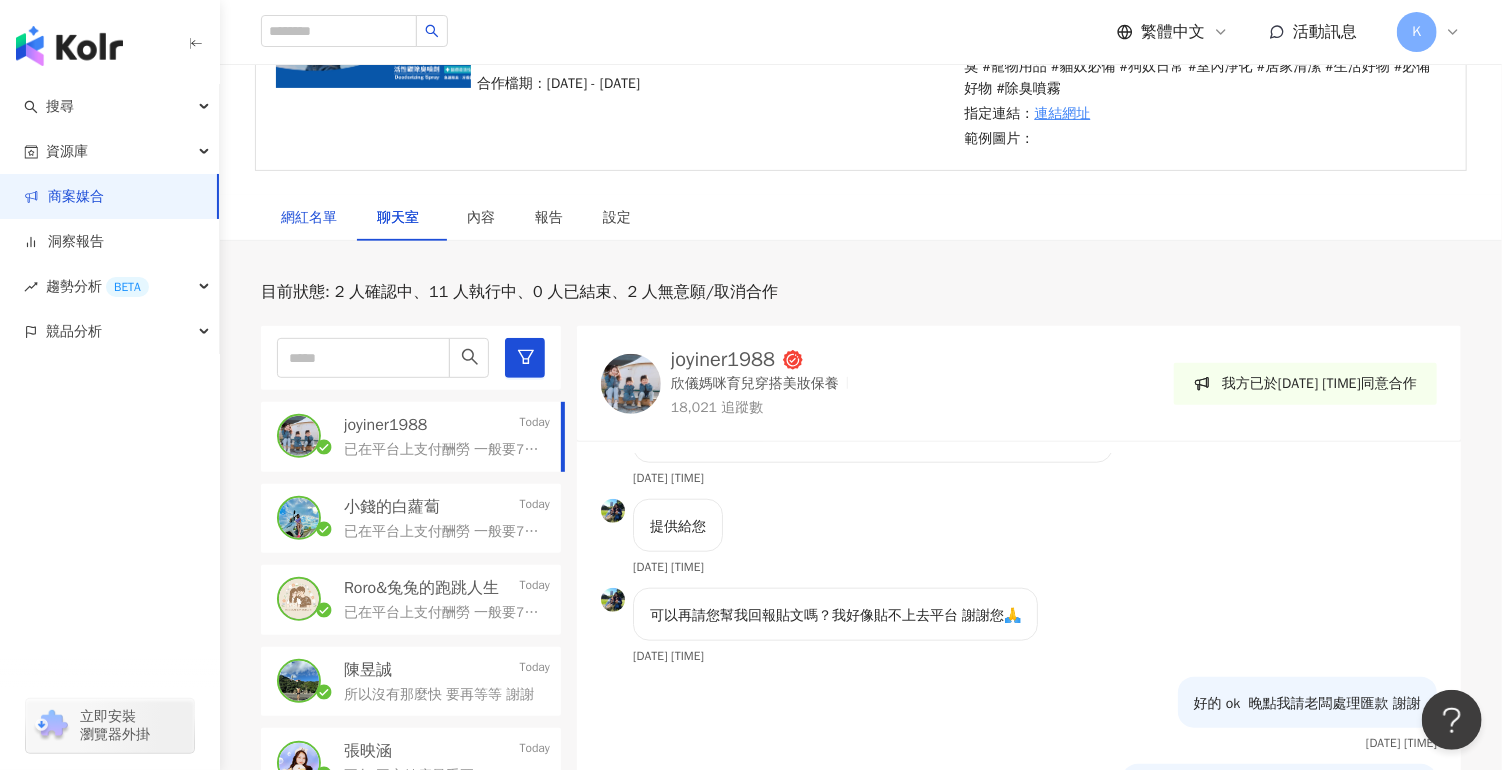 click on "網紅名單" at bounding box center [309, 218] 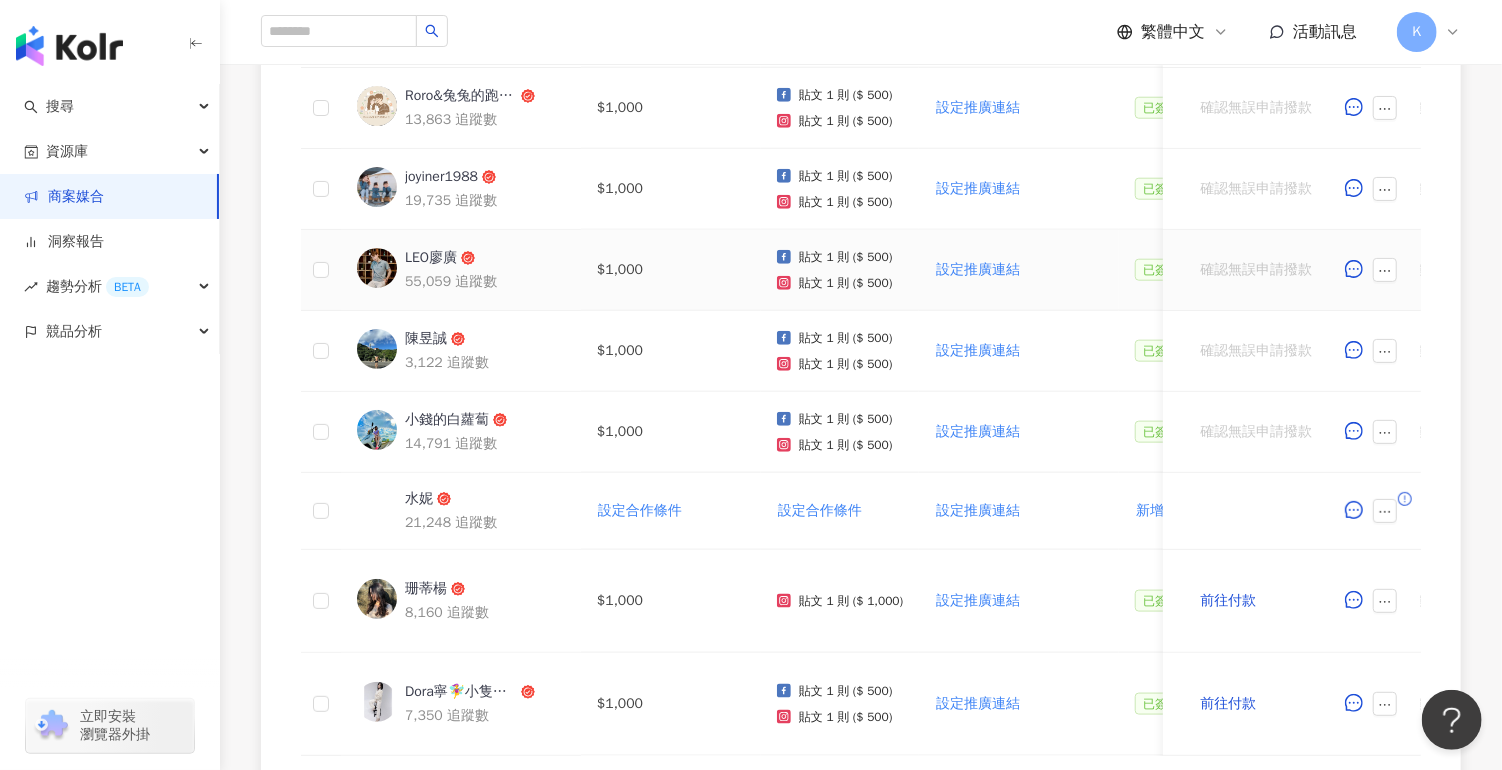 scroll, scrollTop: 1067, scrollLeft: 0, axis: vertical 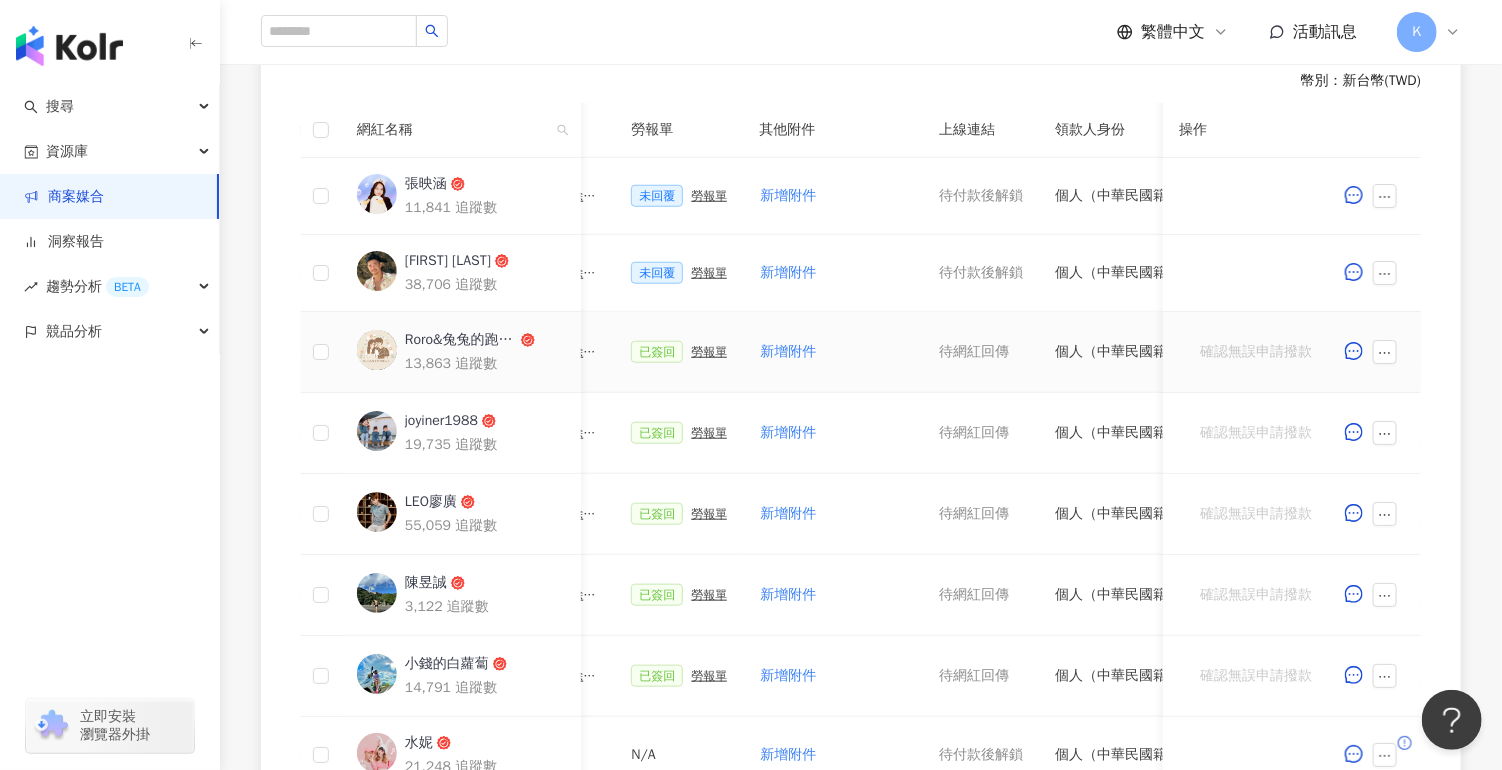 click on "待網紅回傳" at bounding box center (981, 352) 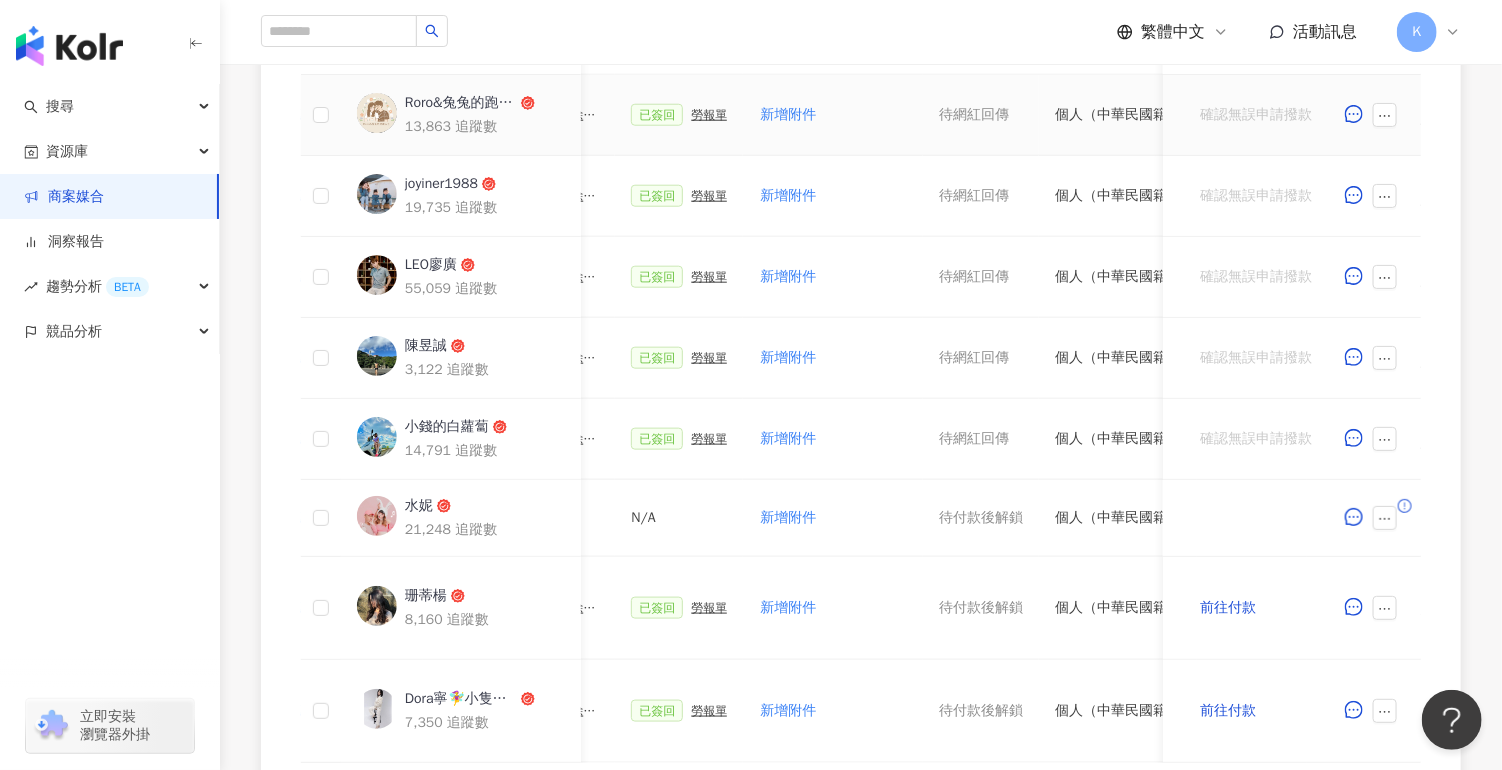 scroll, scrollTop: 1067, scrollLeft: 0, axis: vertical 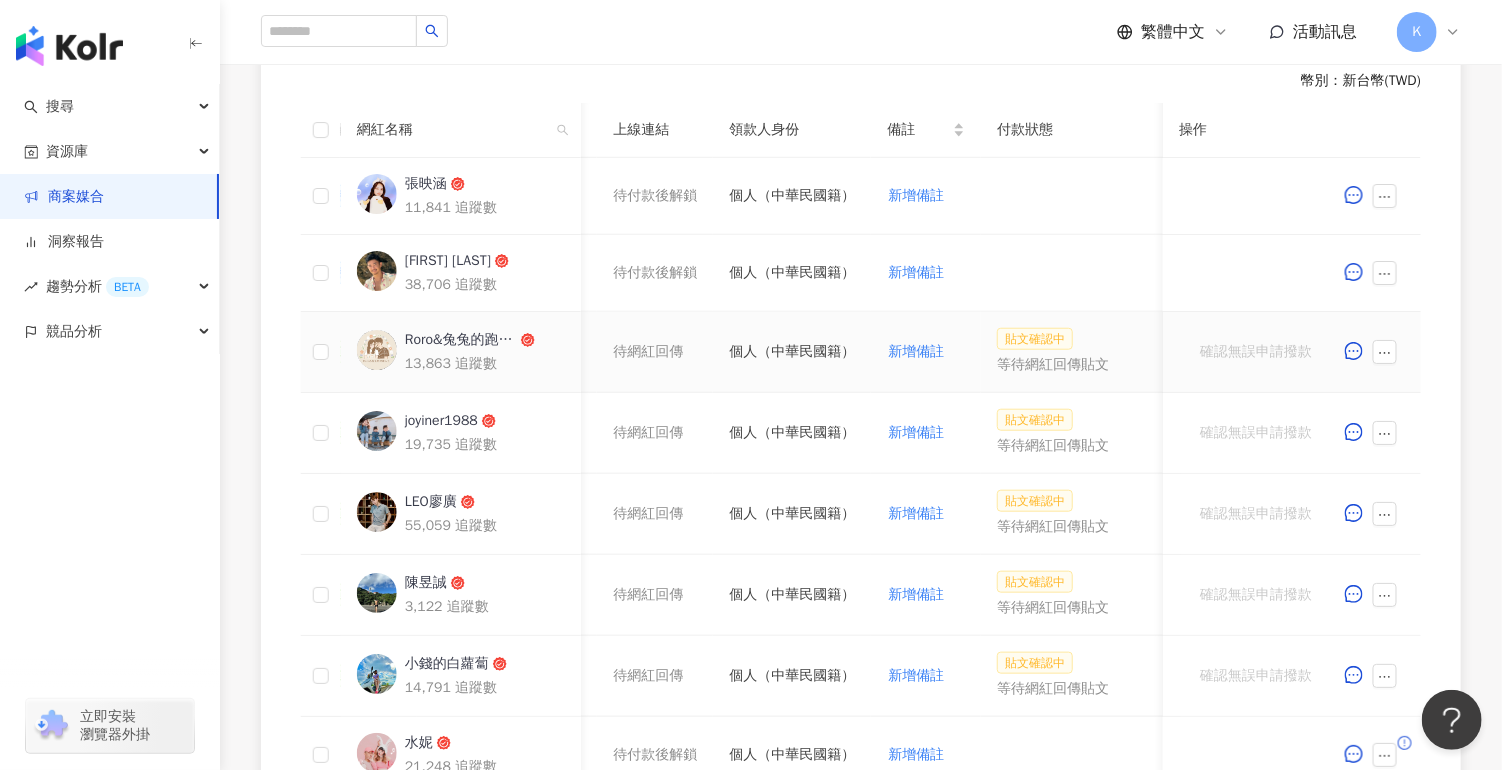 click on "貼文確認中" at bounding box center (1035, 339) 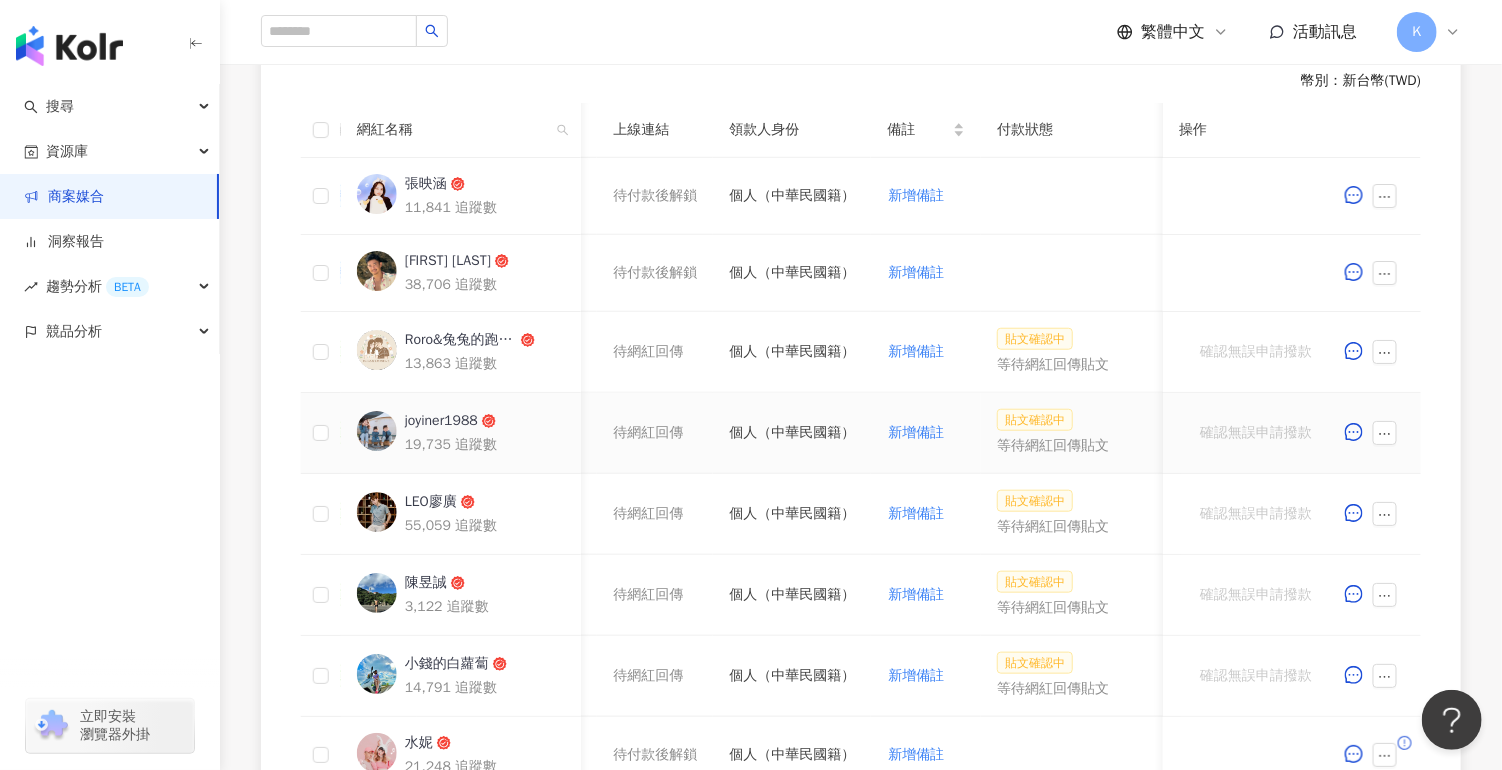click on "貼文確認中" at bounding box center (1035, 420) 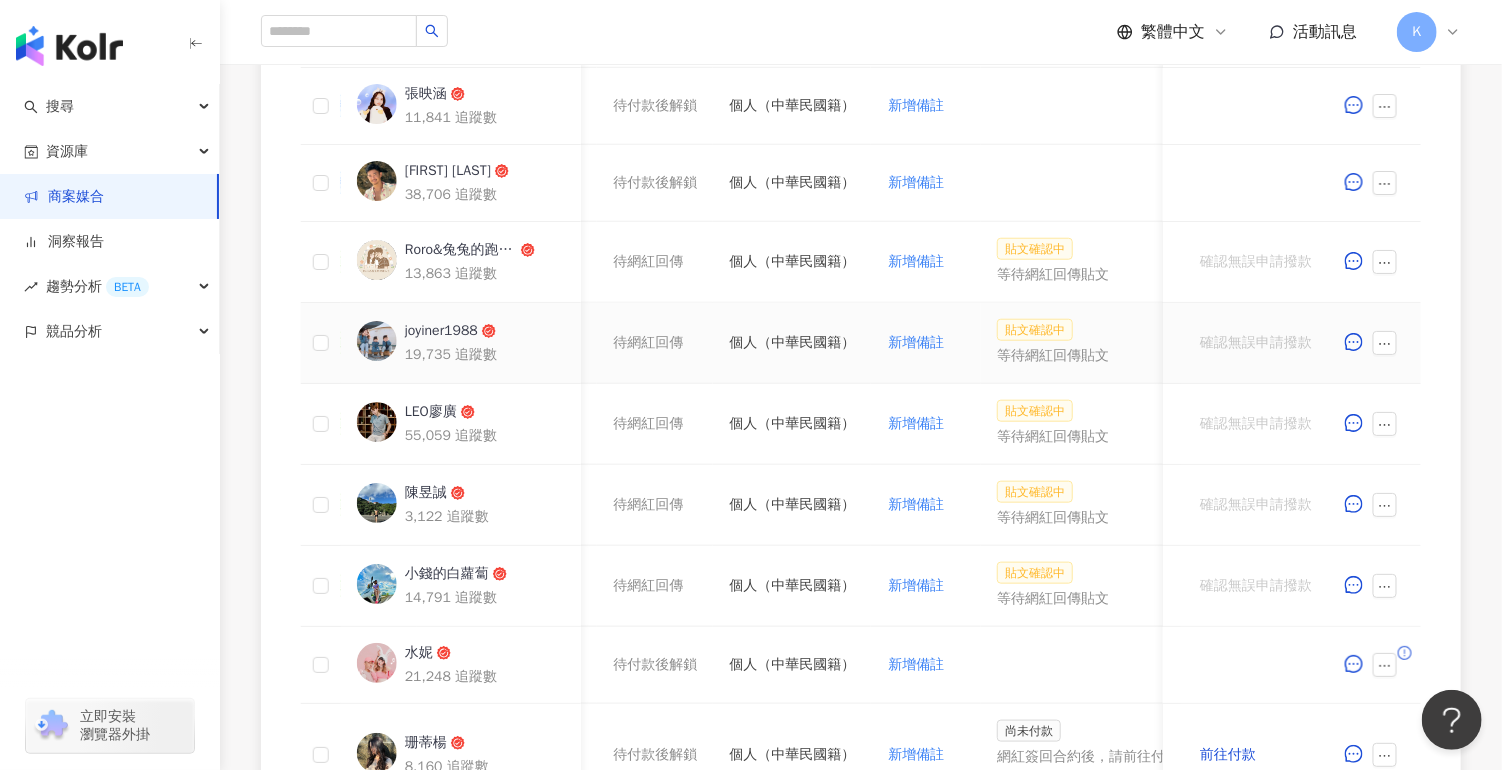 scroll, scrollTop: 917, scrollLeft: 0, axis: vertical 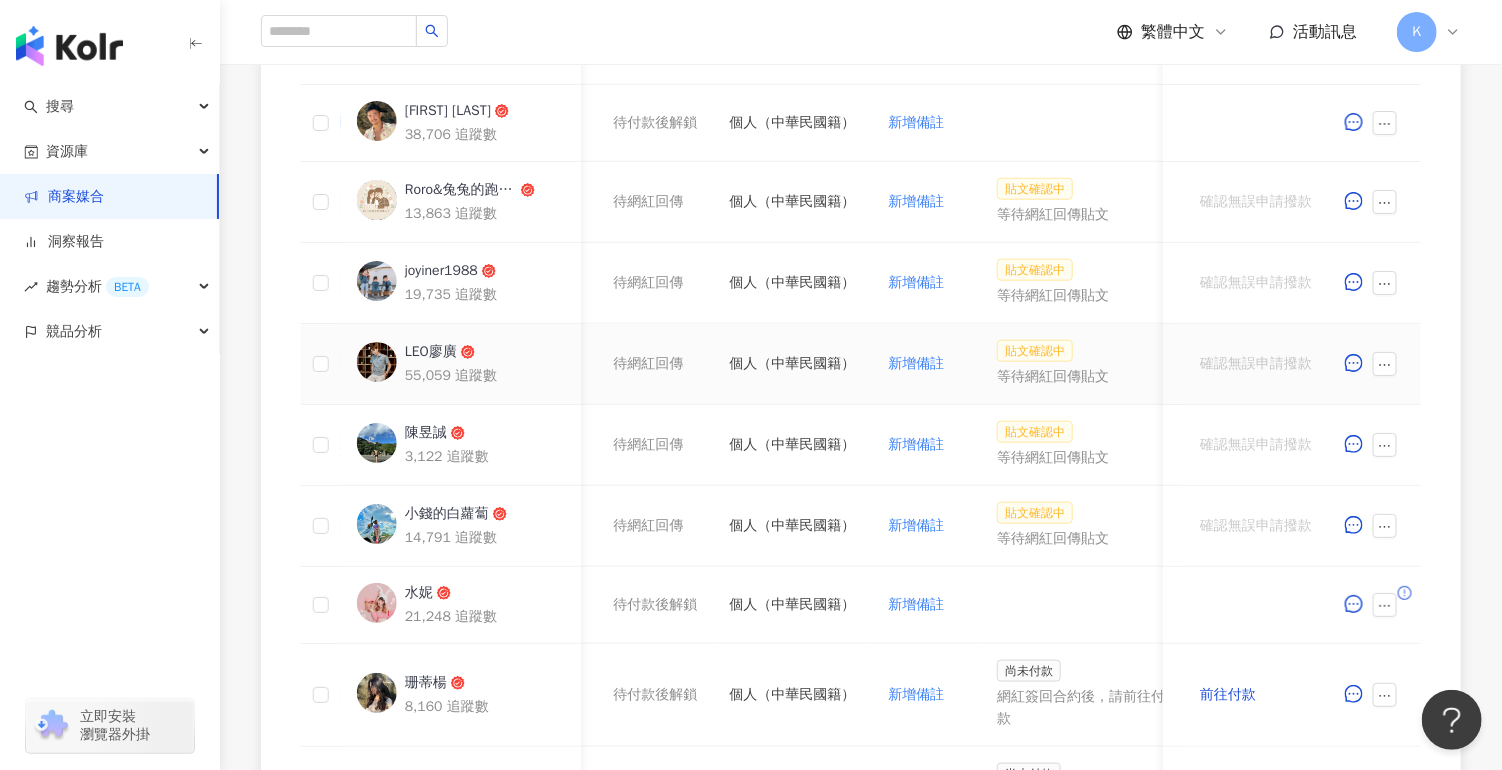 click on "貼文確認中" at bounding box center (1035, 351) 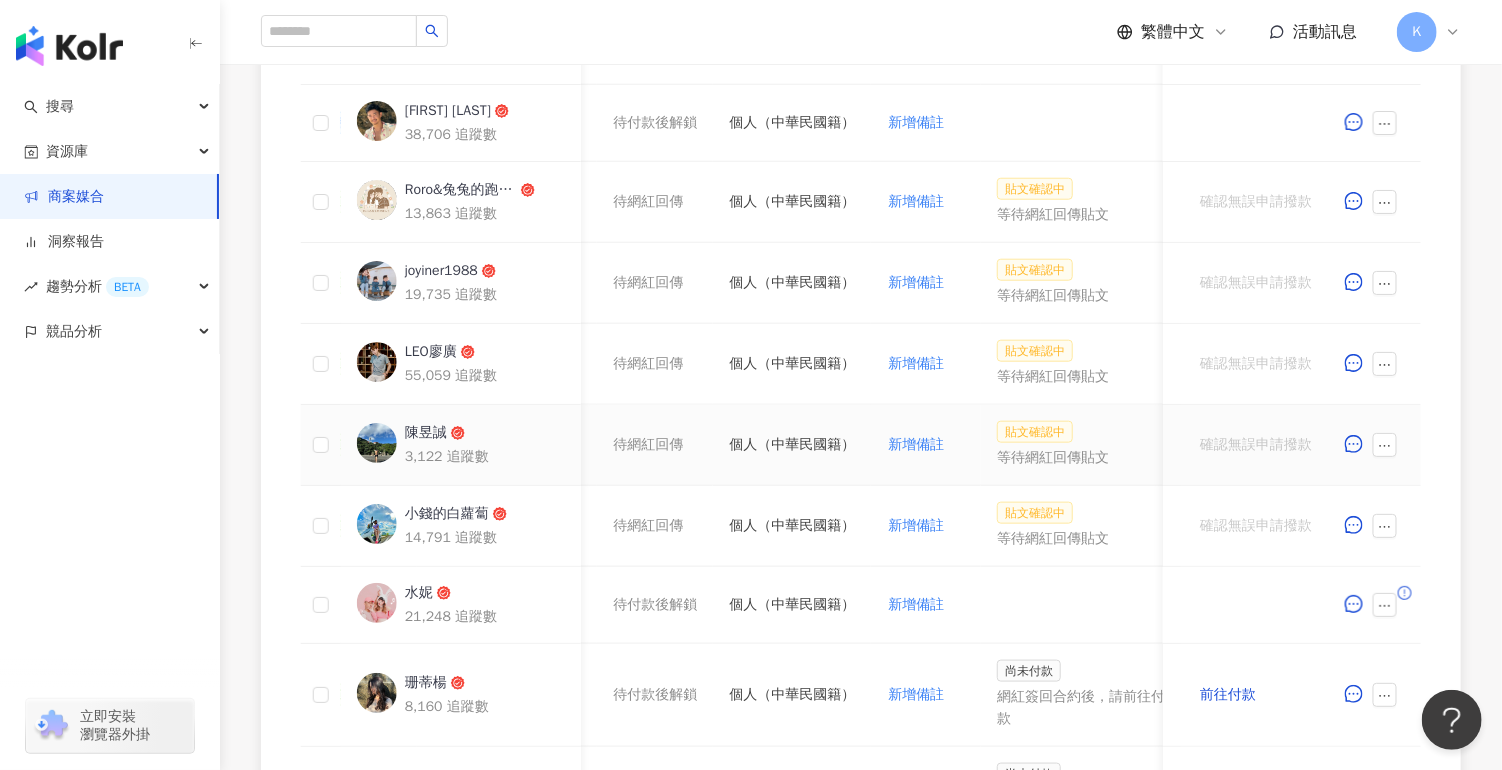 click on "貼文確認中" at bounding box center [1035, 432] 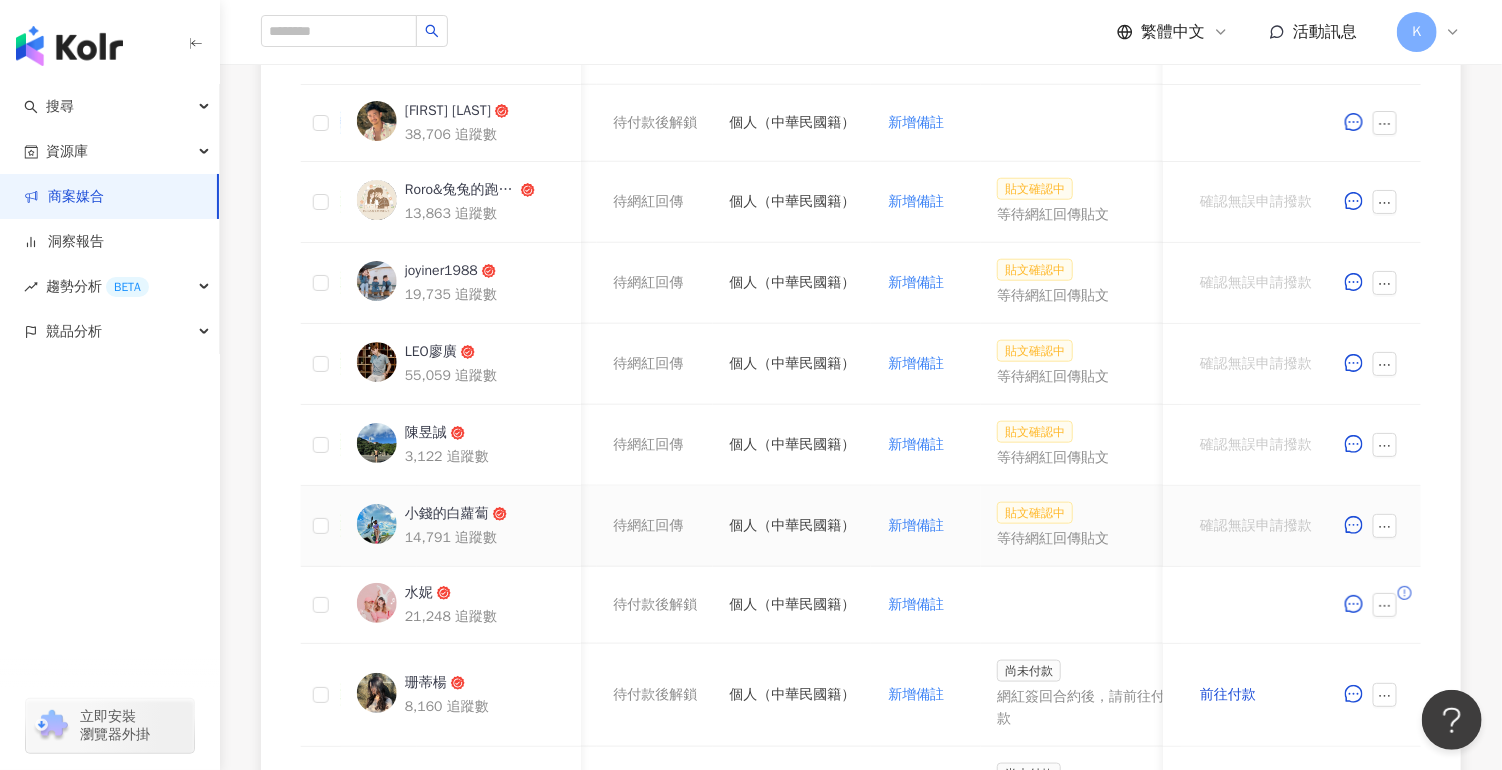 click on "貼文確認中" at bounding box center (1035, 513) 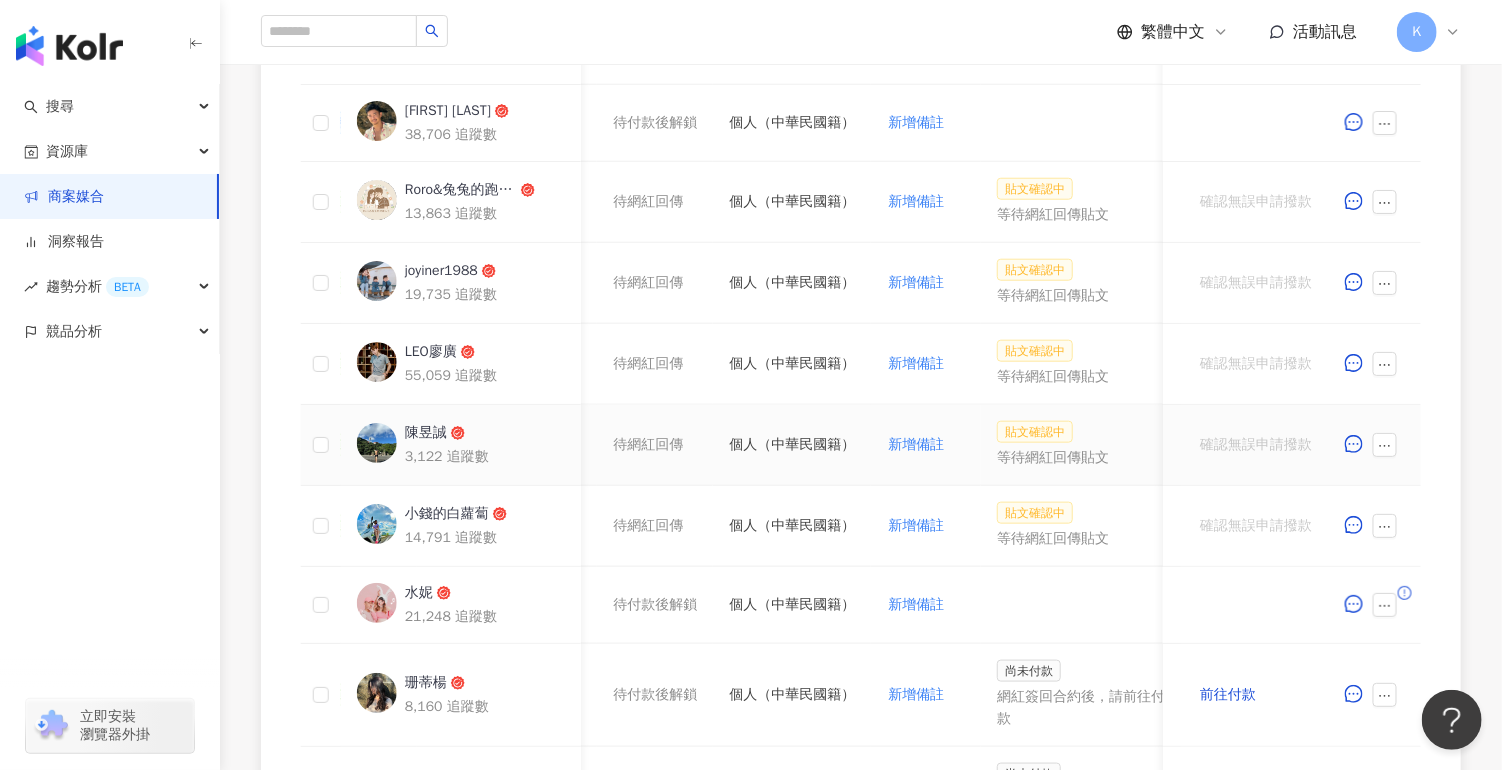 click on "貼文確認中" at bounding box center [1035, 432] 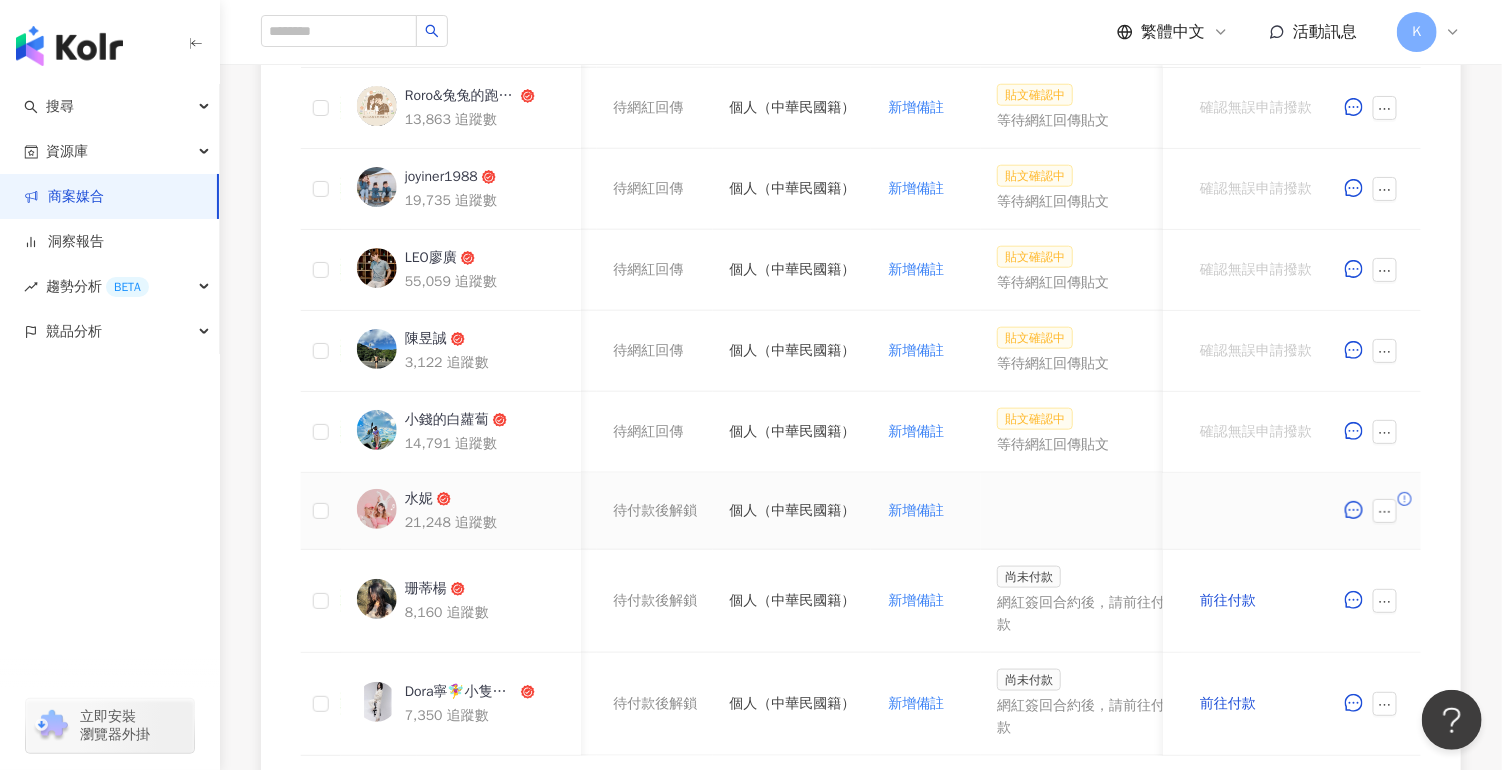 scroll, scrollTop: 1067, scrollLeft: 0, axis: vertical 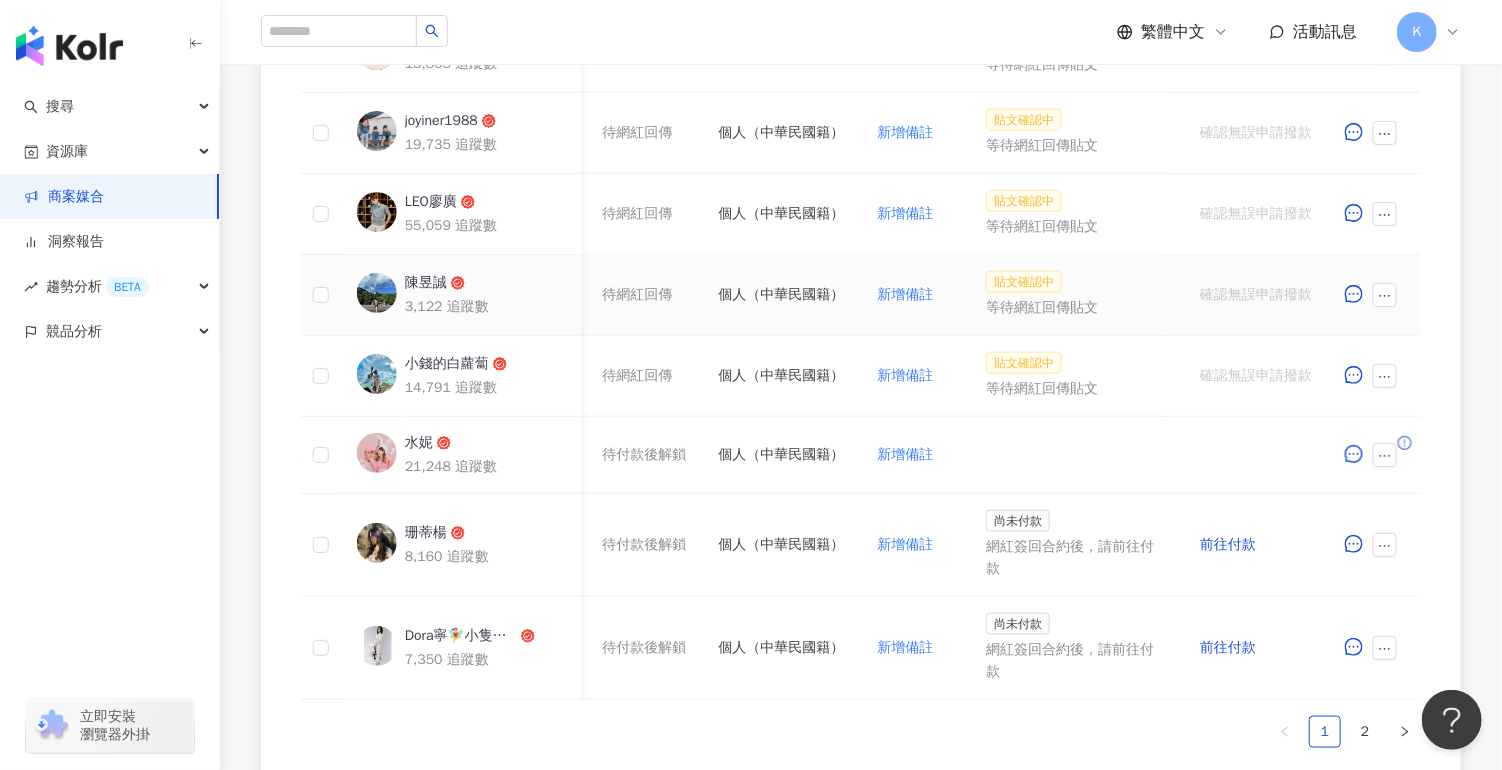 click on "貼文確認中" at bounding box center (1024, 282) 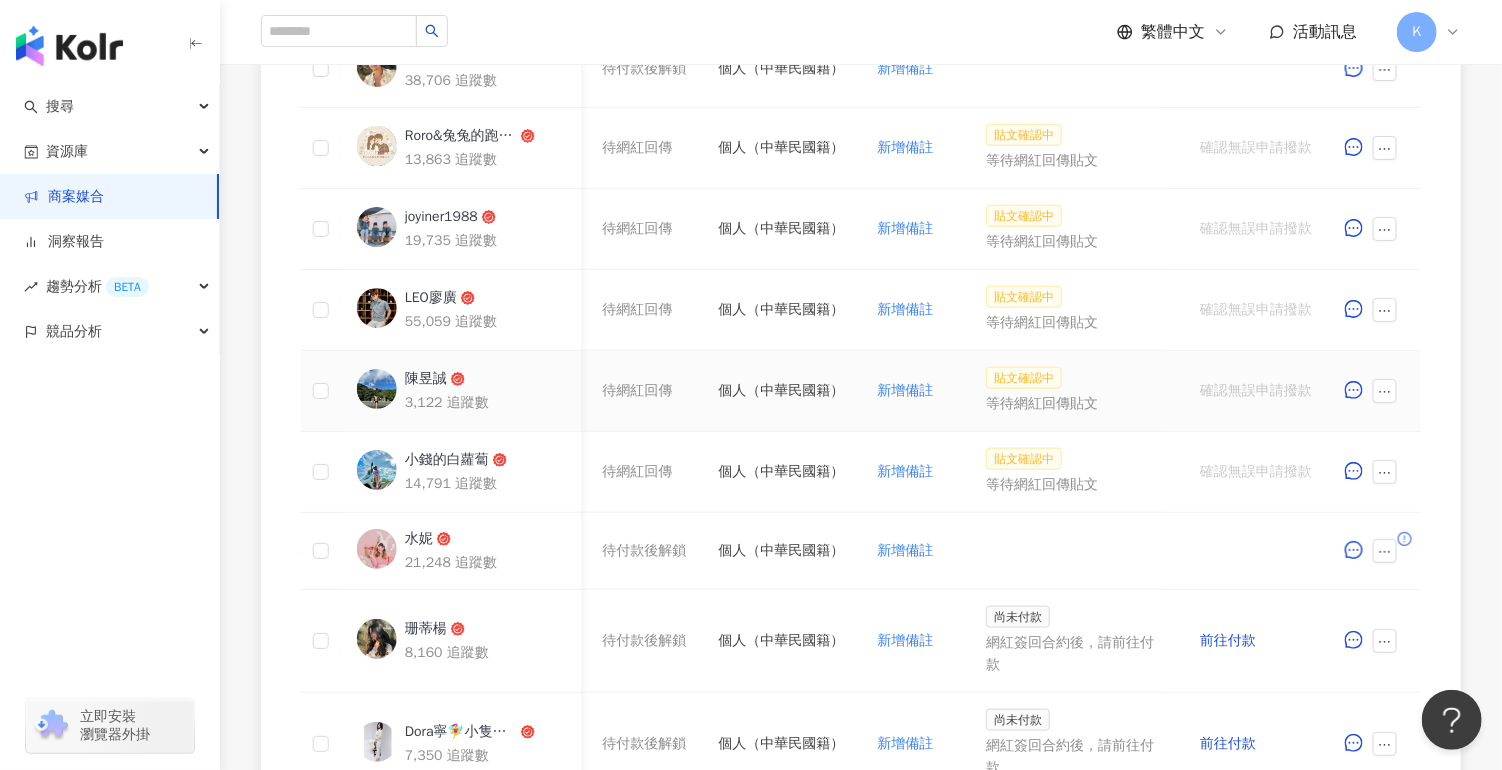 scroll, scrollTop: 917, scrollLeft: 0, axis: vertical 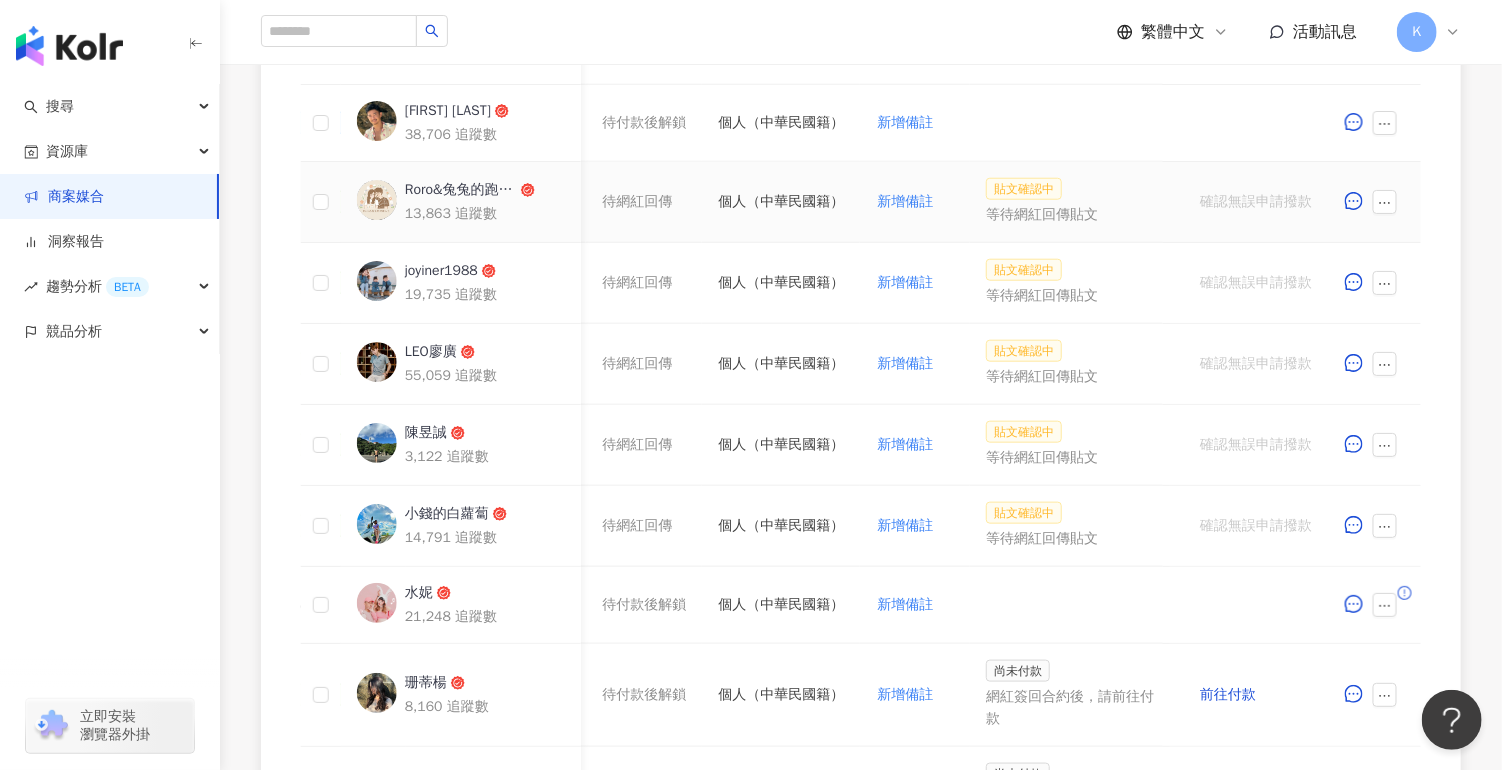 click on "貼文確認中" at bounding box center [1024, 189] 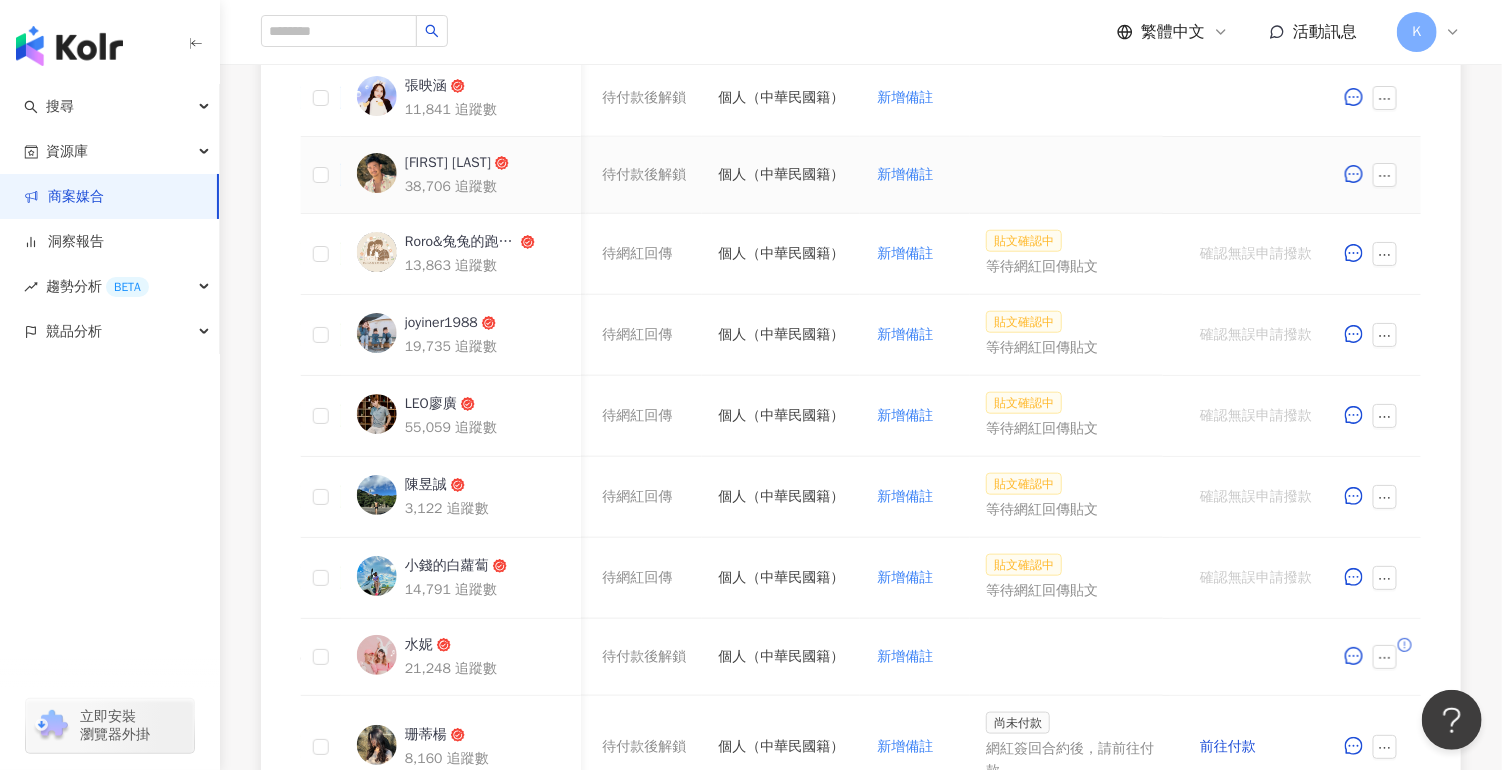 scroll, scrollTop: 917, scrollLeft: 0, axis: vertical 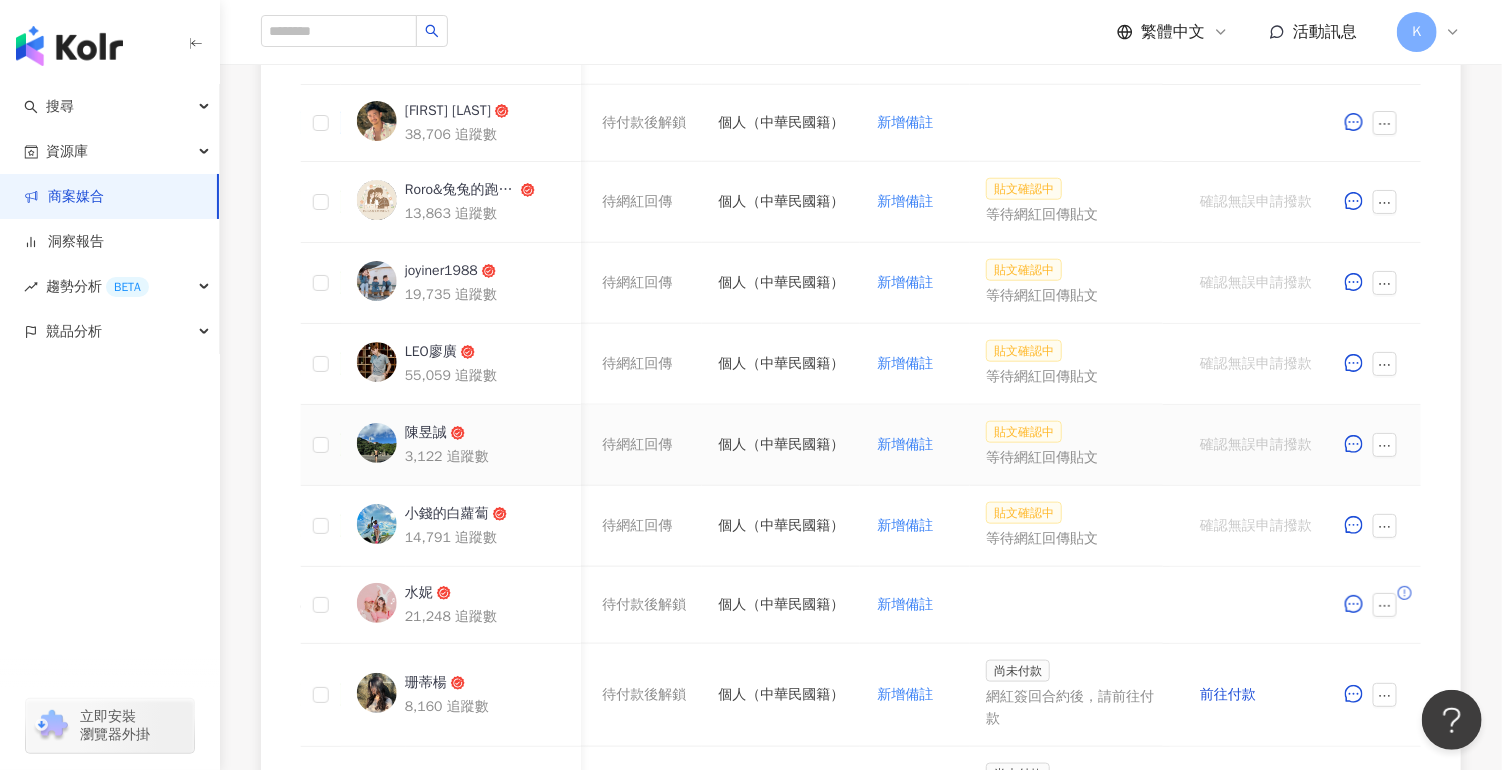 click on "貼文確認中" at bounding box center [1024, 432] 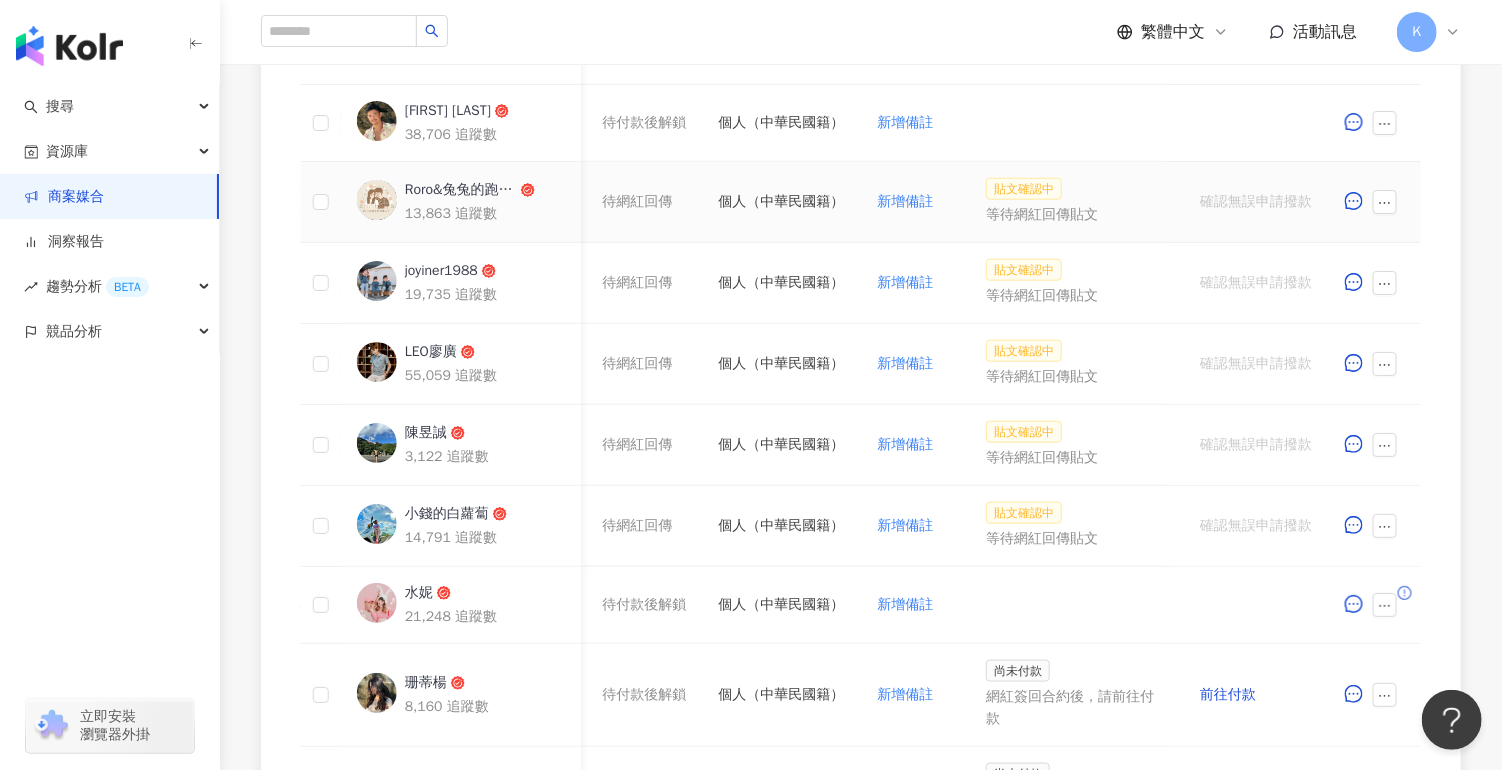 click on "貼文確認中" at bounding box center [1024, 189] 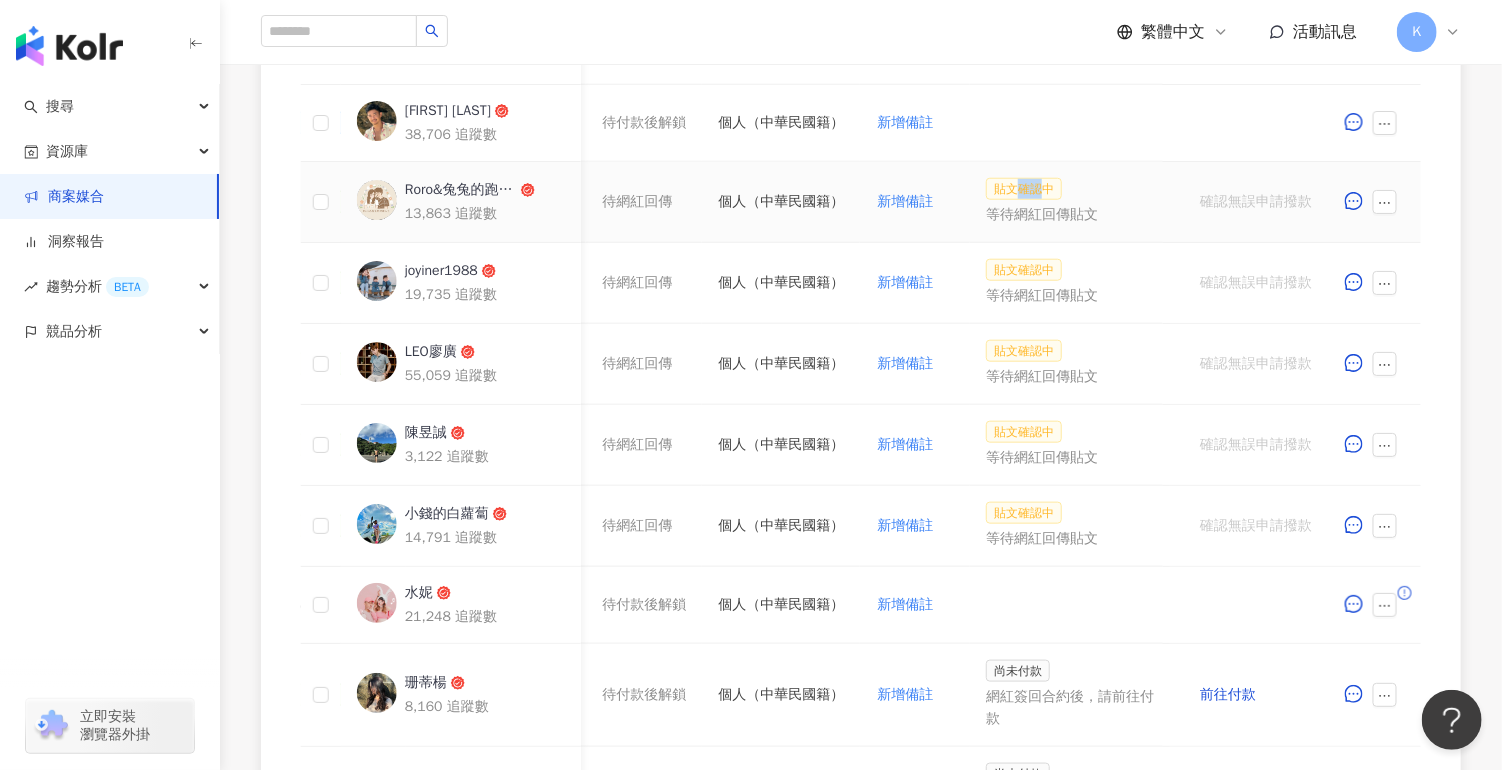 click on "貼文確認中" at bounding box center [1024, 189] 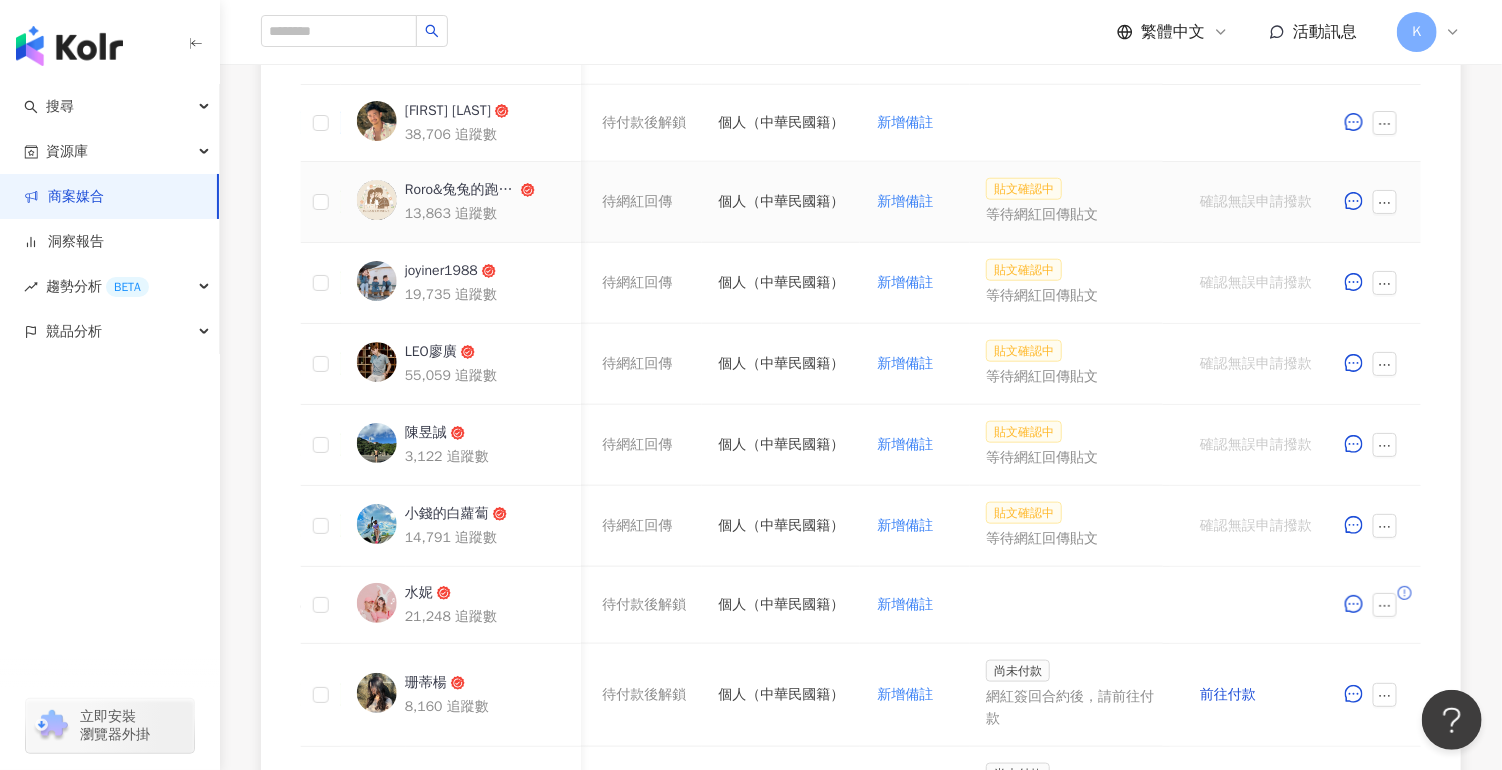 click on "貼文確認中 等待網紅回傳貼文" at bounding box center [1070, 202] 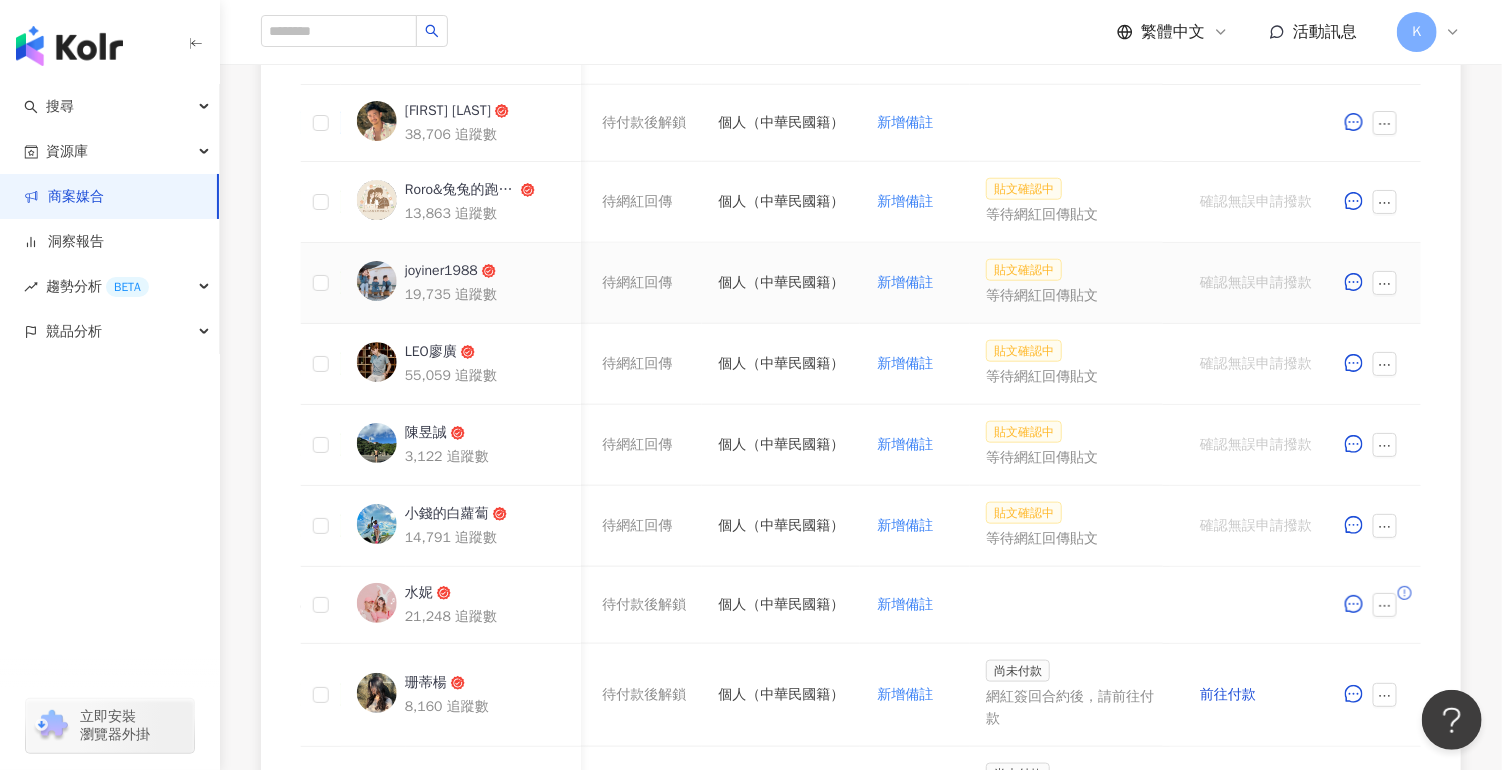 click on "貼文確認中" at bounding box center [1024, 270] 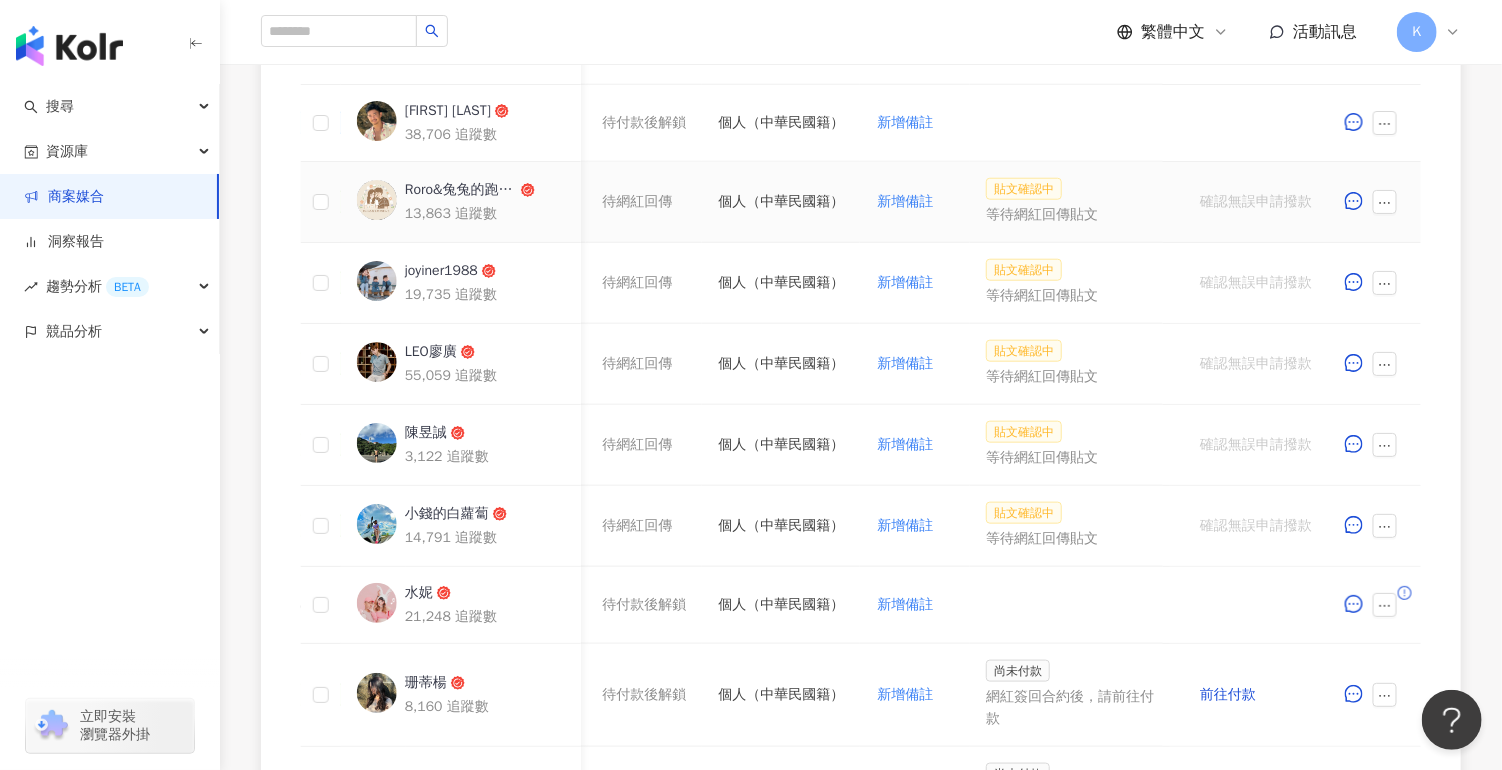 click on "貼文確認中" at bounding box center [1024, 189] 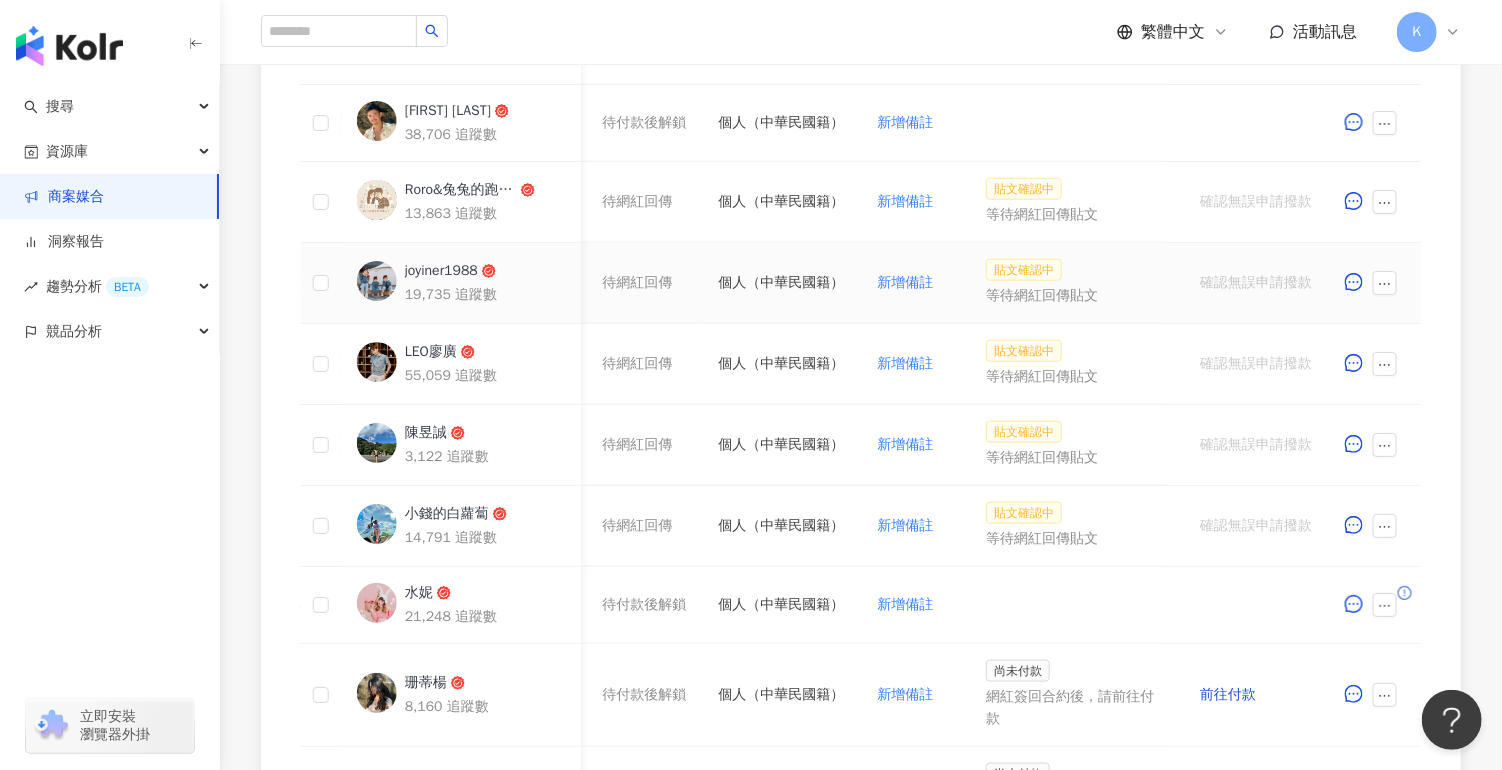click on "貼文確認中" at bounding box center (1024, 270) 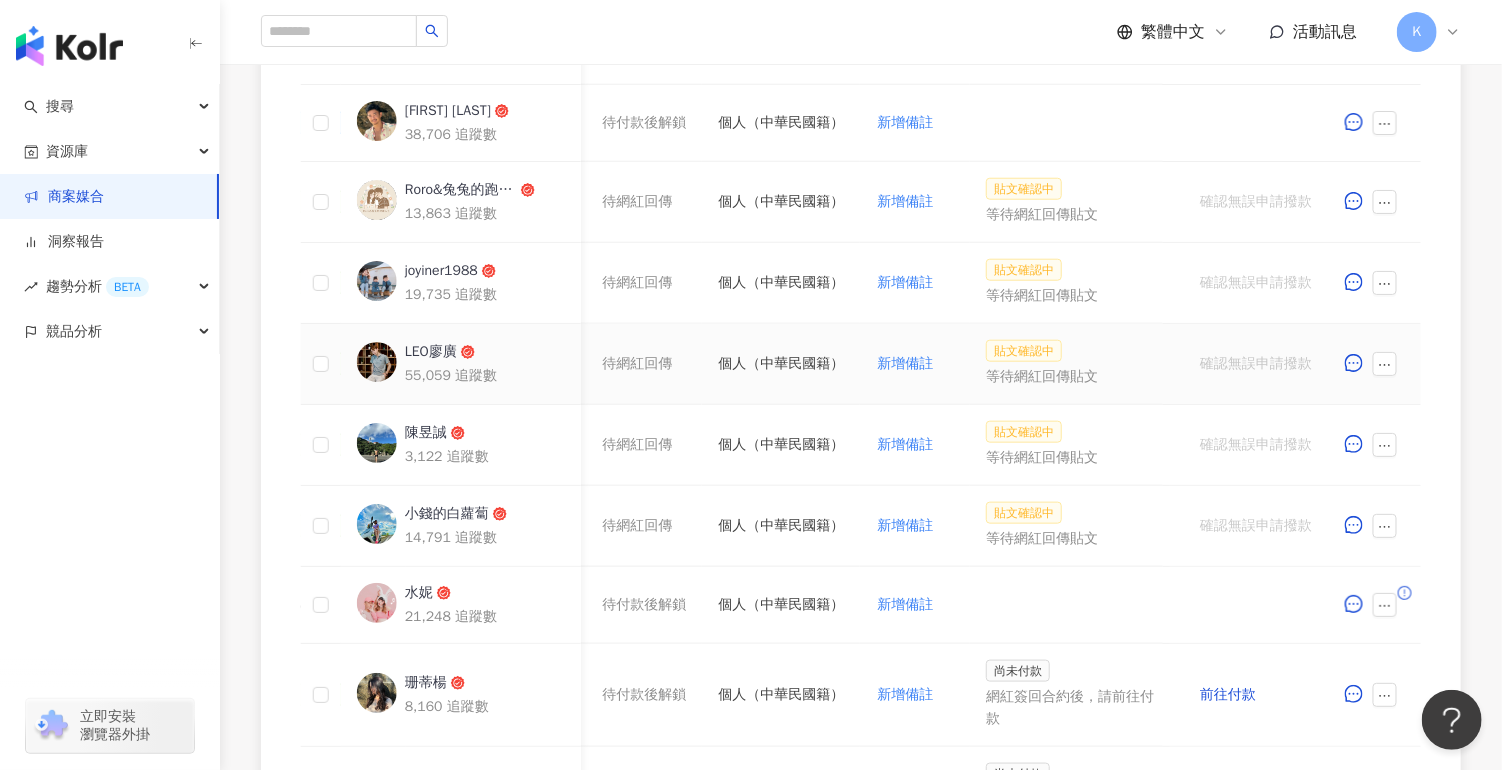 click on "等待網紅回傳貼文" at bounding box center (1070, 377) 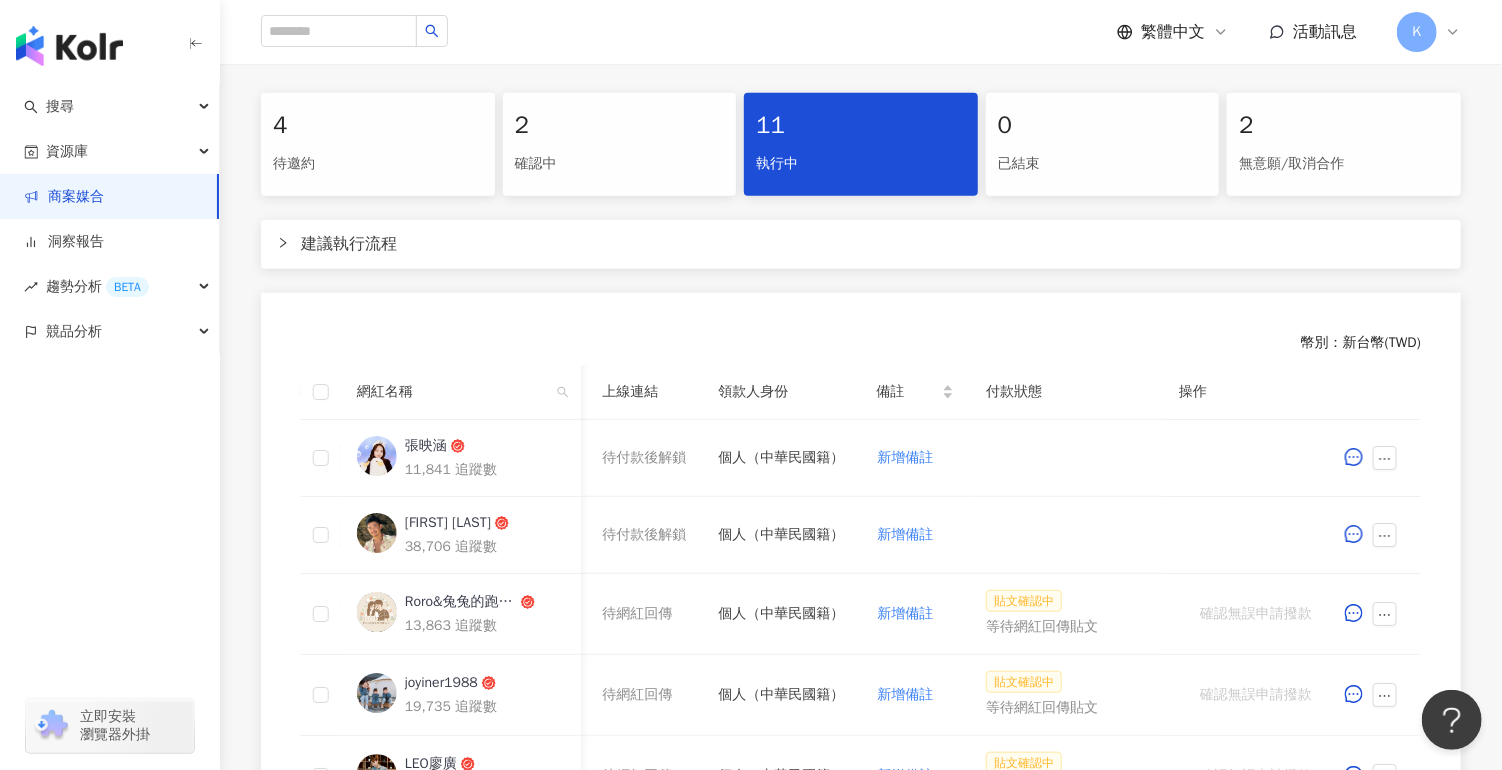 scroll, scrollTop: 467, scrollLeft: 0, axis: vertical 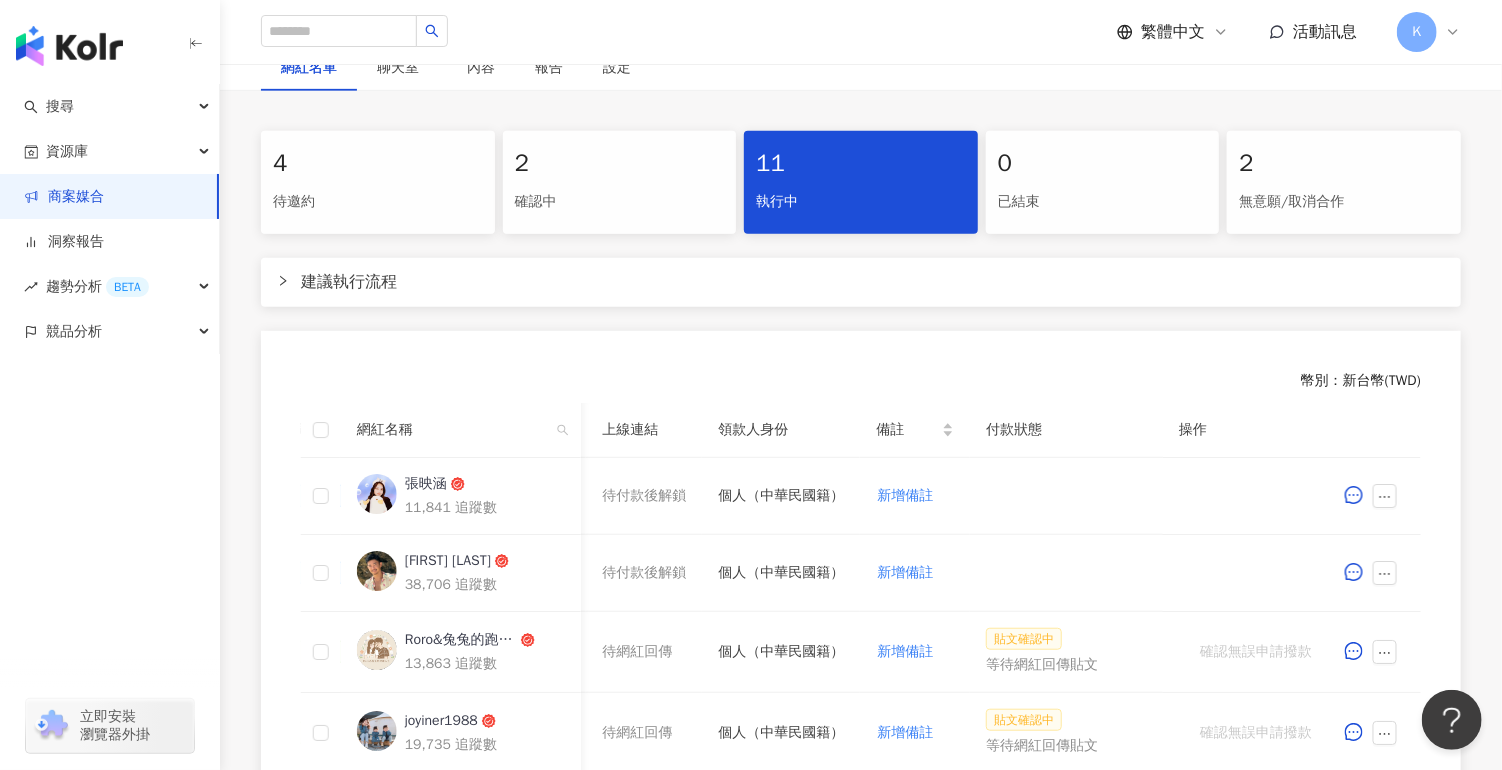 click on "付款狀態" at bounding box center [1070, 430] 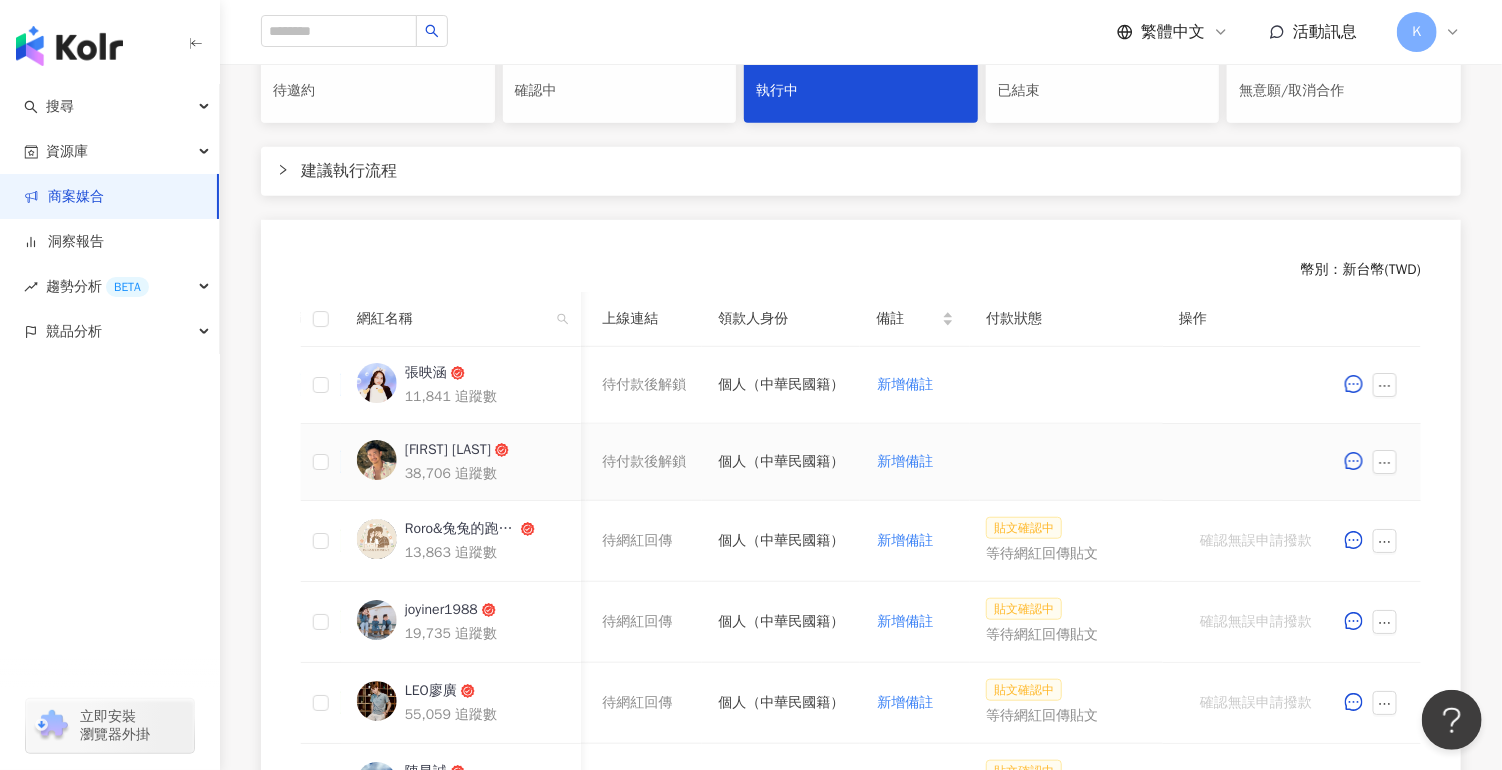 scroll, scrollTop: 617, scrollLeft: 0, axis: vertical 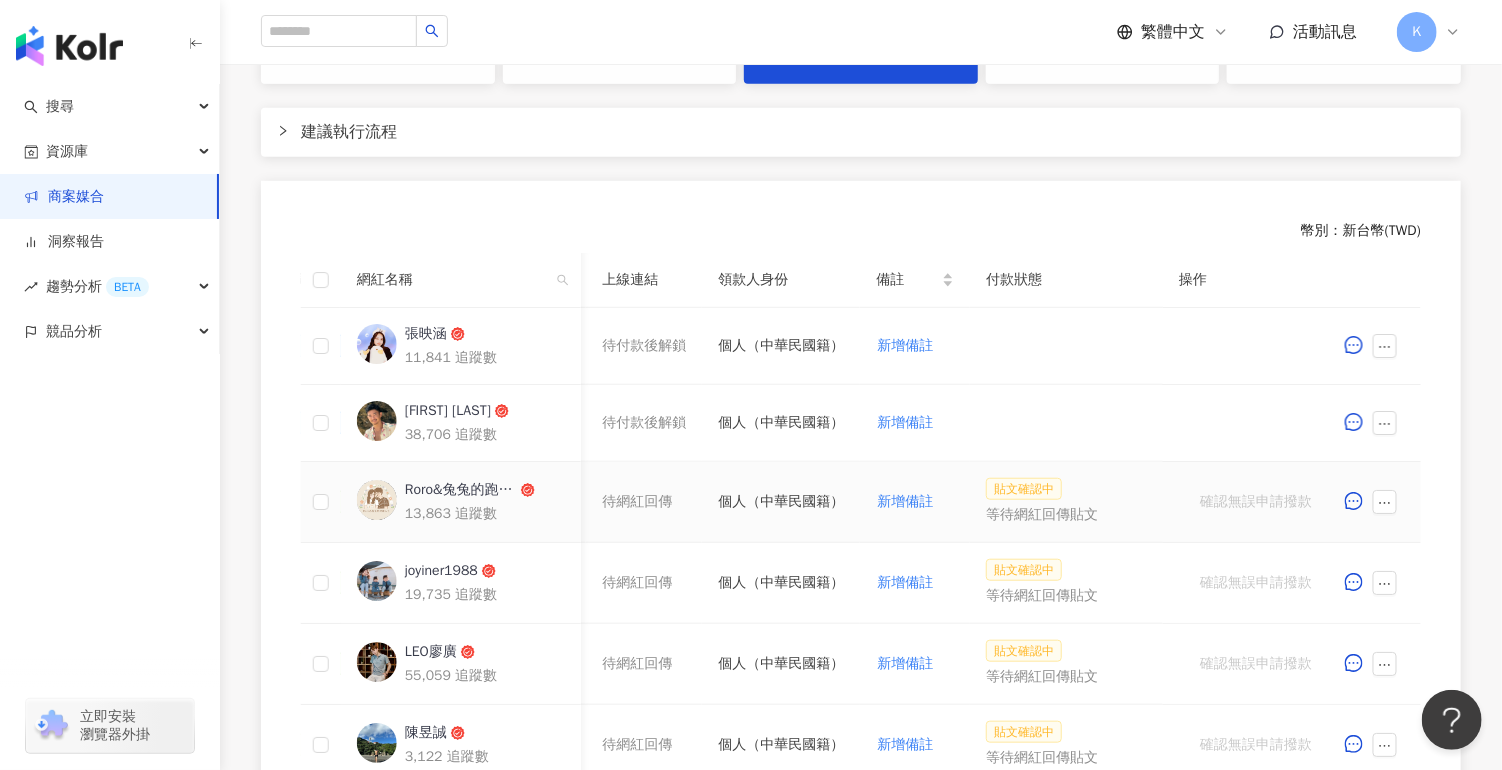 click on "貼文確認中" at bounding box center (1024, 489) 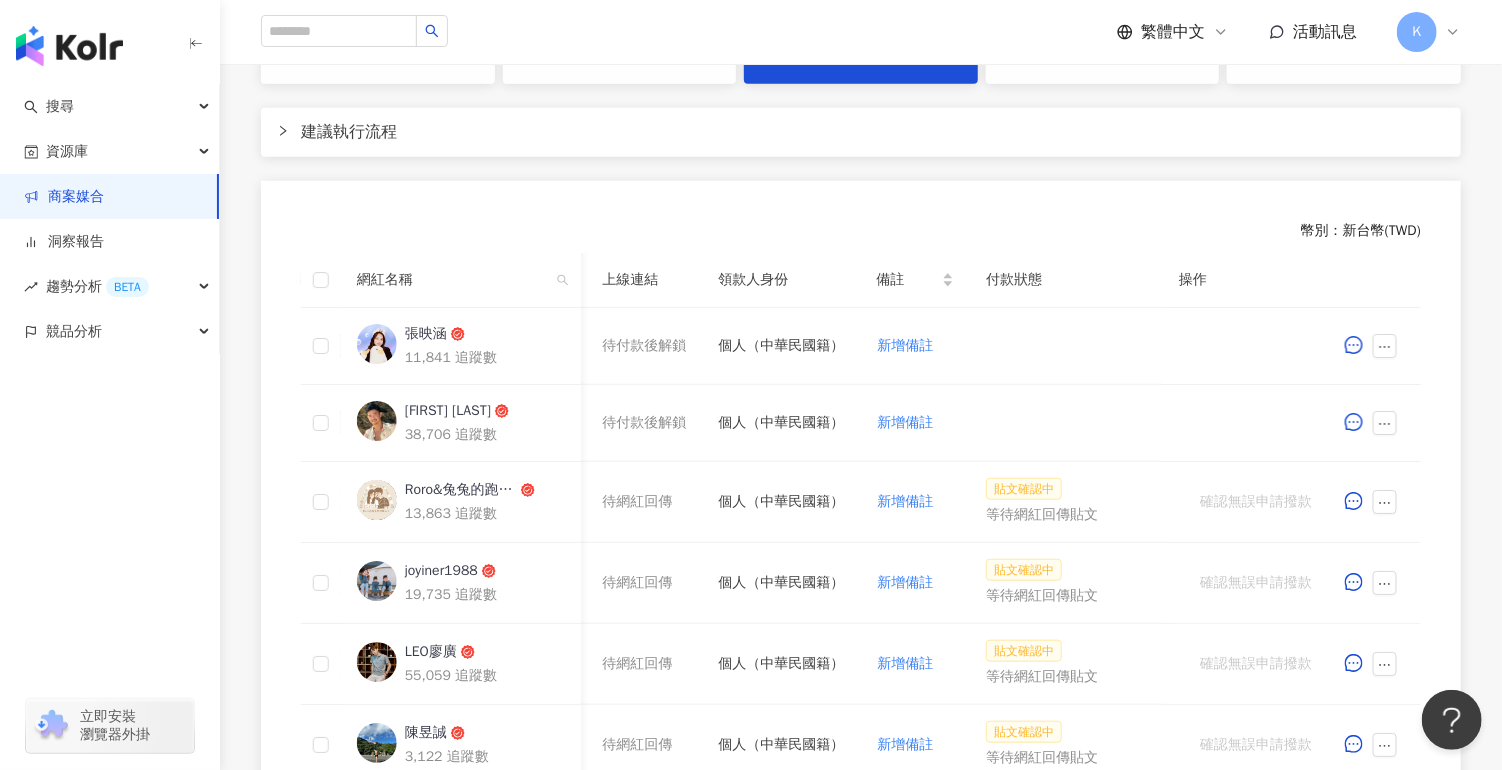 click on "操作" at bounding box center (1292, 280) 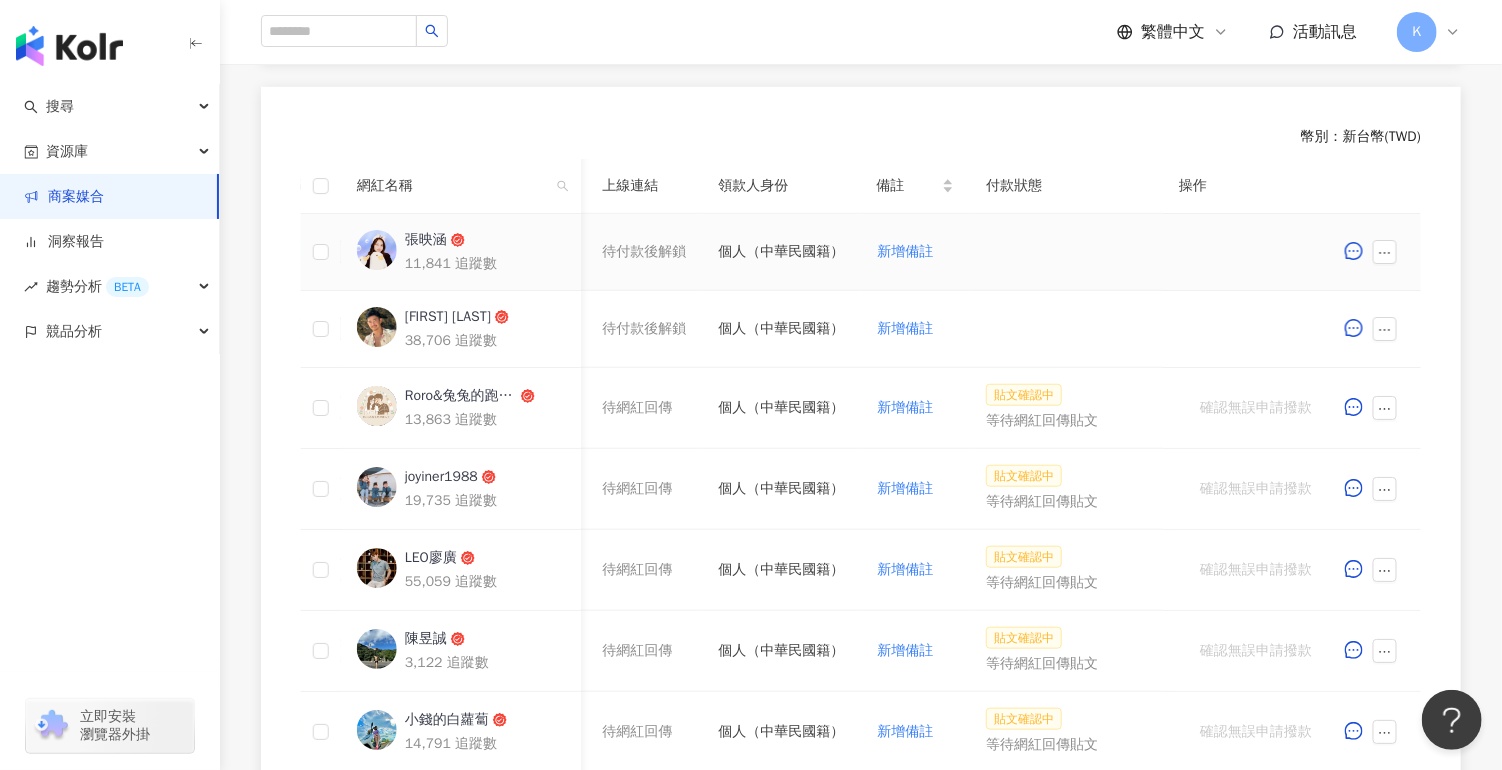 scroll, scrollTop: 767, scrollLeft: 0, axis: vertical 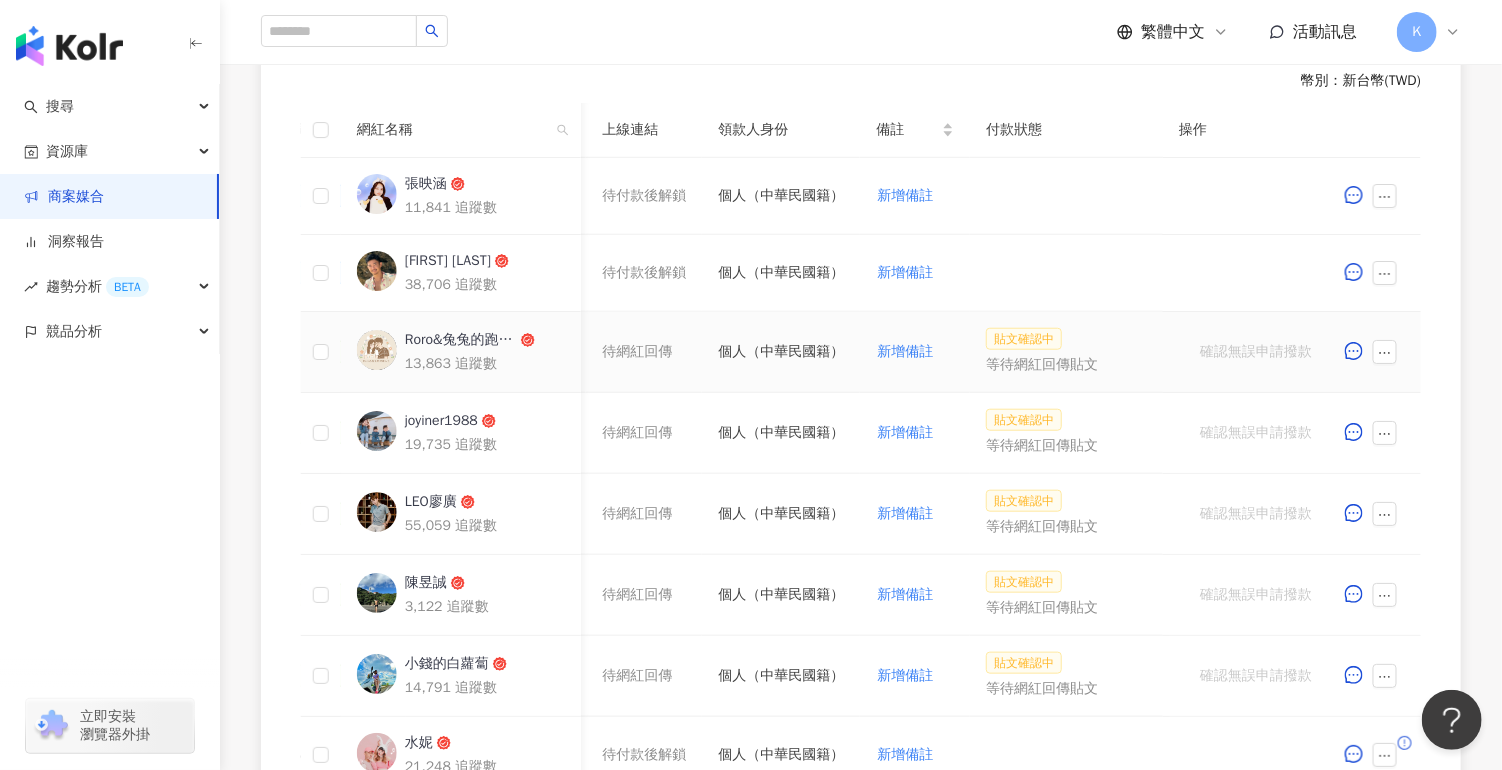 click on "貼文確認中" at bounding box center (1024, 339) 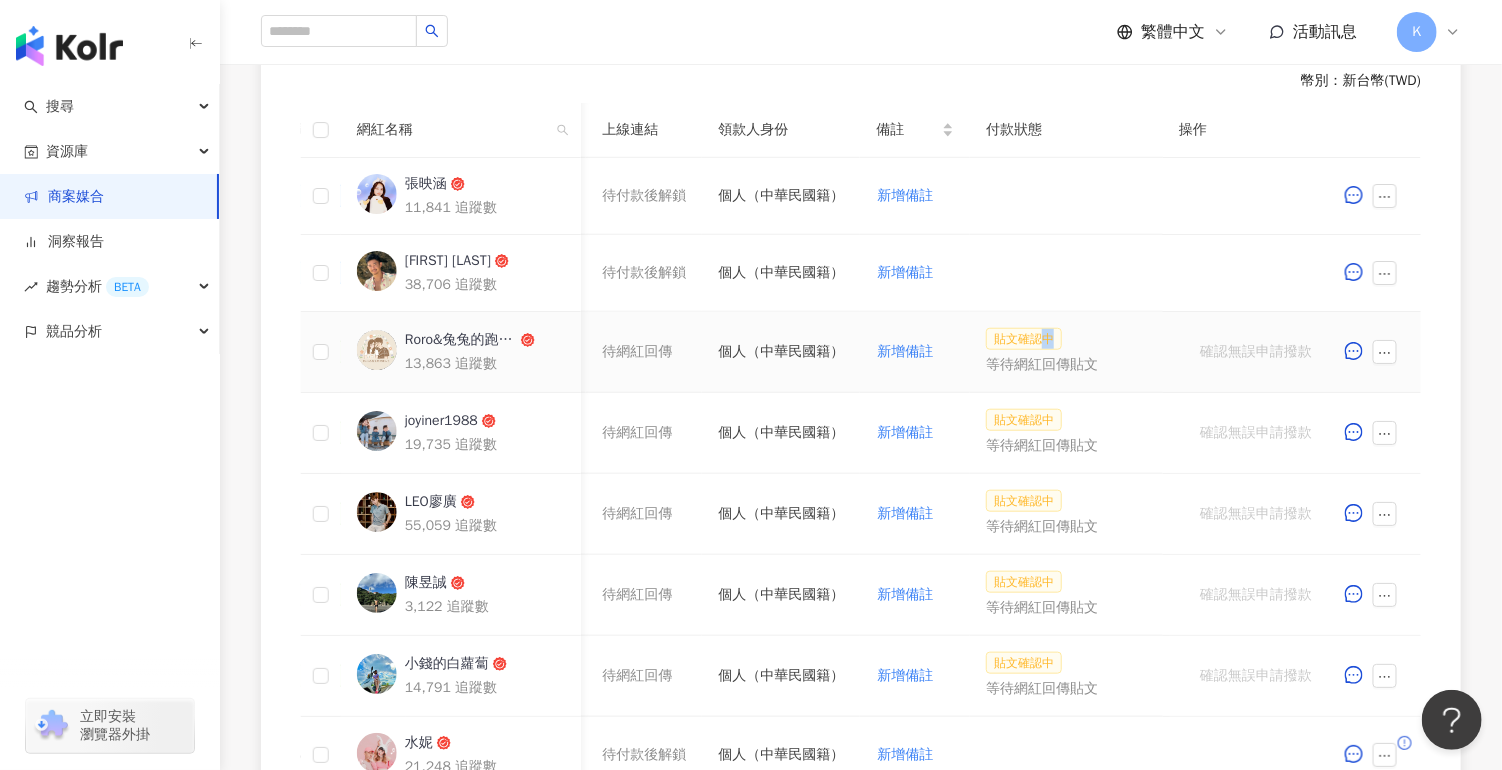 click on "貼文確認中" at bounding box center (1024, 339) 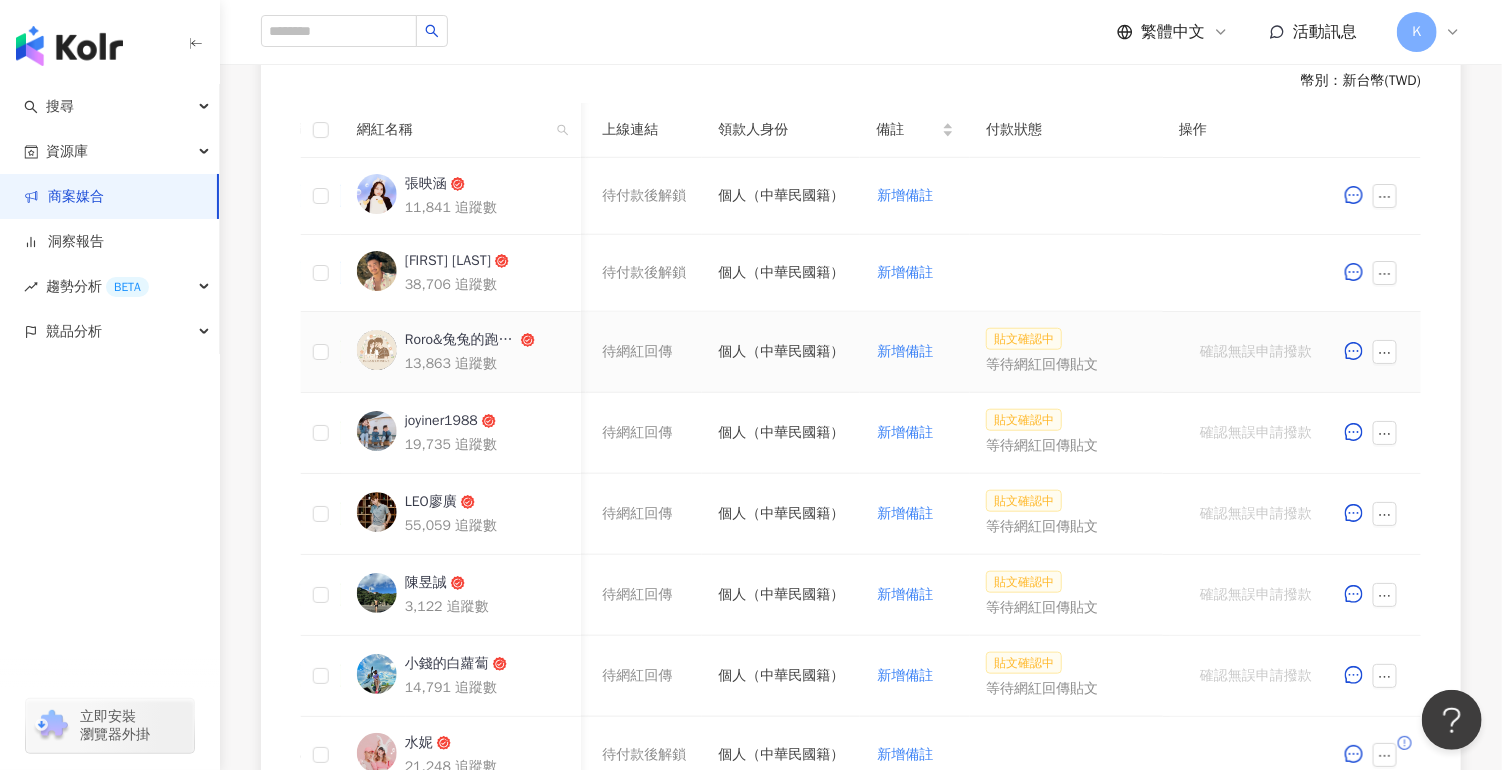 click on "貼文確認中" at bounding box center [1024, 339] 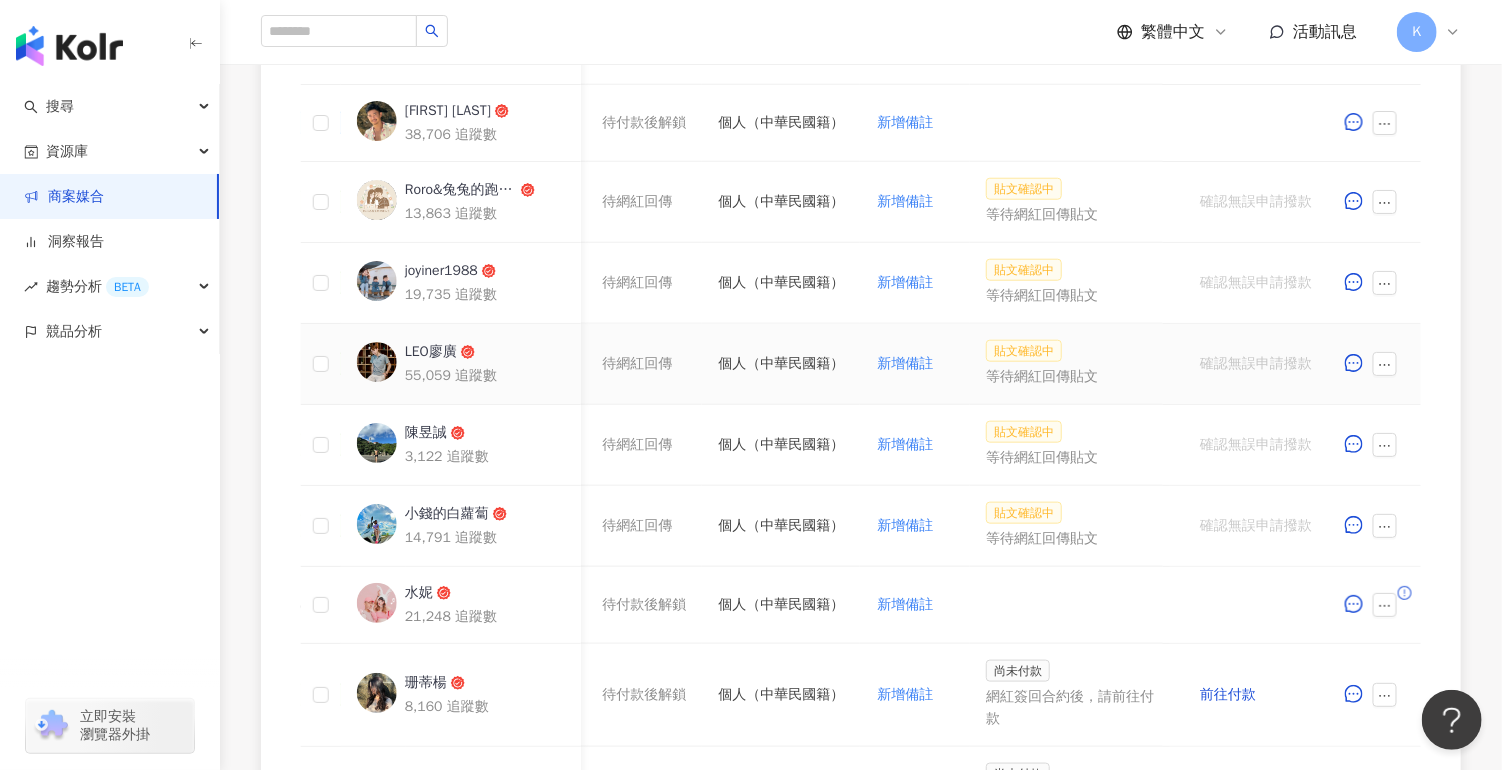 scroll, scrollTop: 767, scrollLeft: 0, axis: vertical 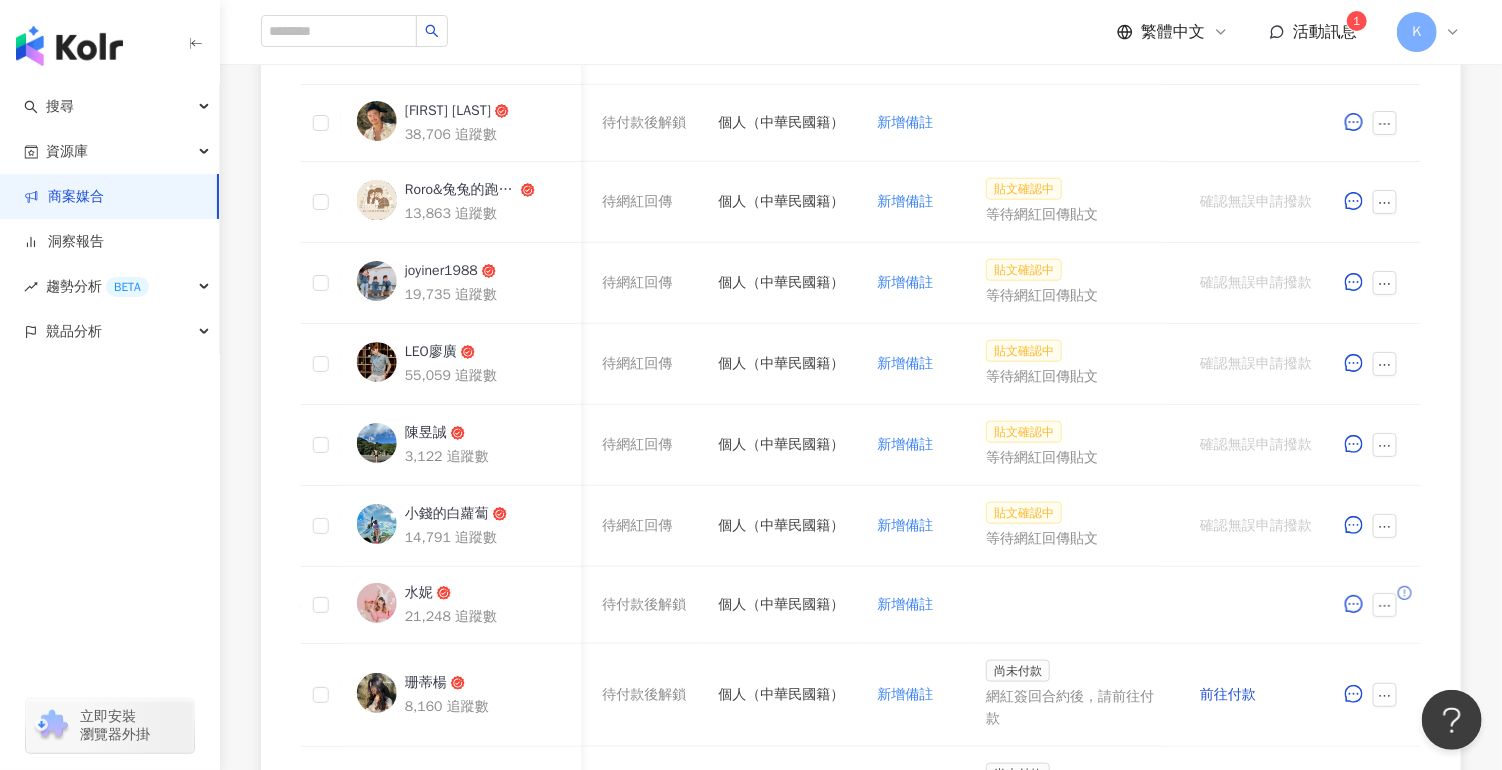 click on "繁體中文 活動訊息 1 K" at bounding box center (861, 32) 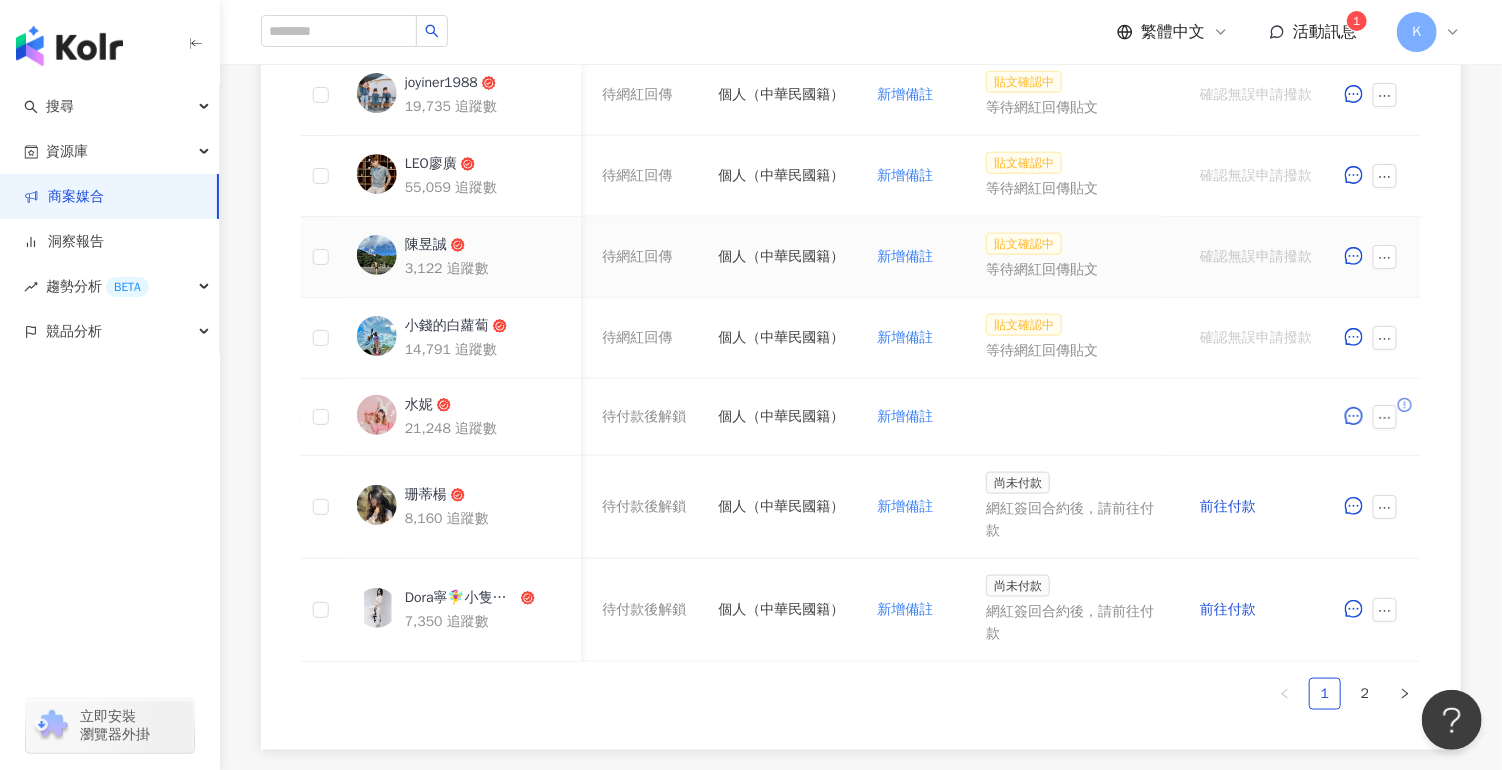 scroll, scrollTop: 1067, scrollLeft: 0, axis: vertical 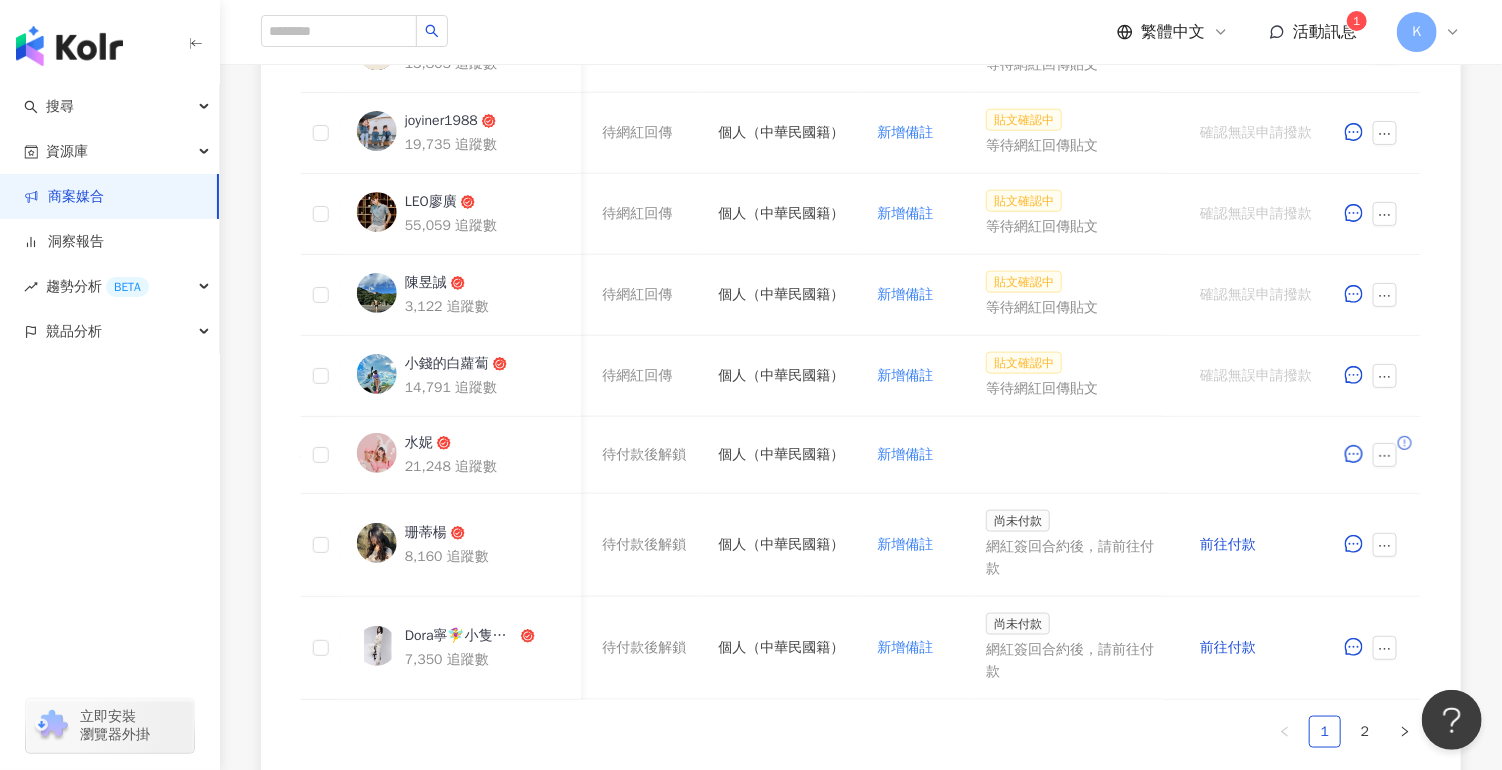 click on "活動訊息" at bounding box center [1325, 32] 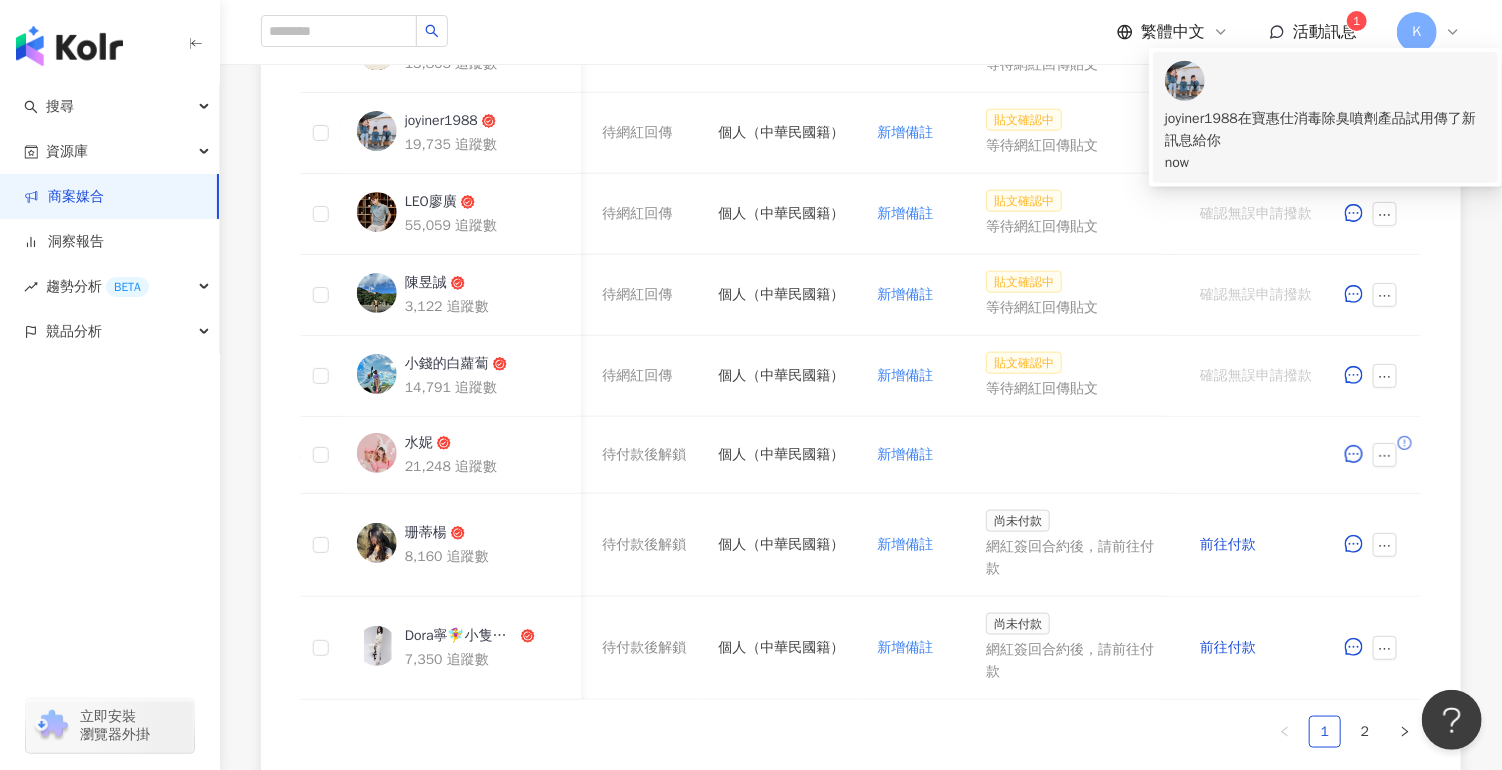 click on "[USERNAME]  在  寶惠仕消毒除臭噴劑產品試用  傳了新訊息給你" at bounding box center (1325, 130) 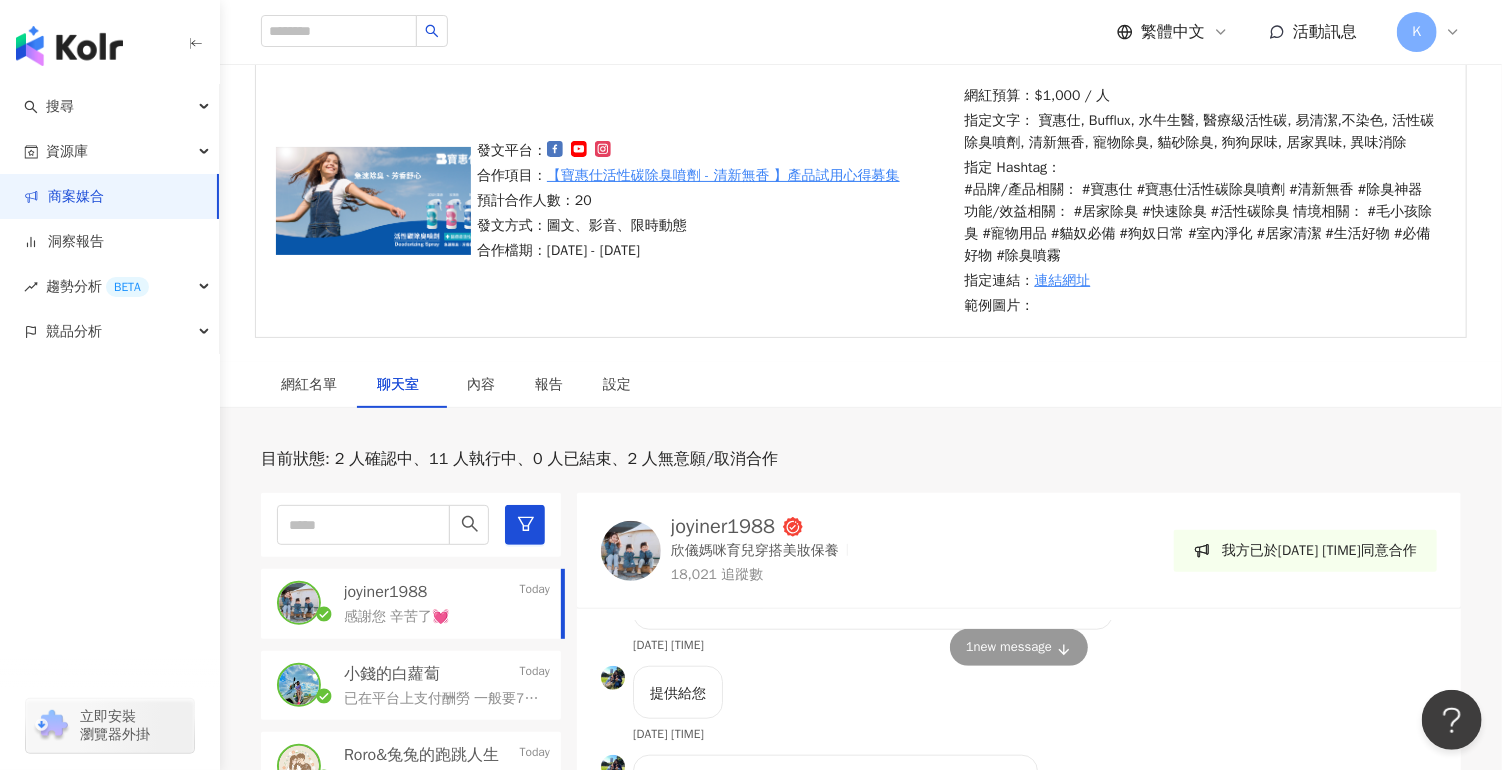 scroll, scrollTop: 300, scrollLeft: 0, axis: vertical 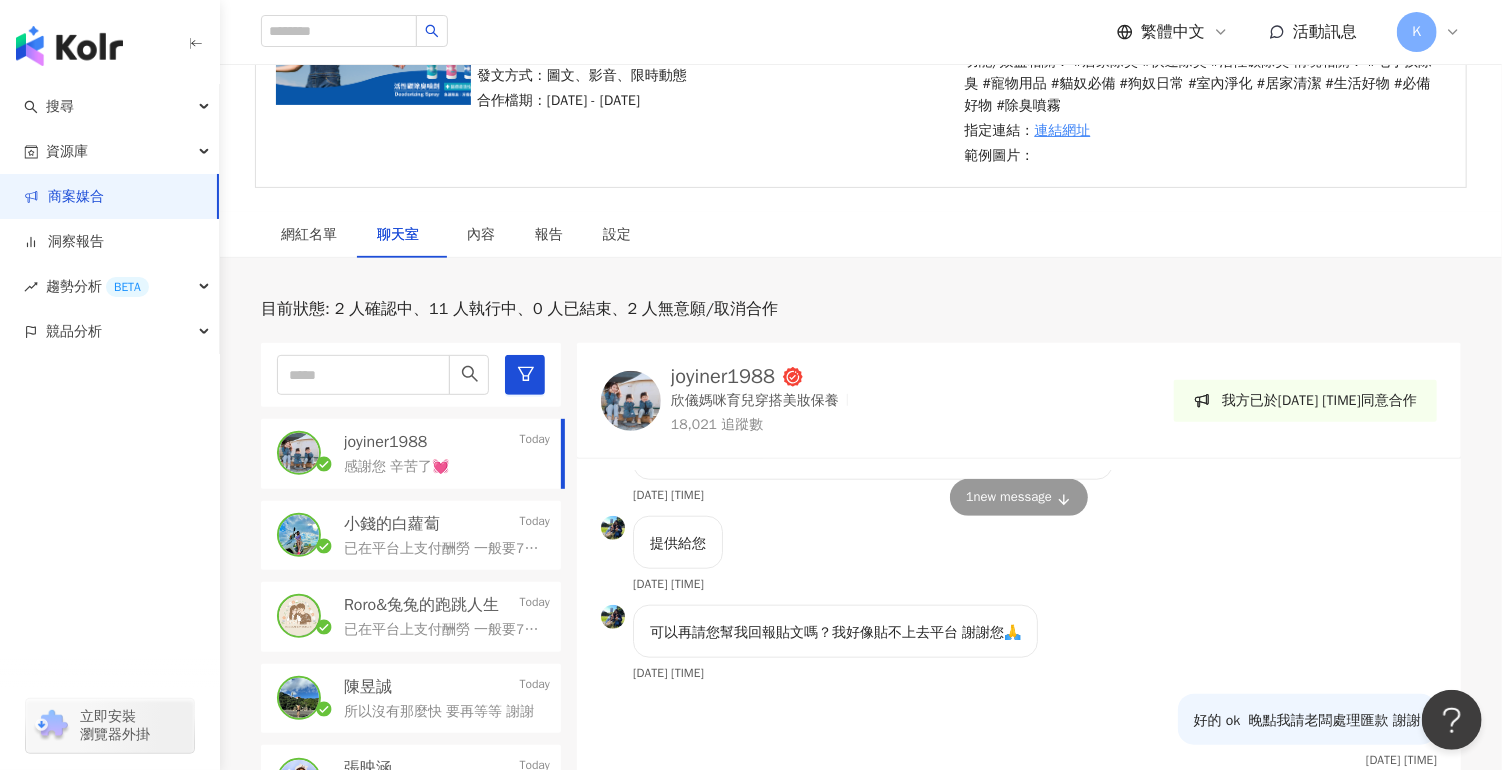 click on "joyiner1988" at bounding box center [385, 442] 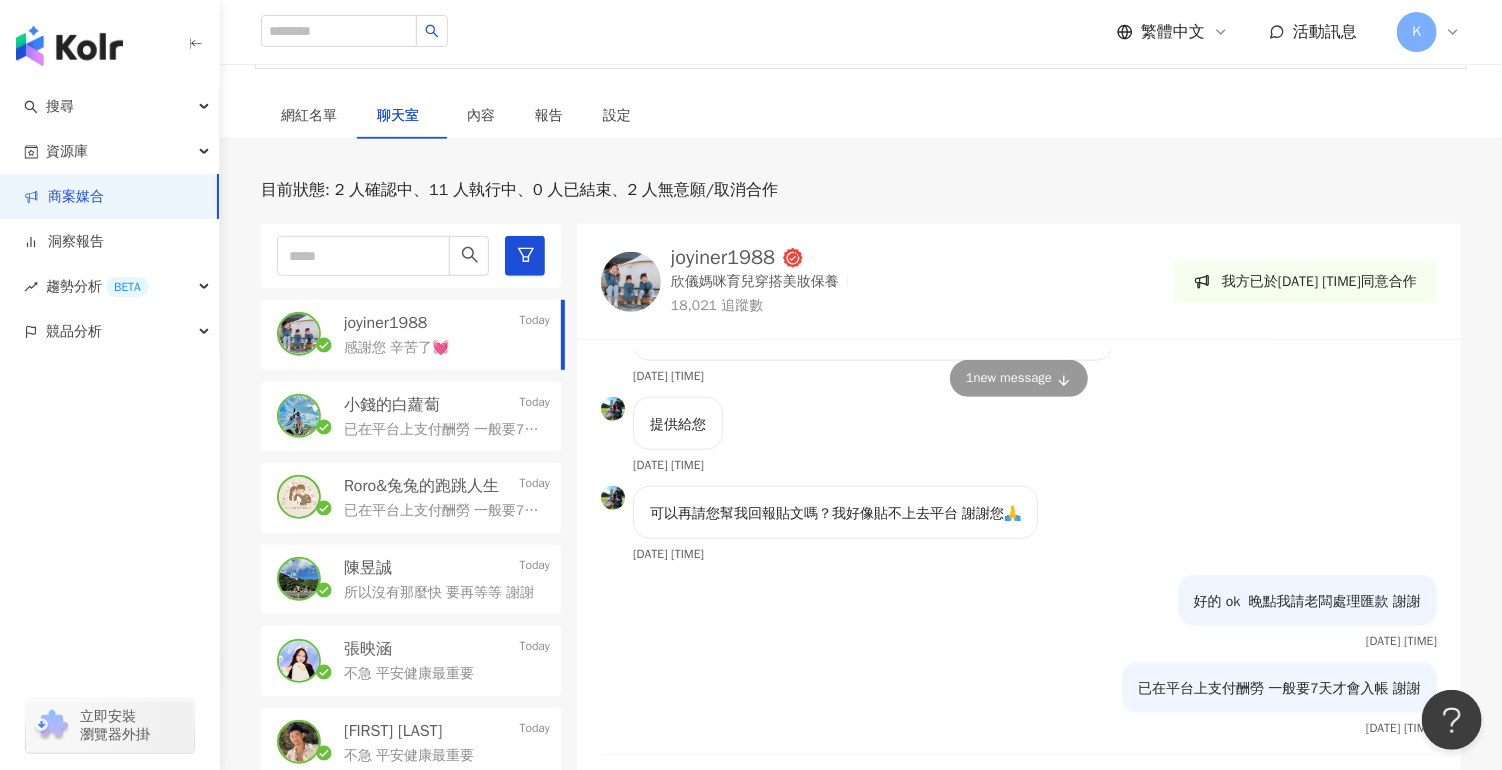 scroll, scrollTop: 450, scrollLeft: 0, axis: vertical 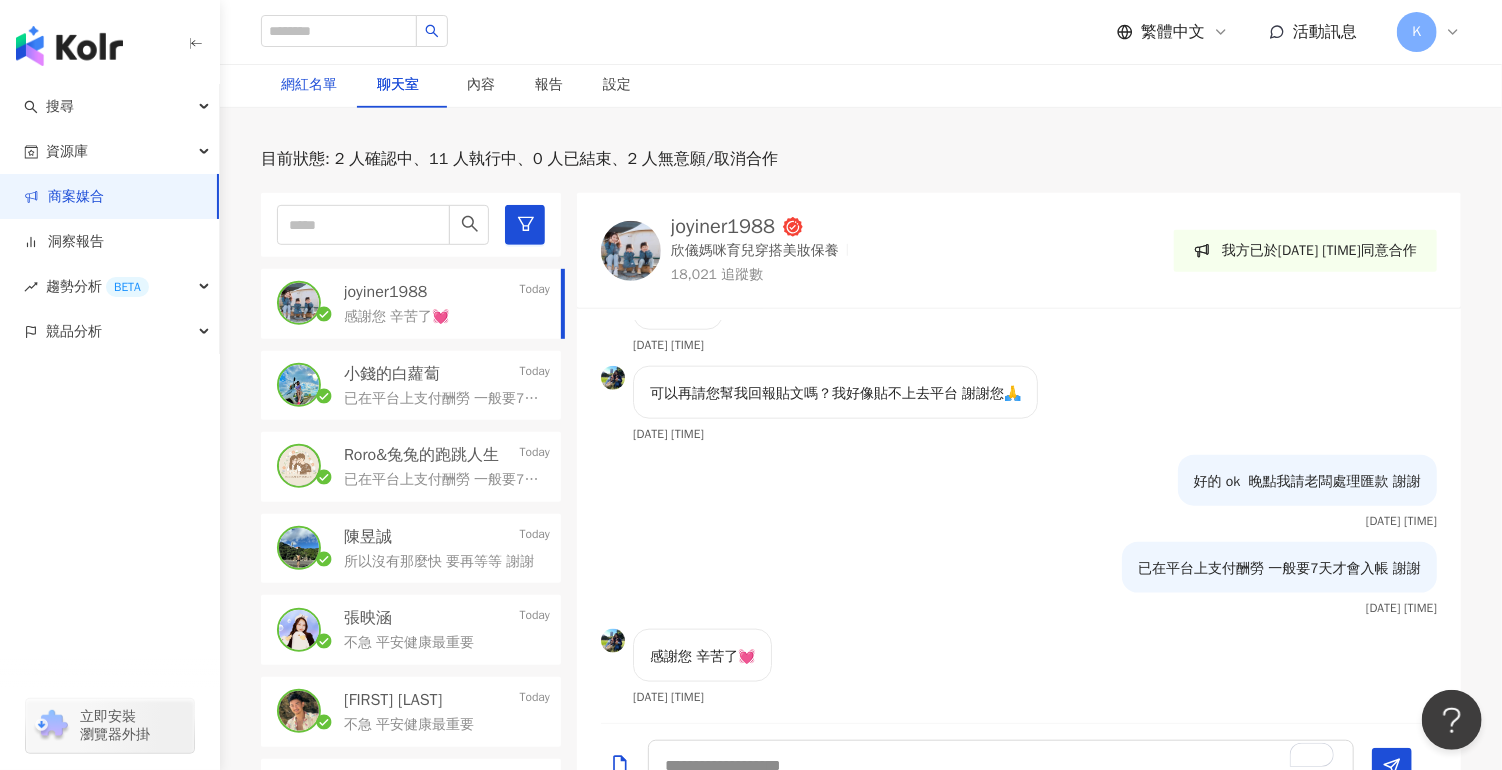 click on "網紅名單" at bounding box center [309, 85] 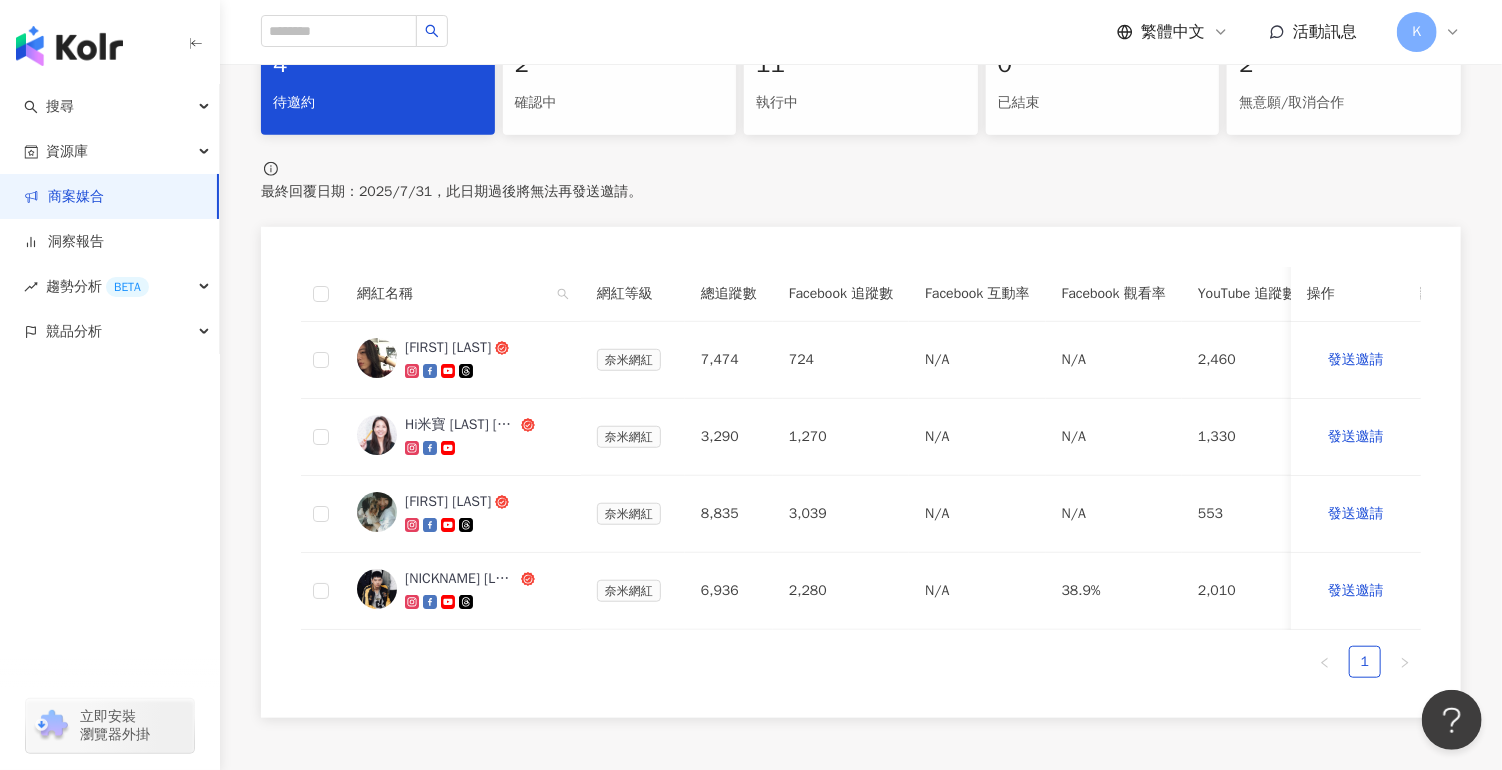 scroll, scrollTop: 600, scrollLeft: 0, axis: vertical 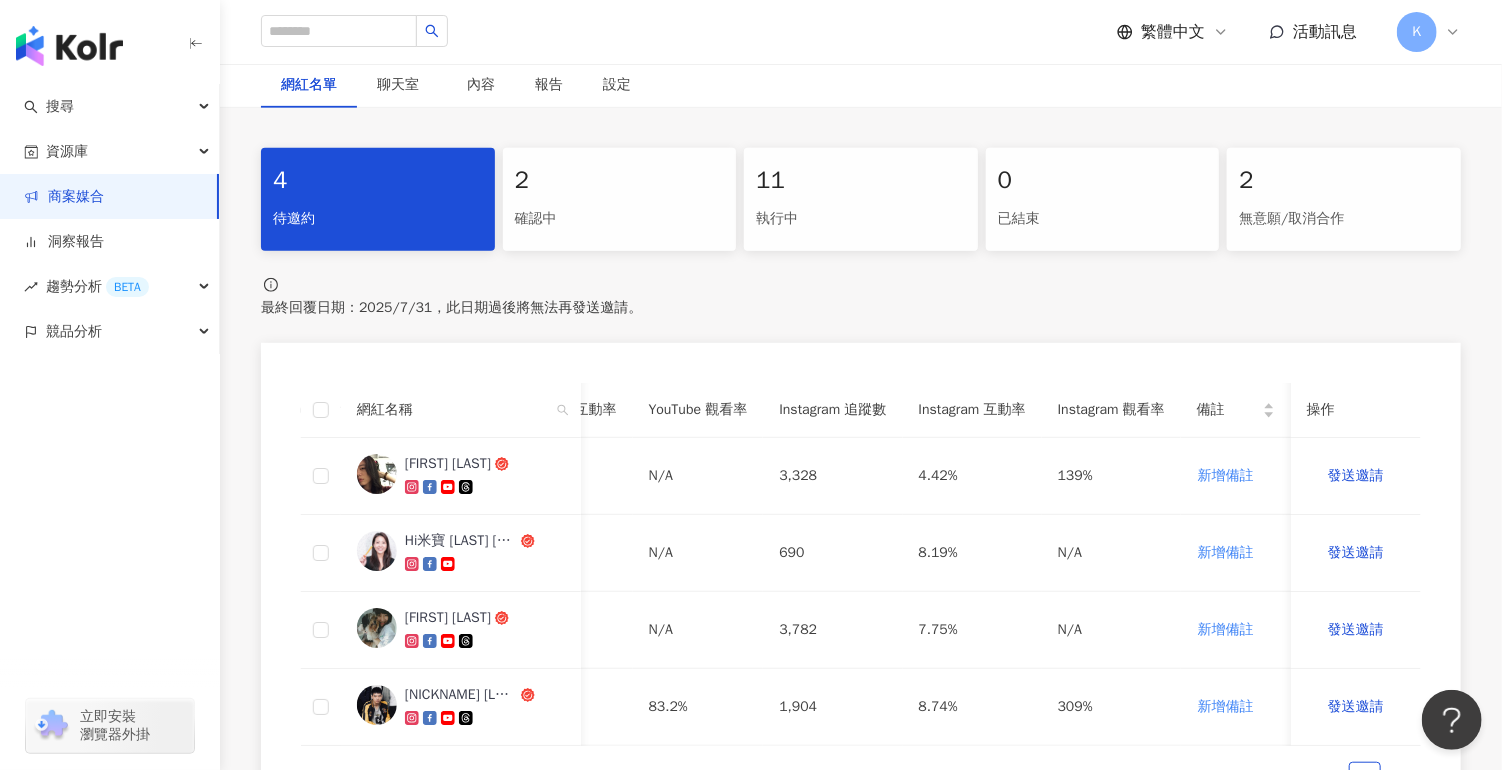 click on "執行中" at bounding box center [861, 219] 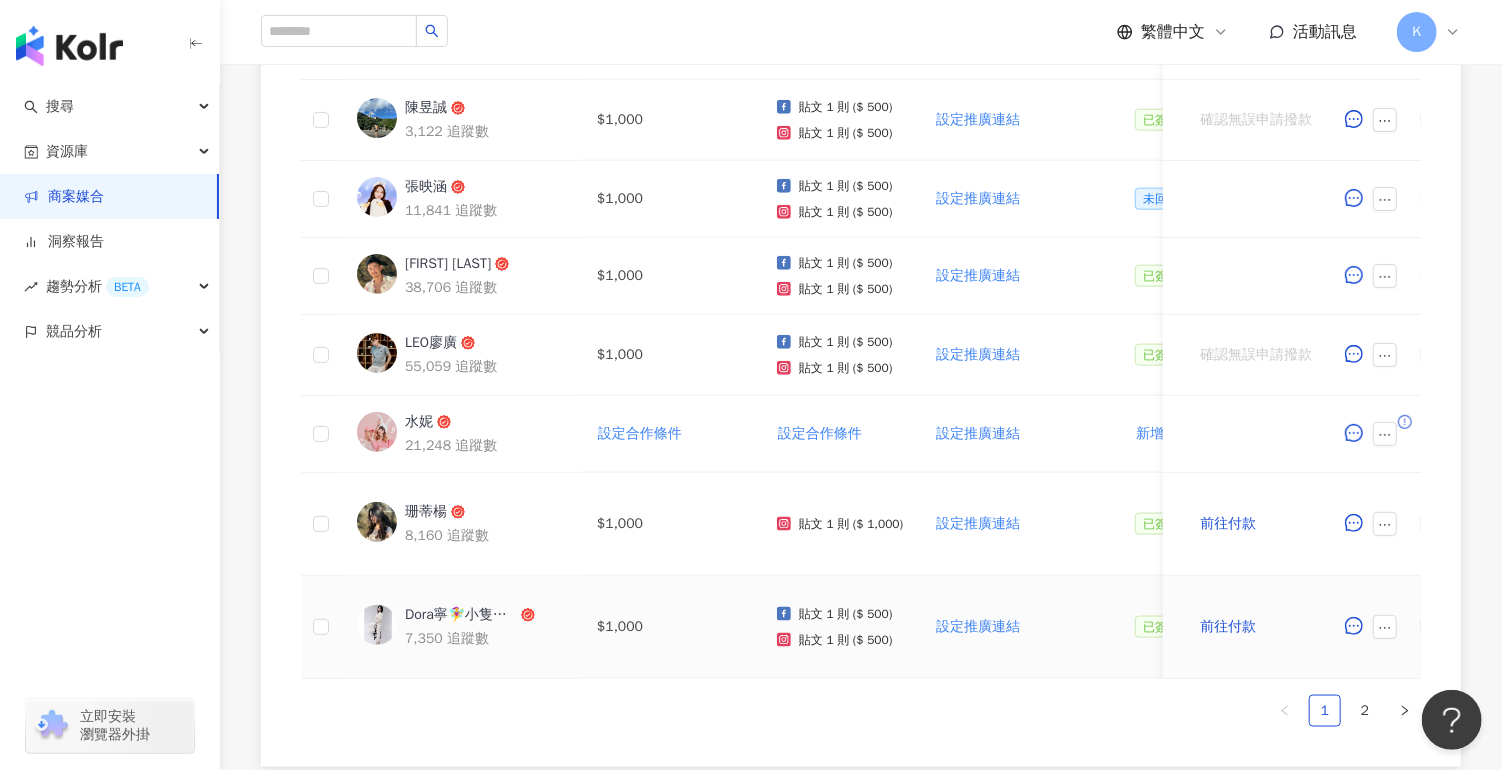 scroll, scrollTop: 1200, scrollLeft: 0, axis: vertical 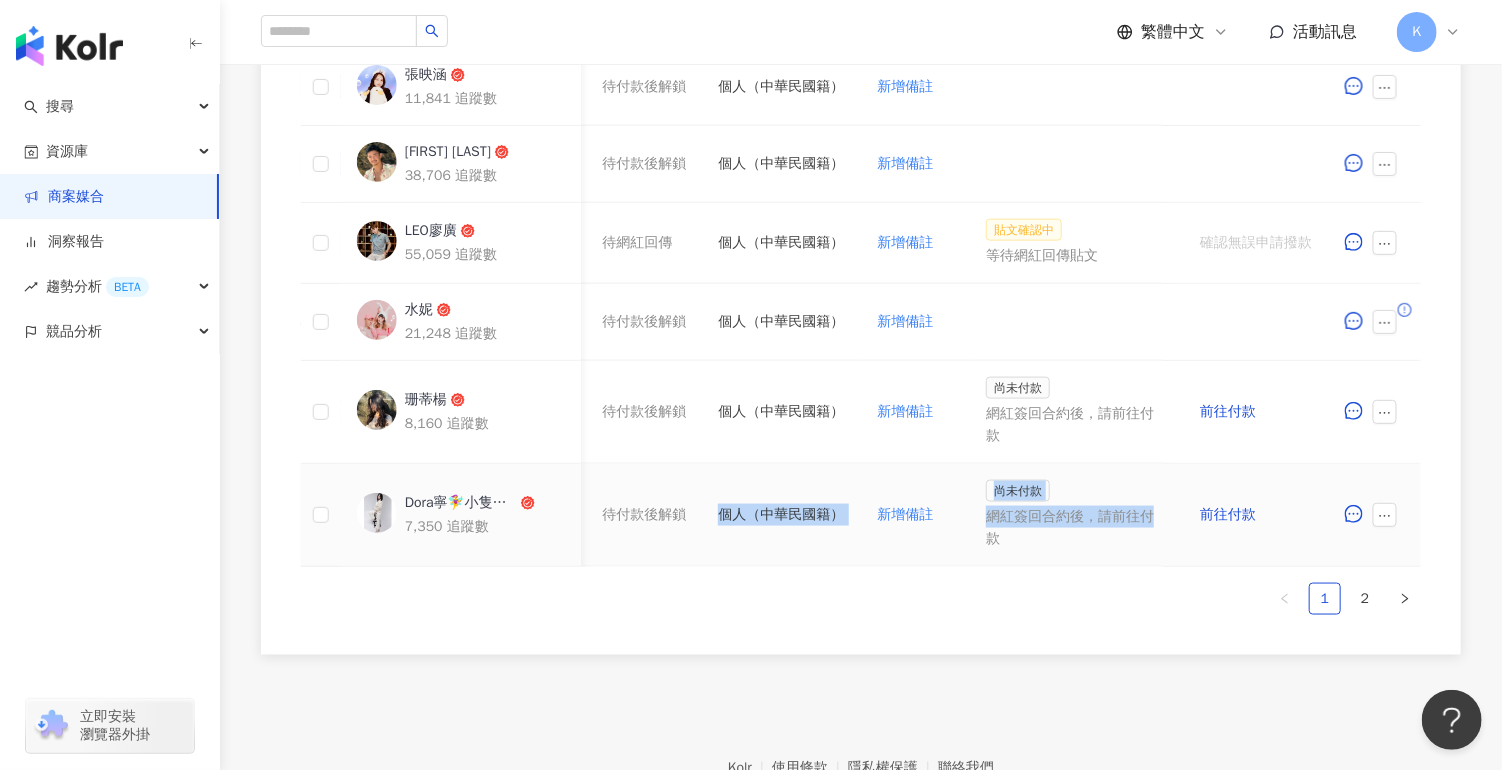 drag, startPoint x: 984, startPoint y: 547, endPoint x: 707, endPoint y: 558, distance: 277.21832 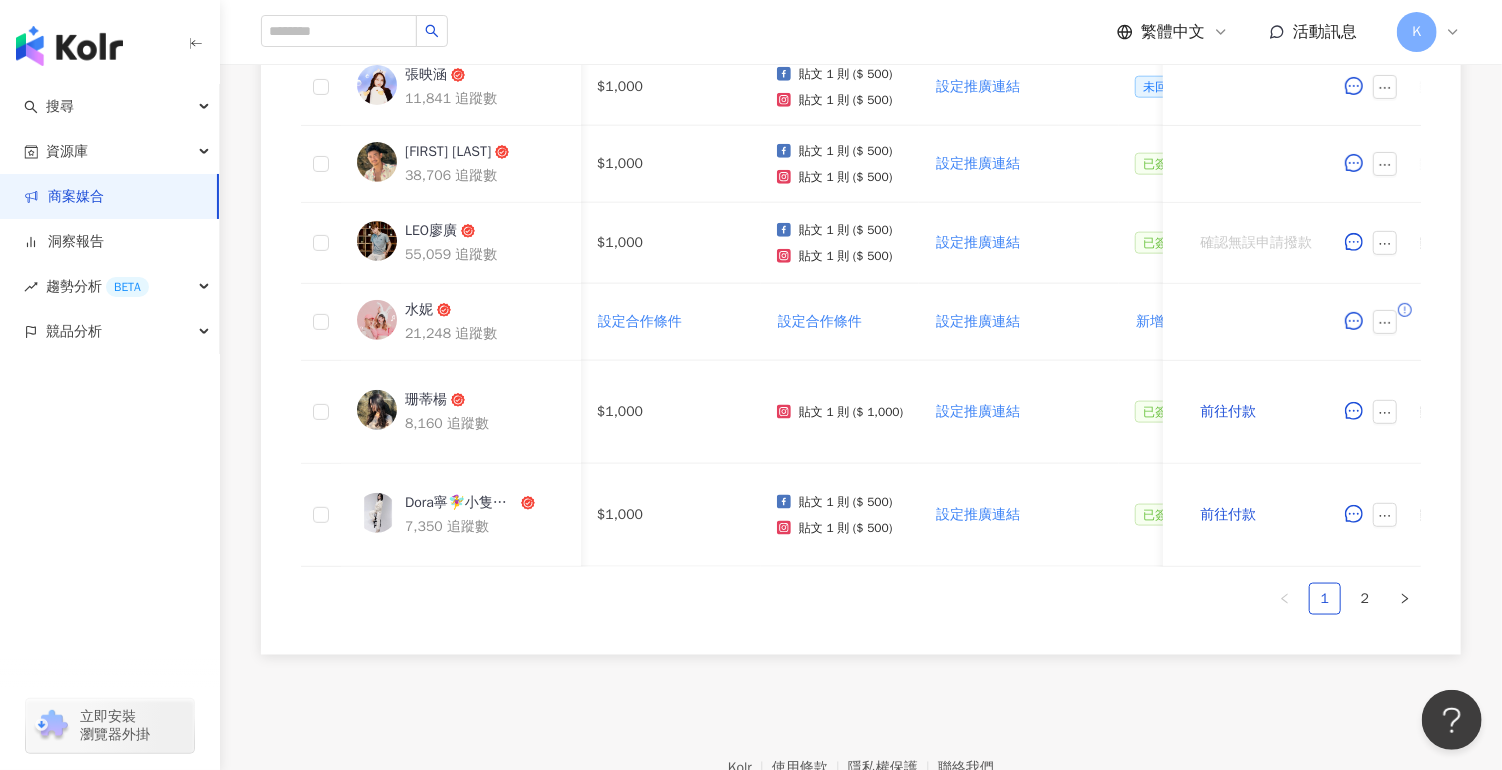 scroll, scrollTop: 0, scrollLeft: 1033, axis: horizontal 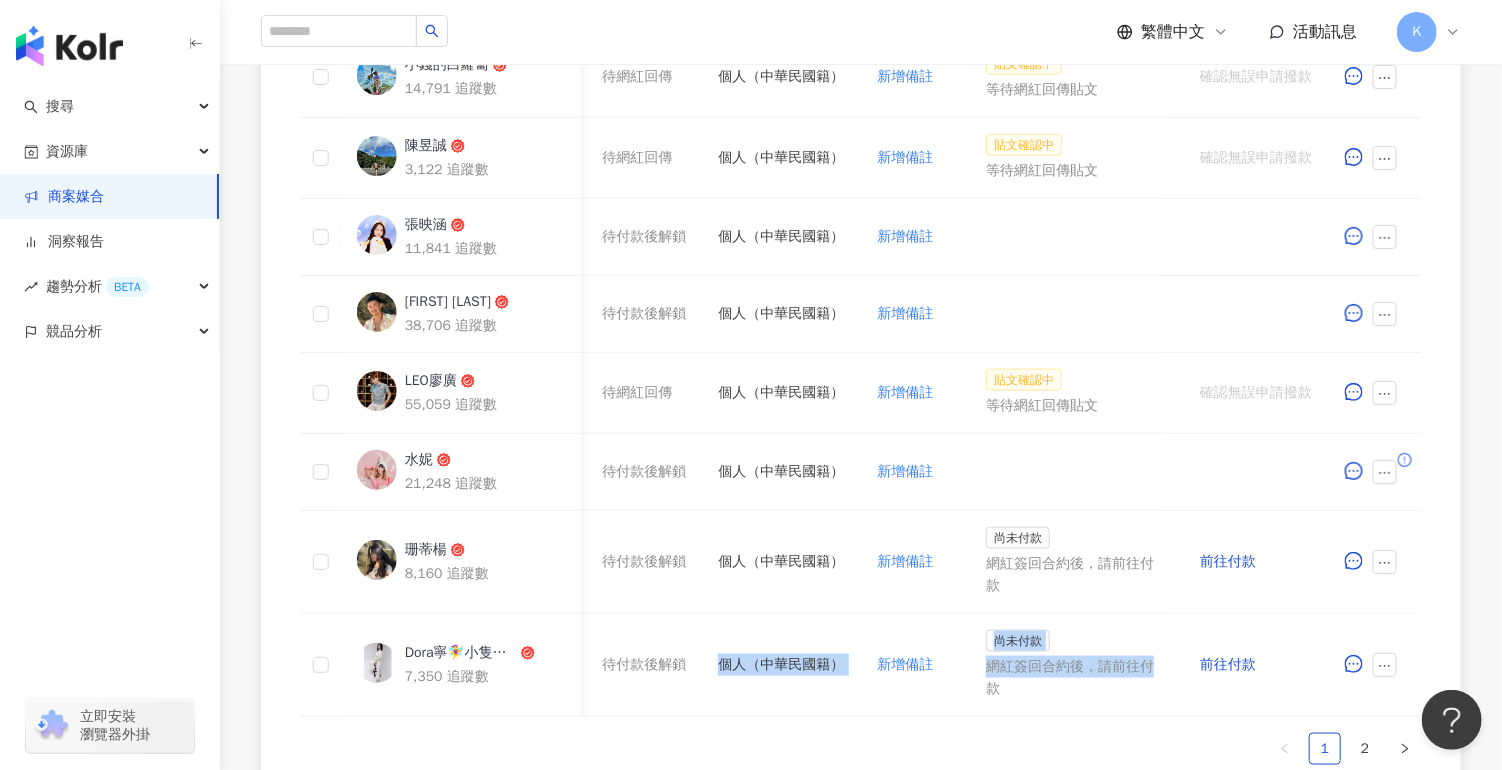 click at bounding box center [110, 420] 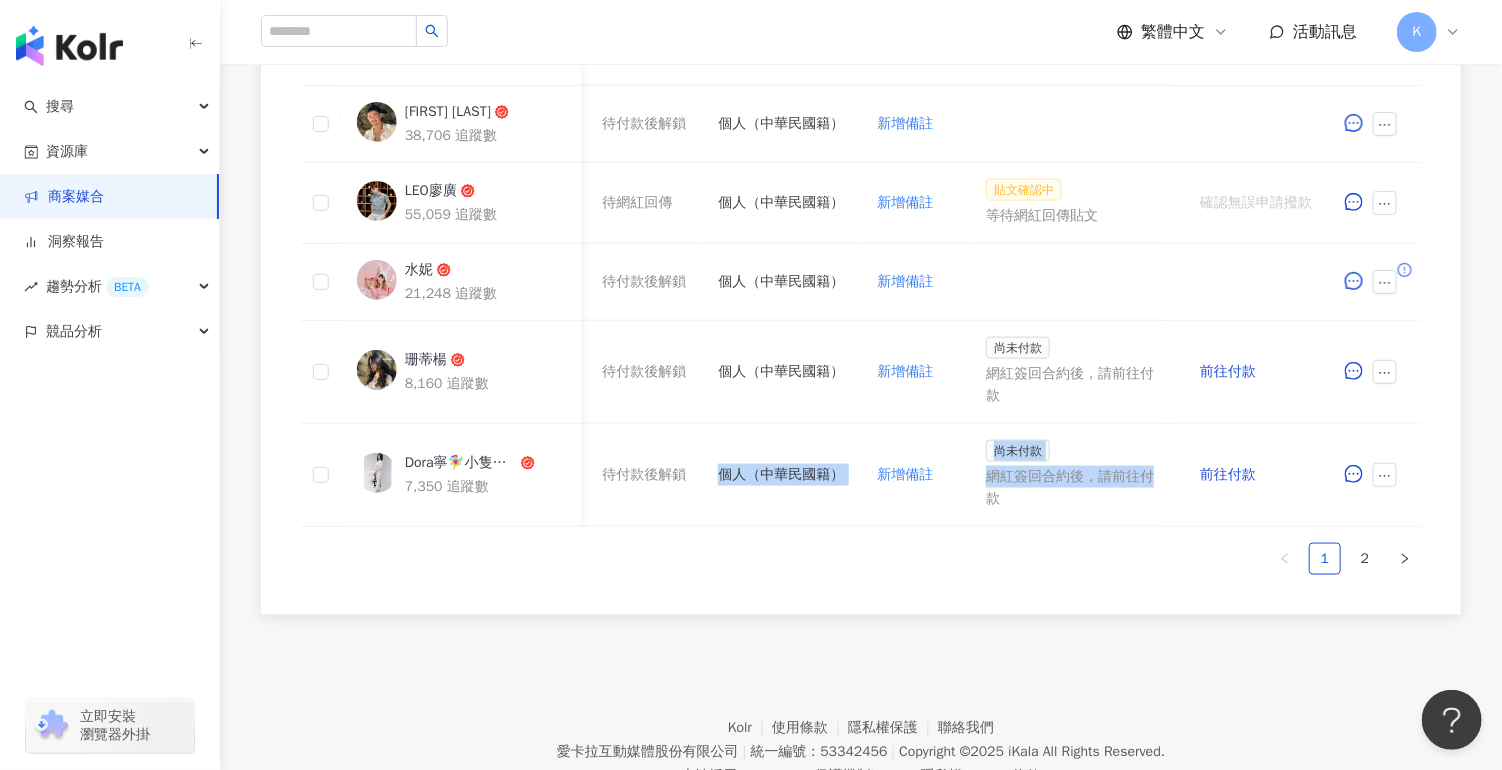 scroll, scrollTop: 1335, scrollLeft: 0, axis: vertical 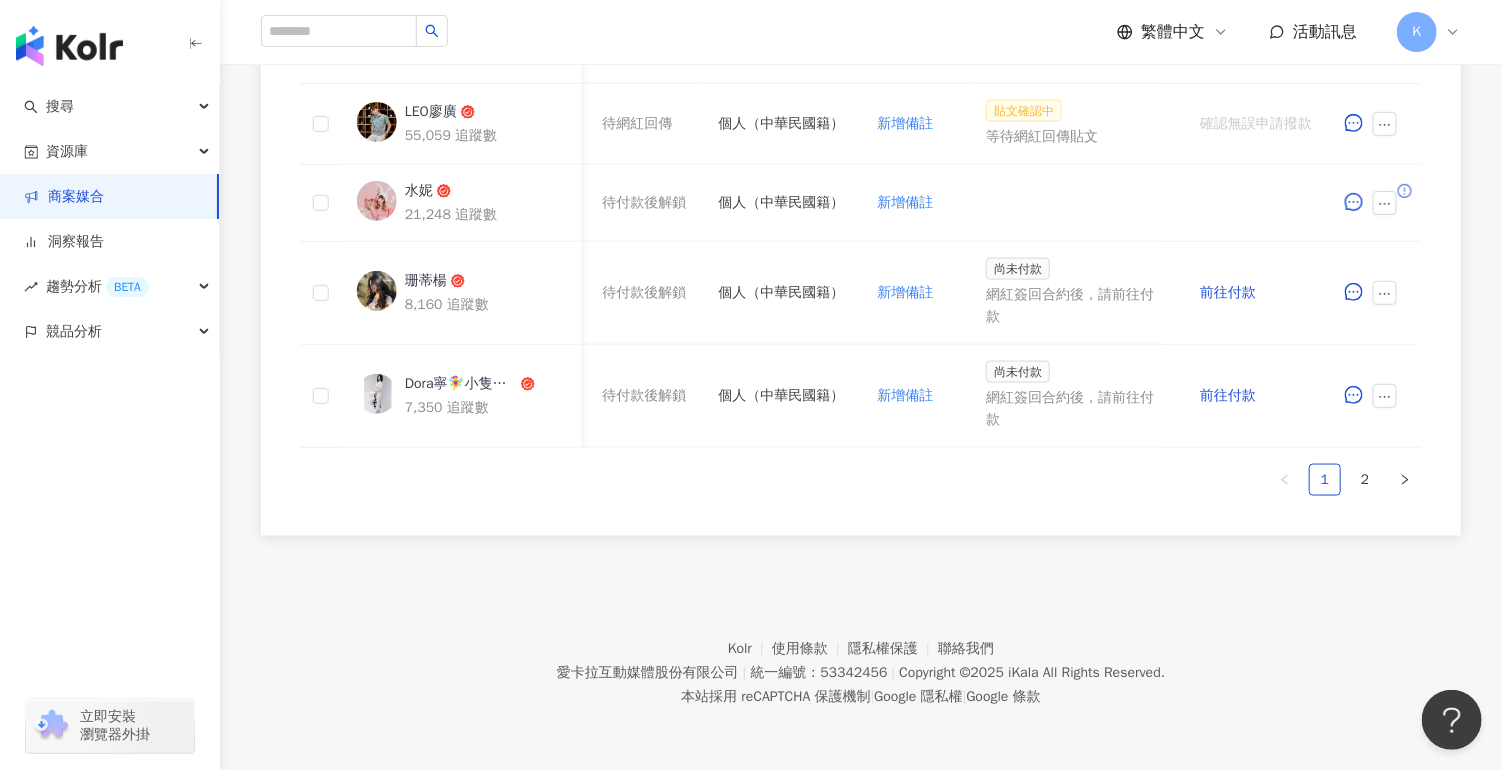 click on "網紅名稱 合作總酬勞 (含稅) 合作項目 推廣連結 合約 勞報單 其他附件 上線連結 領款人身份 備註 付款狀態 操作                           [NICKNAME] [LAST] [FIRST] 13,863 追蹤數 $1,000 貼文 1 則 ($ 500) 貼文 1 則 ($ 500) 設定推廣連結 已簽回 寶惠仕活性碳除臭噴劑試用心得募集 已簽回 勞報單 新增附件 待網紅回傳 個人（中華民國籍） 新增備註 貼文確認中 等待網紅回傳貼文 確認無誤申請撥款 [USERNAME] 19,735 追蹤數 $1,000 貼文 1 則 ($ 500) 貼文 1 則 ($ 500) 設定推廣連結 已簽回 寶惠仕活性碳除臭噴劑試用心得募集 已簽回 勞報單 新增附件 待網紅回傳 個人（中華民國籍） 新增備註 貼文確認中 等待網紅回傳貼文 確認無誤申請撥款 [USERNAME] 14,791 追蹤數 $1,000 貼文 1 則 ($ 500) 貼文 1 則 ($ 500) 設定推廣連結 已簽回 寶惠仕活性碳除臭噴劑試用心得募集 已簽回 勞報單 新增附件" at bounding box center (861, 31) 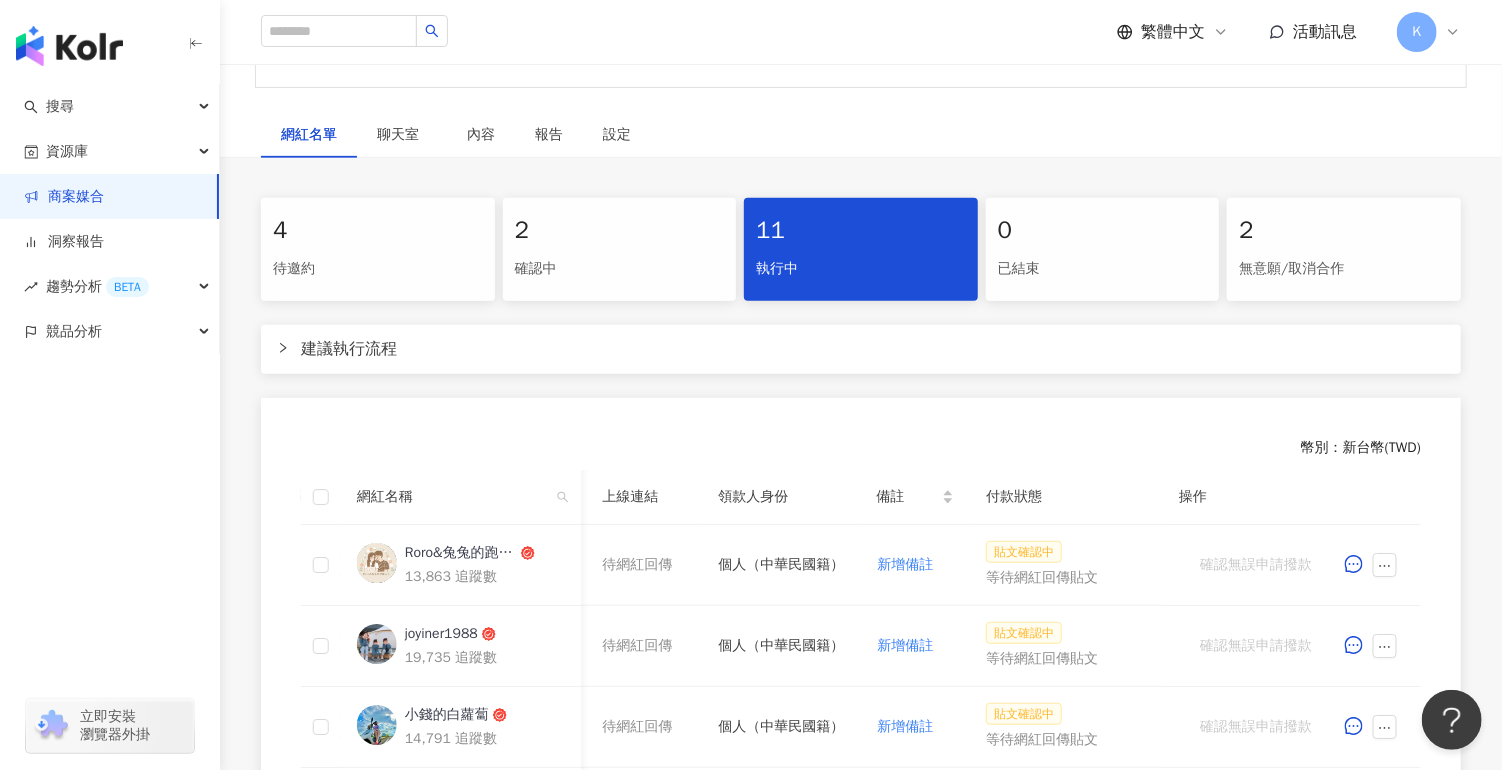 scroll, scrollTop: 135, scrollLeft: 0, axis: vertical 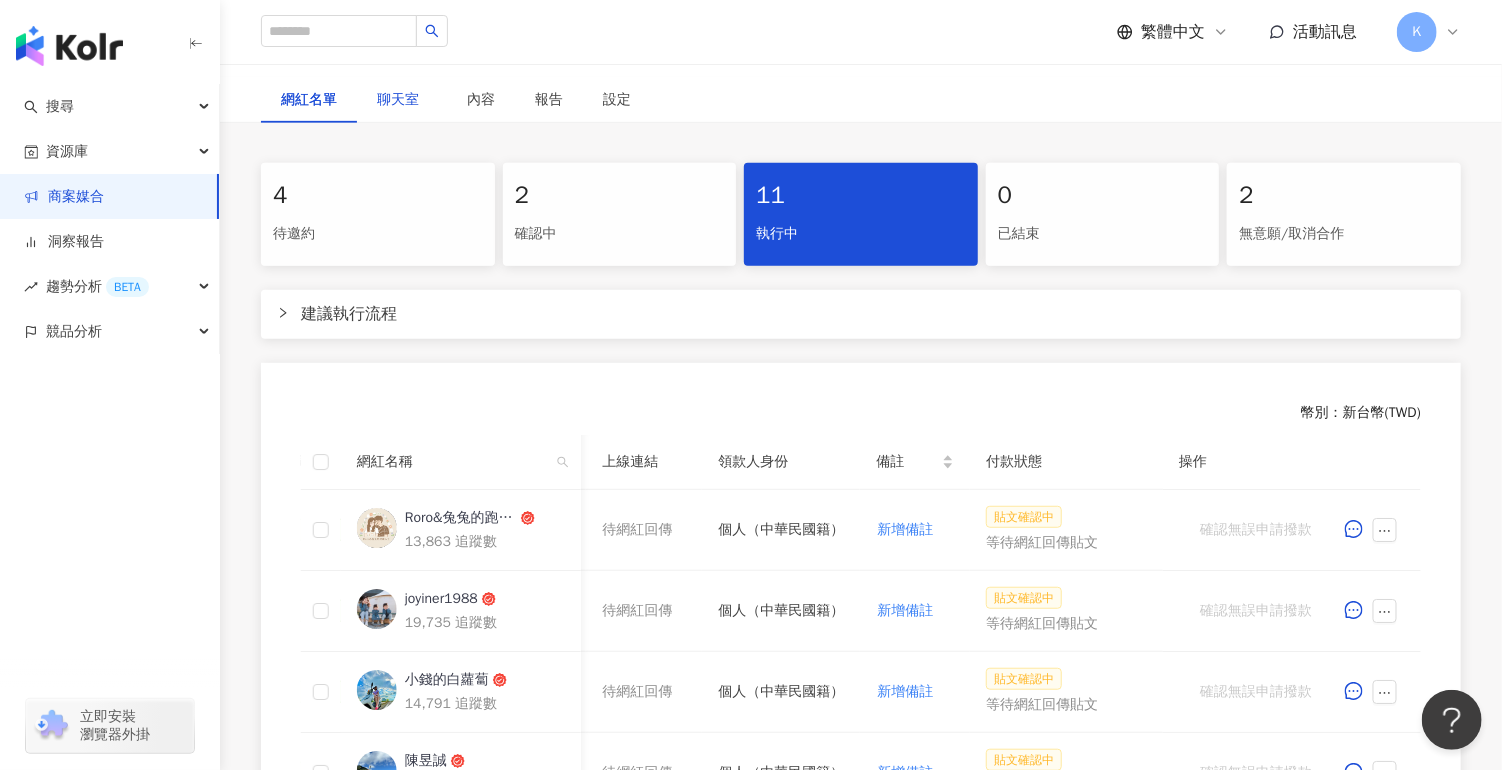 click on "聊天室" at bounding box center [402, 100] 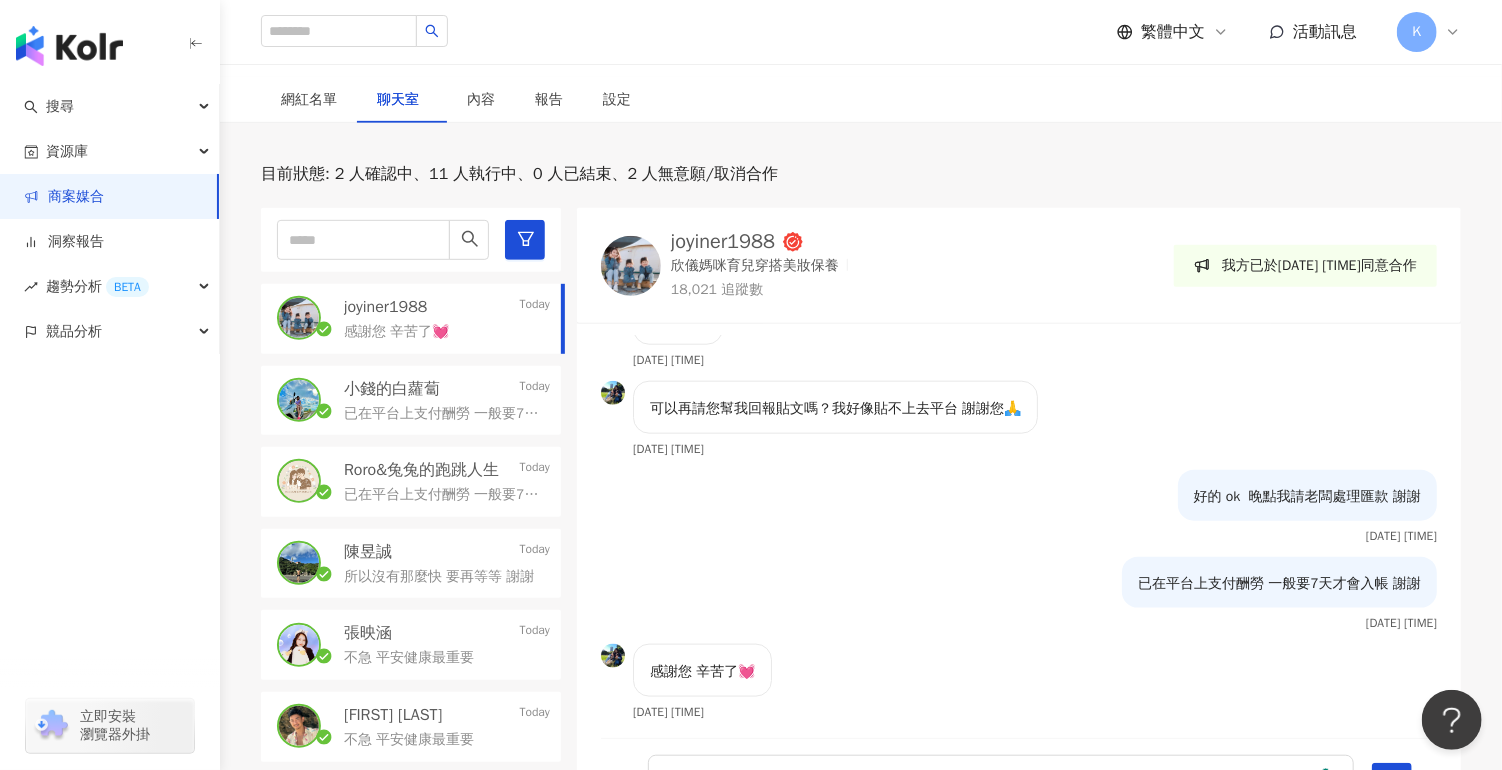 scroll, scrollTop: 5155, scrollLeft: 0, axis: vertical 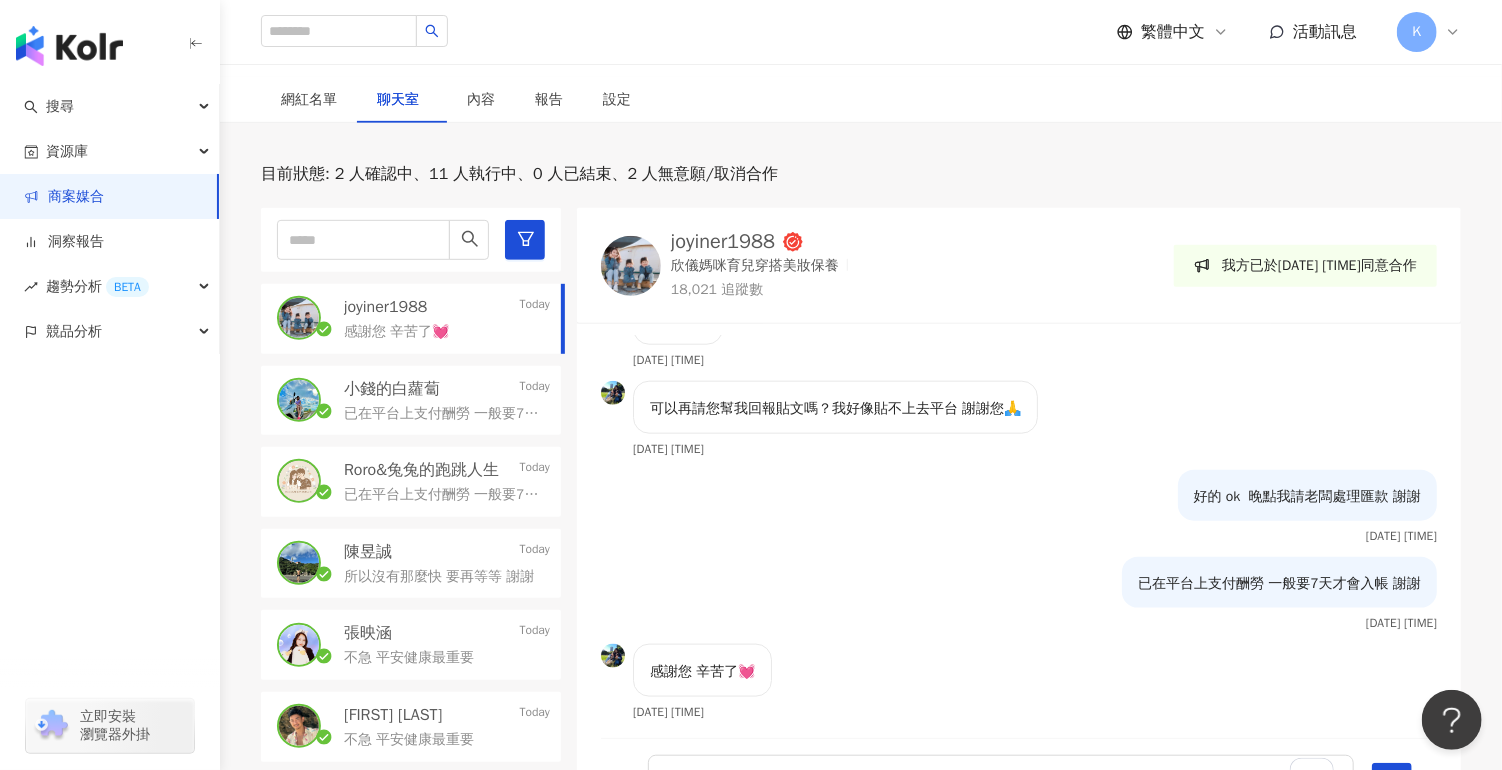 click on "已在平台上支付酬勞 一般要7天才會入帳 謝謝" at bounding box center [443, 414] 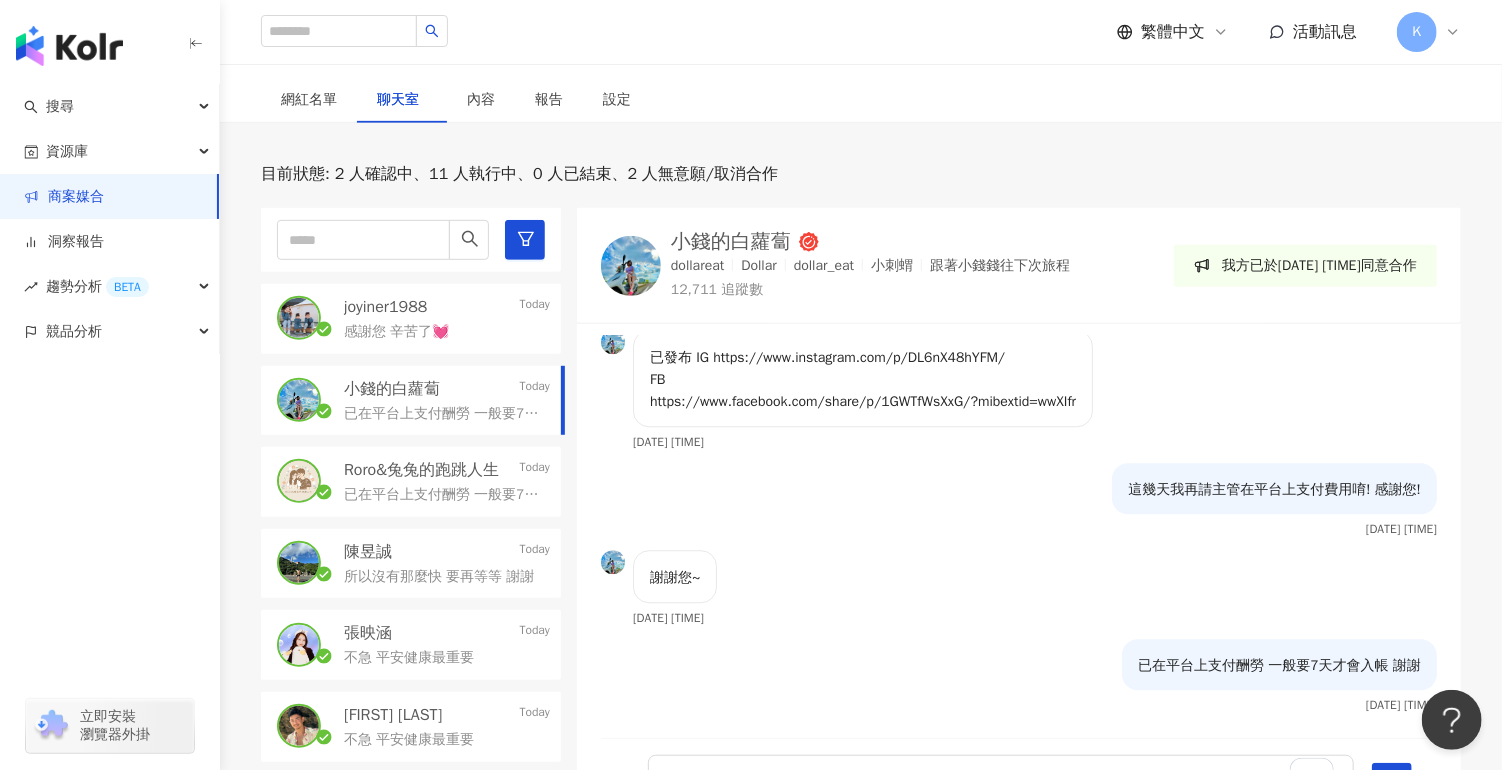 scroll, scrollTop: 2794, scrollLeft: 0, axis: vertical 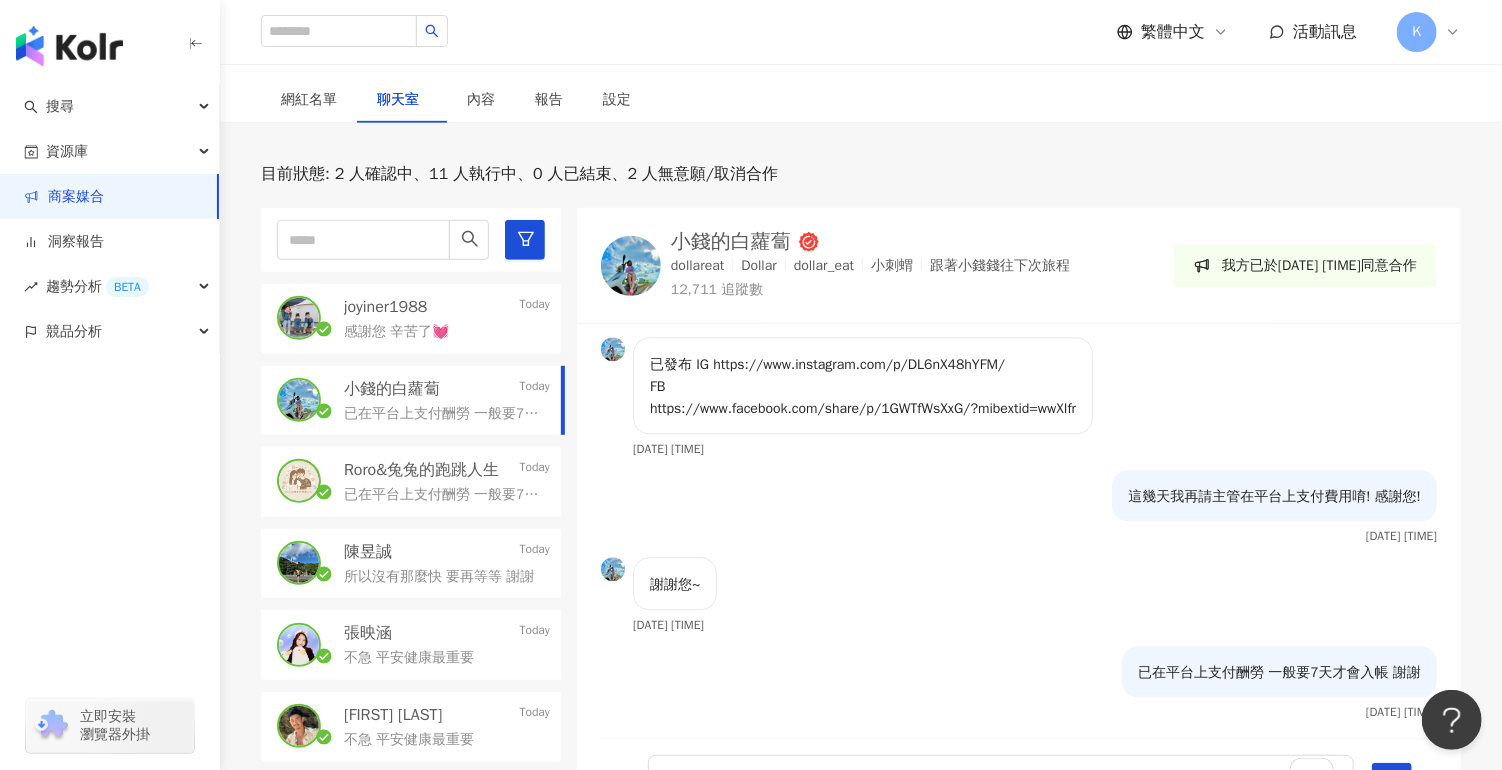 click on "Roro&兔兔的跑跳人生" at bounding box center [421, 470] 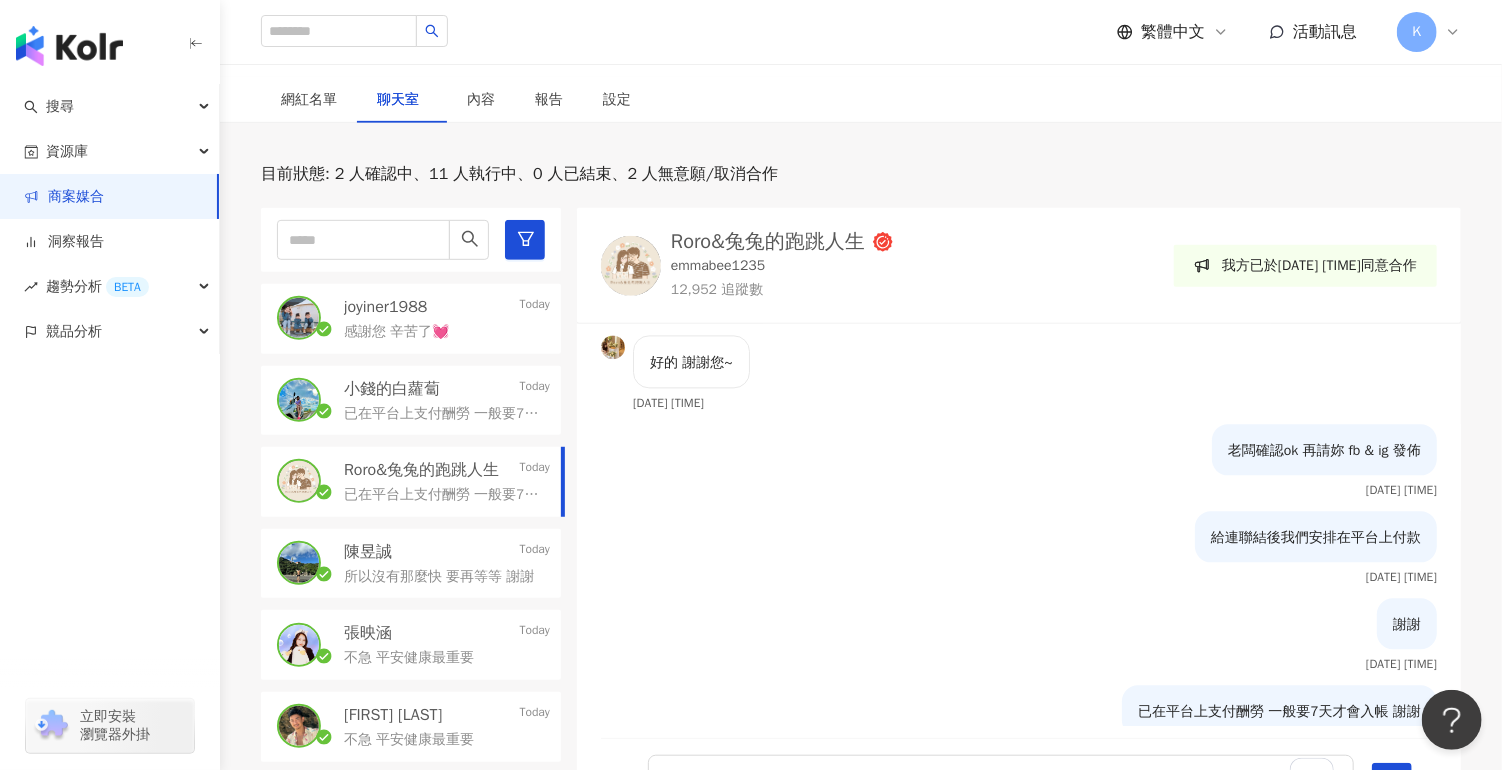 scroll, scrollTop: 2487, scrollLeft: 0, axis: vertical 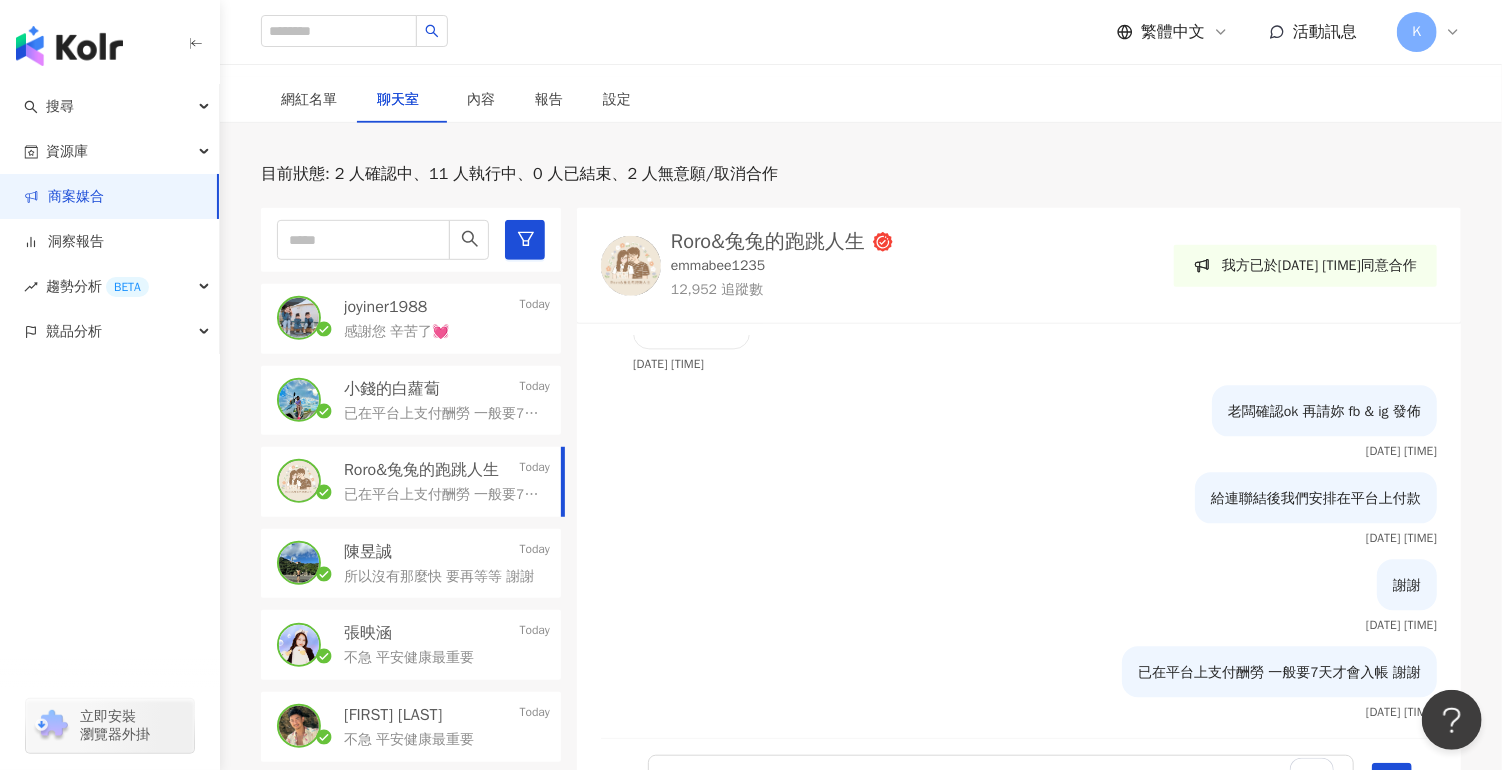 click on "聊天室" at bounding box center (402, 100) 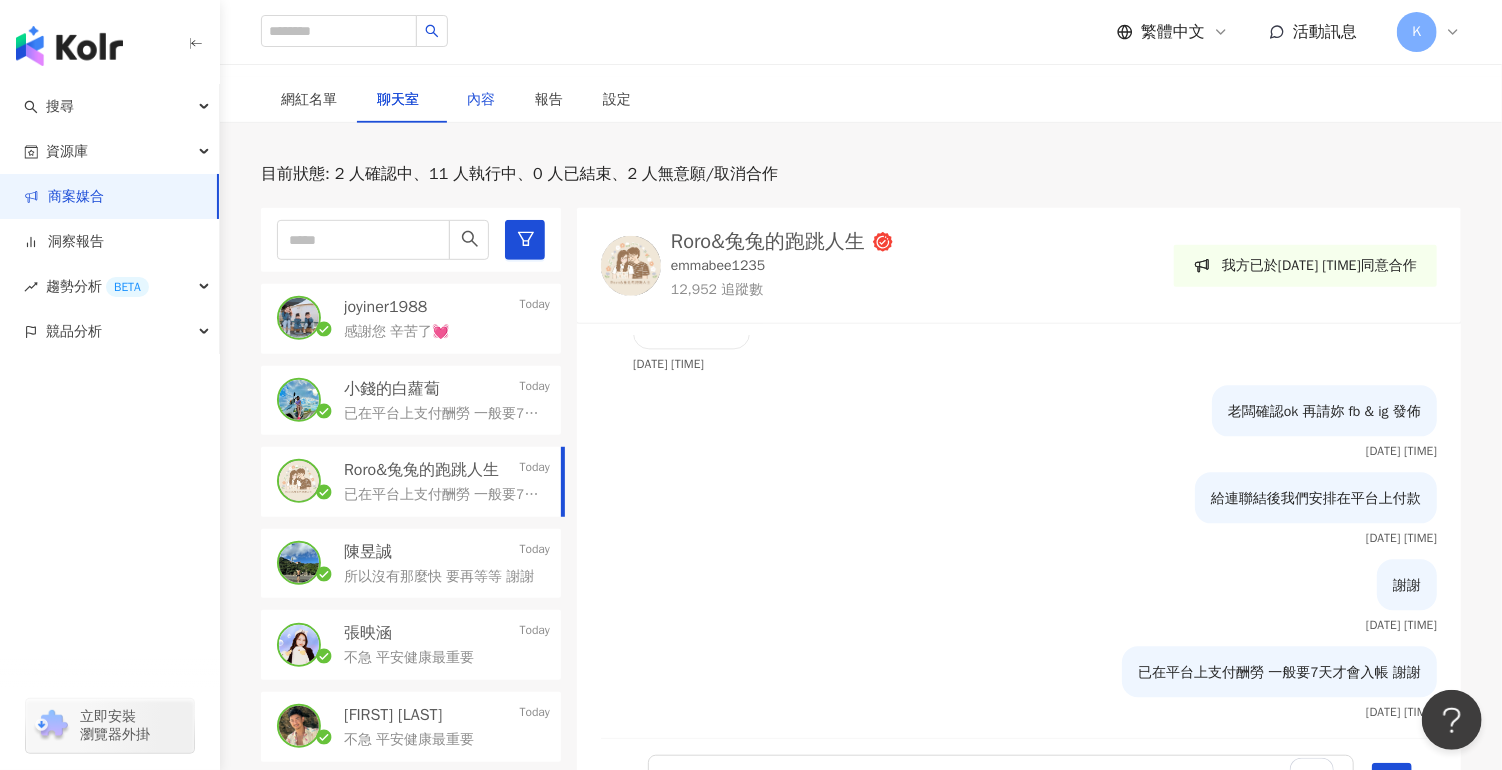 click on "內容" at bounding box center [481, 100] 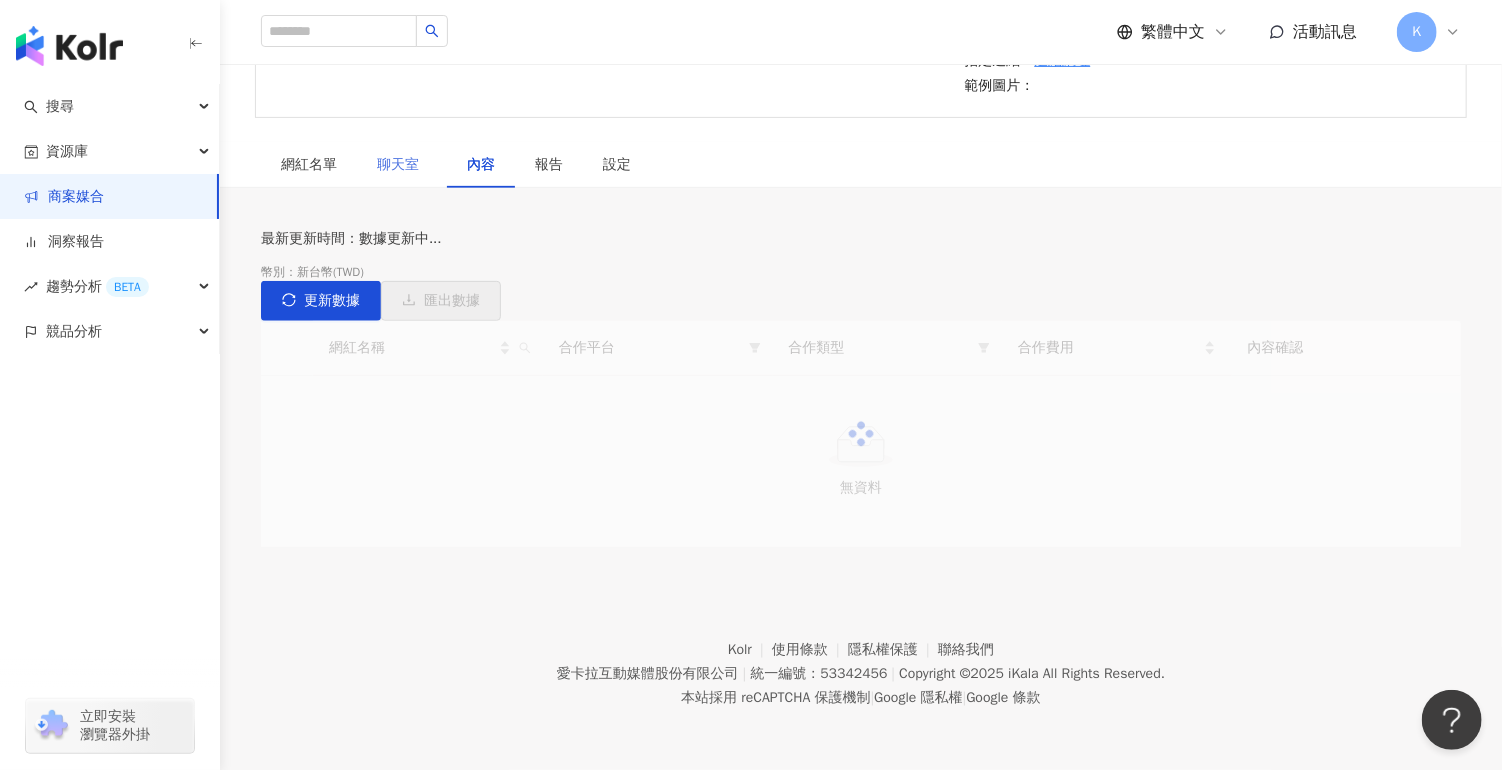scroll, scrollTop: 435, scrollLeft: 0, axis: vertical 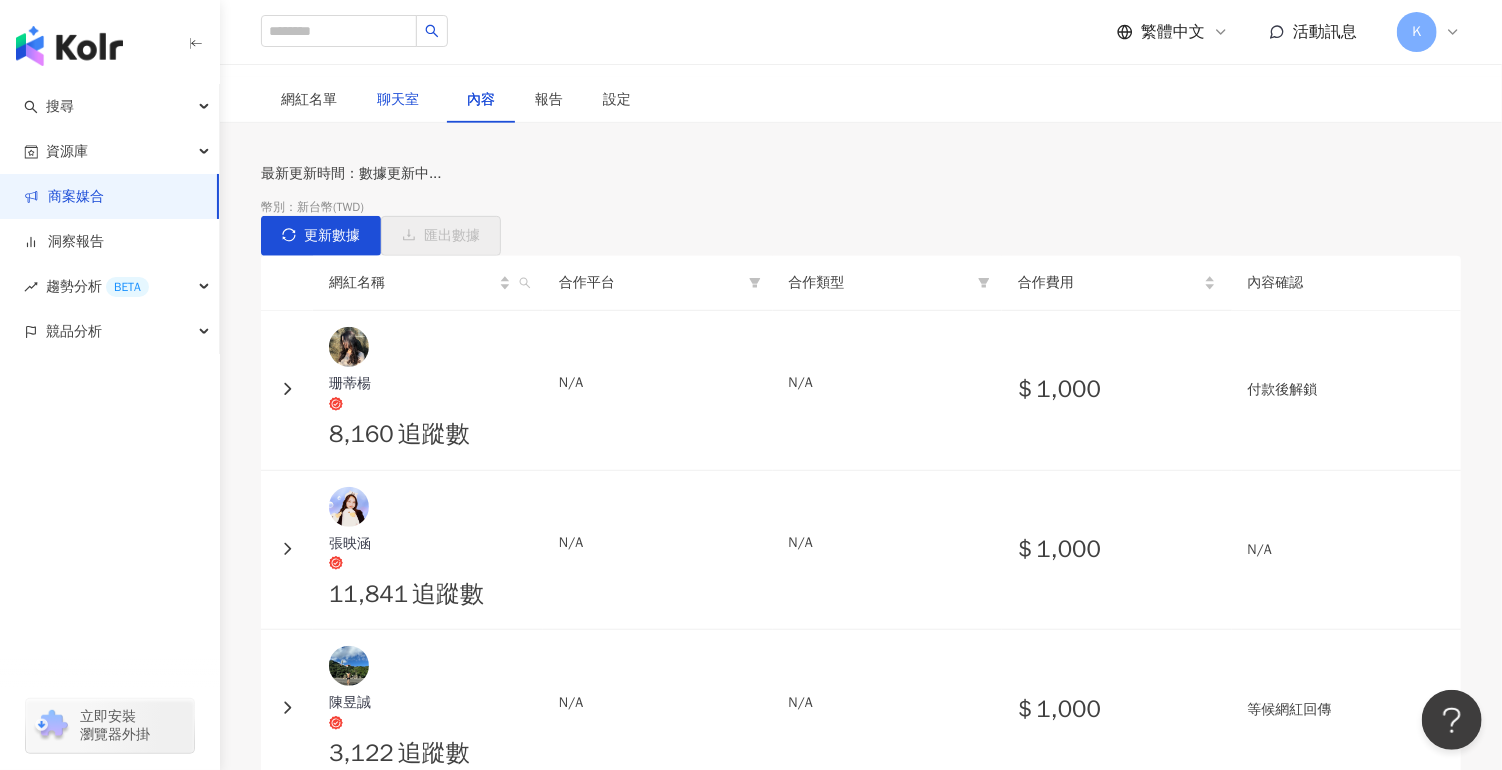 click on "聊天室" at bounding box center (402, 100) 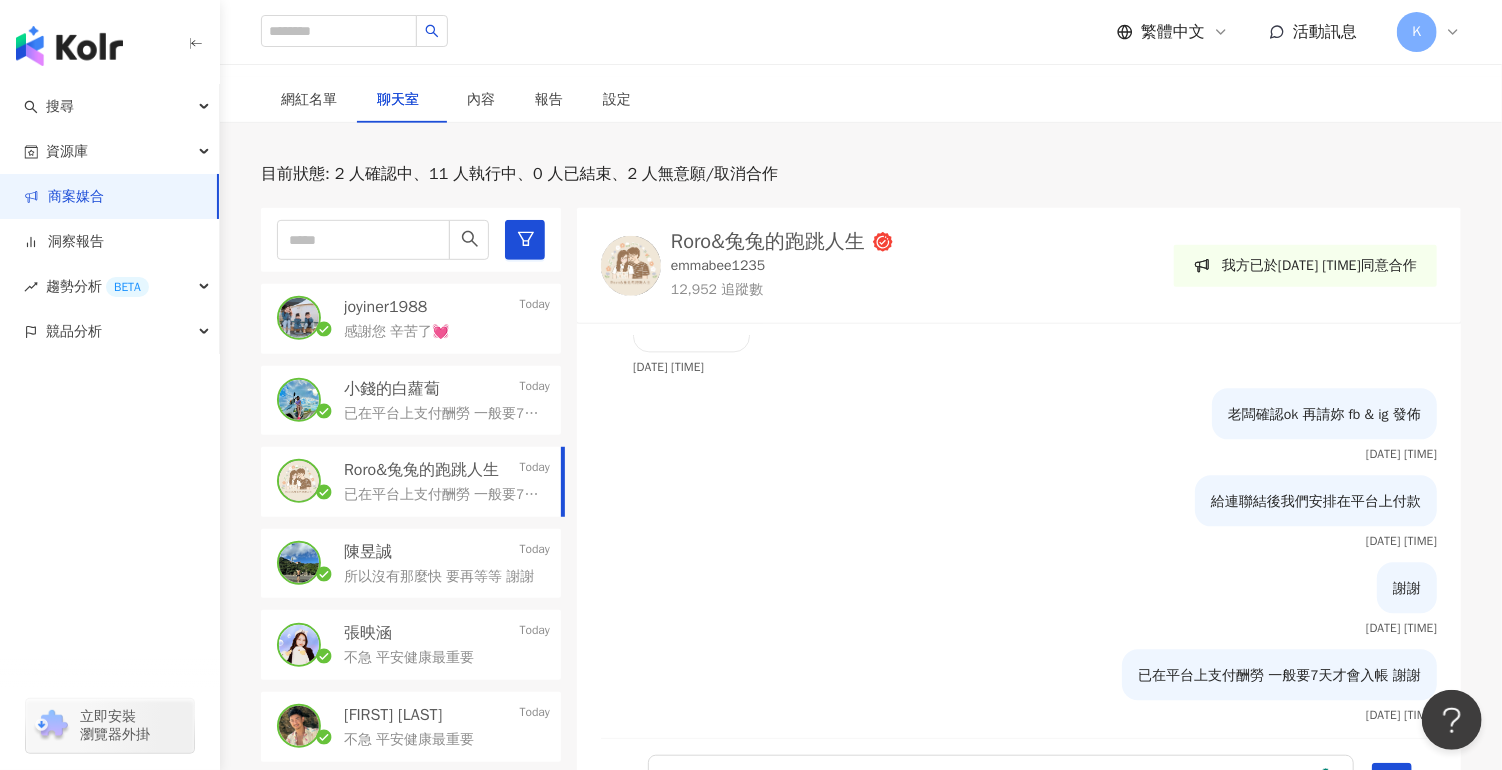 scroll, scrollTop: 2488, scrollLeft: 0, axis: vertical 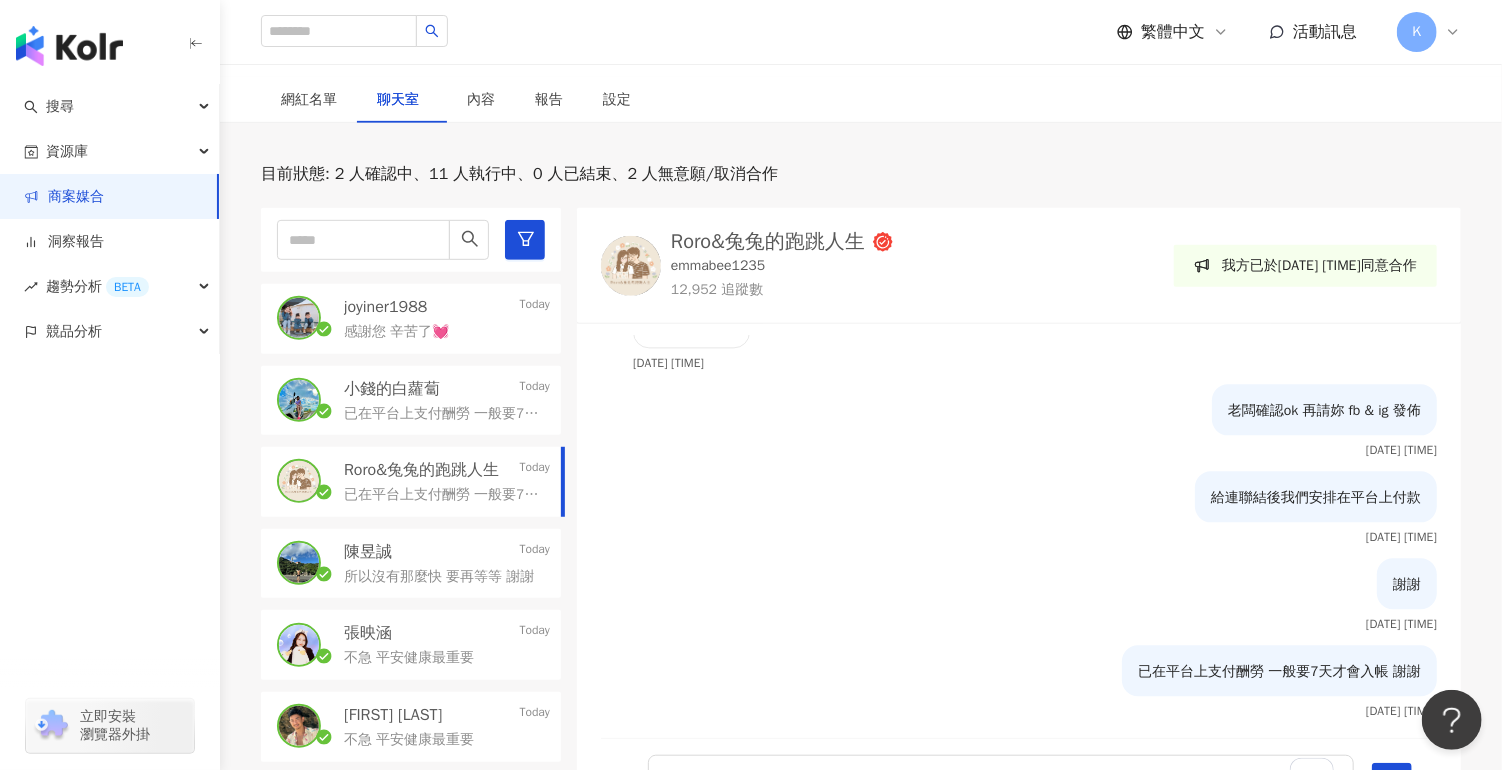 click on "聊天室" at bounding box center (402, 100) 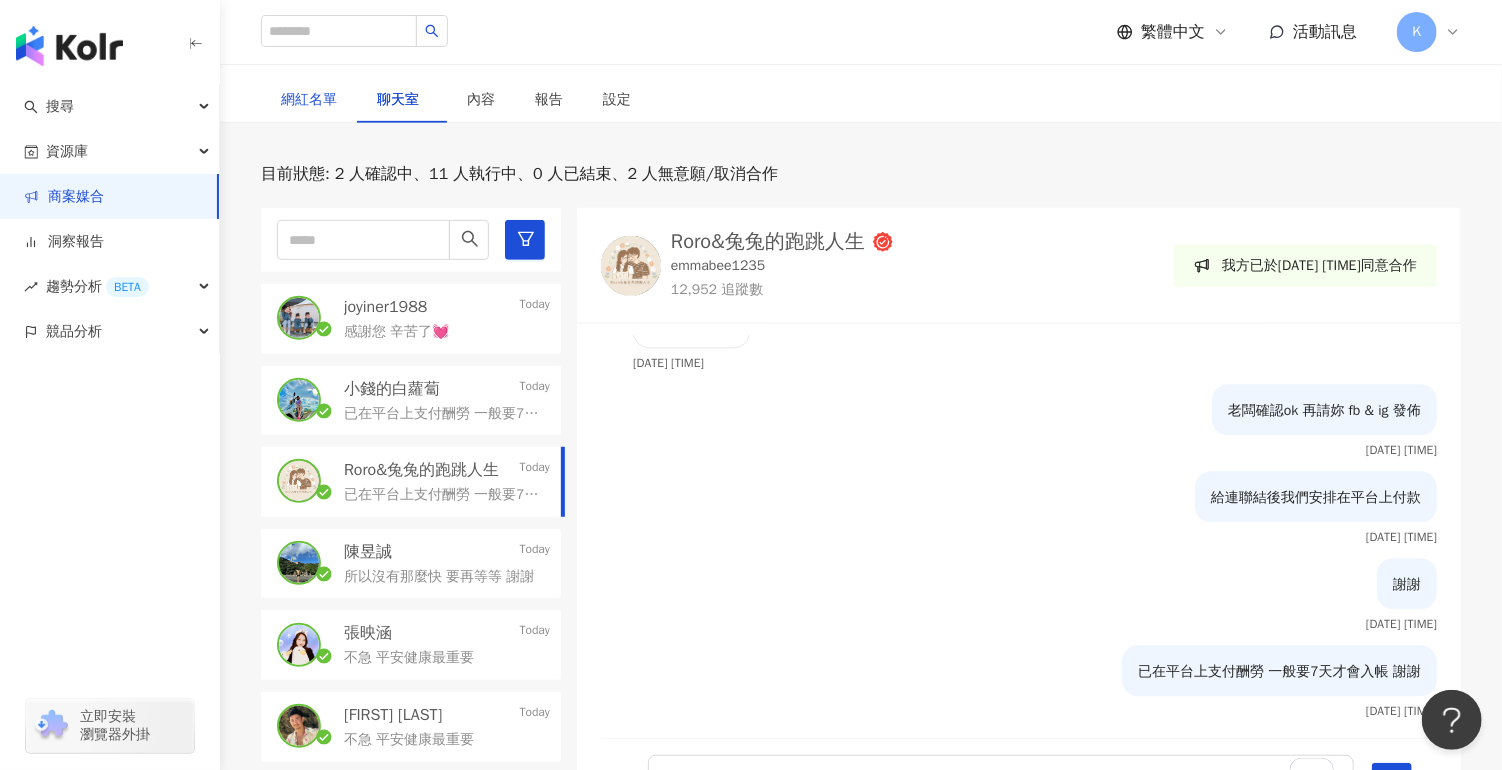 click on "網紅名單" at bounding box center [309, 100] 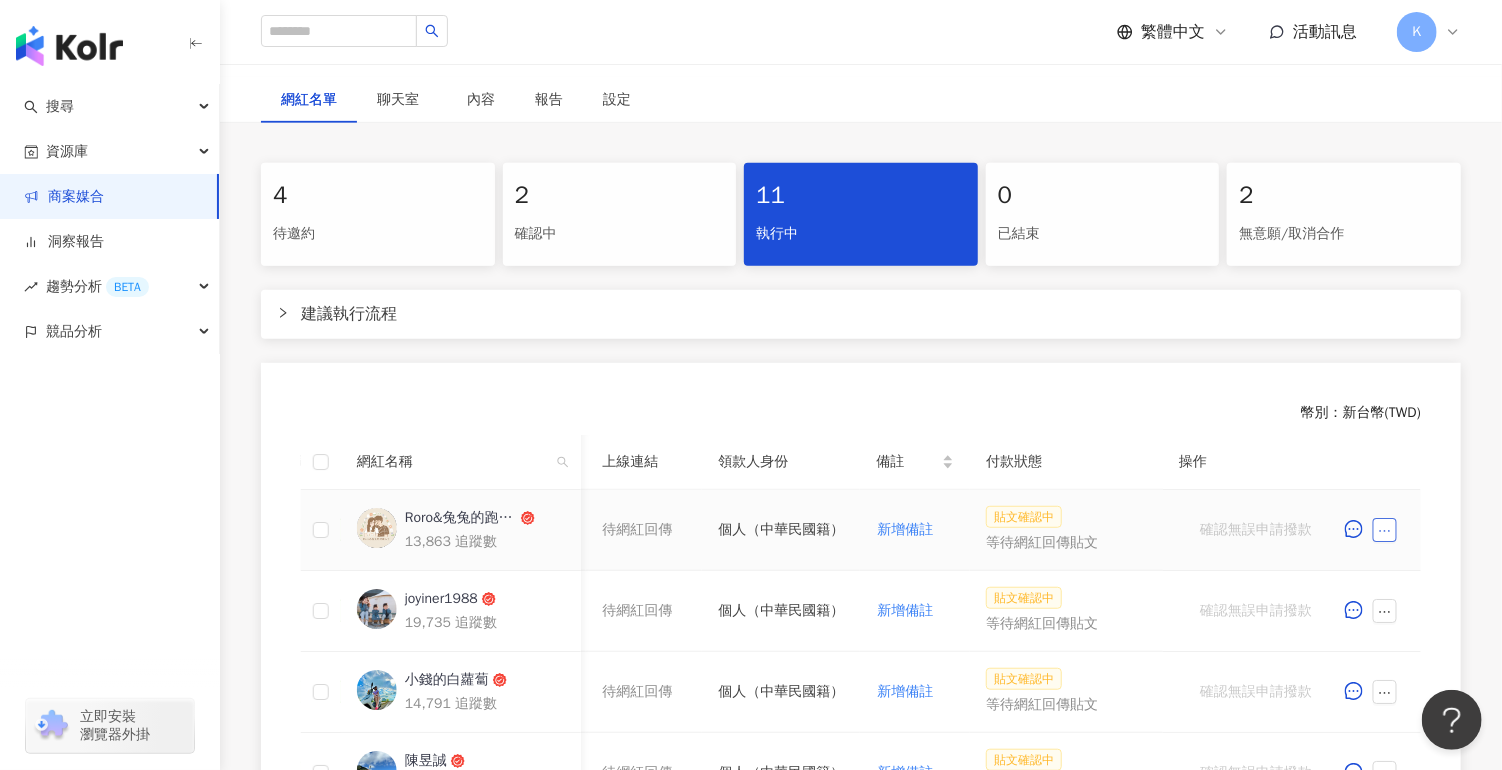 click 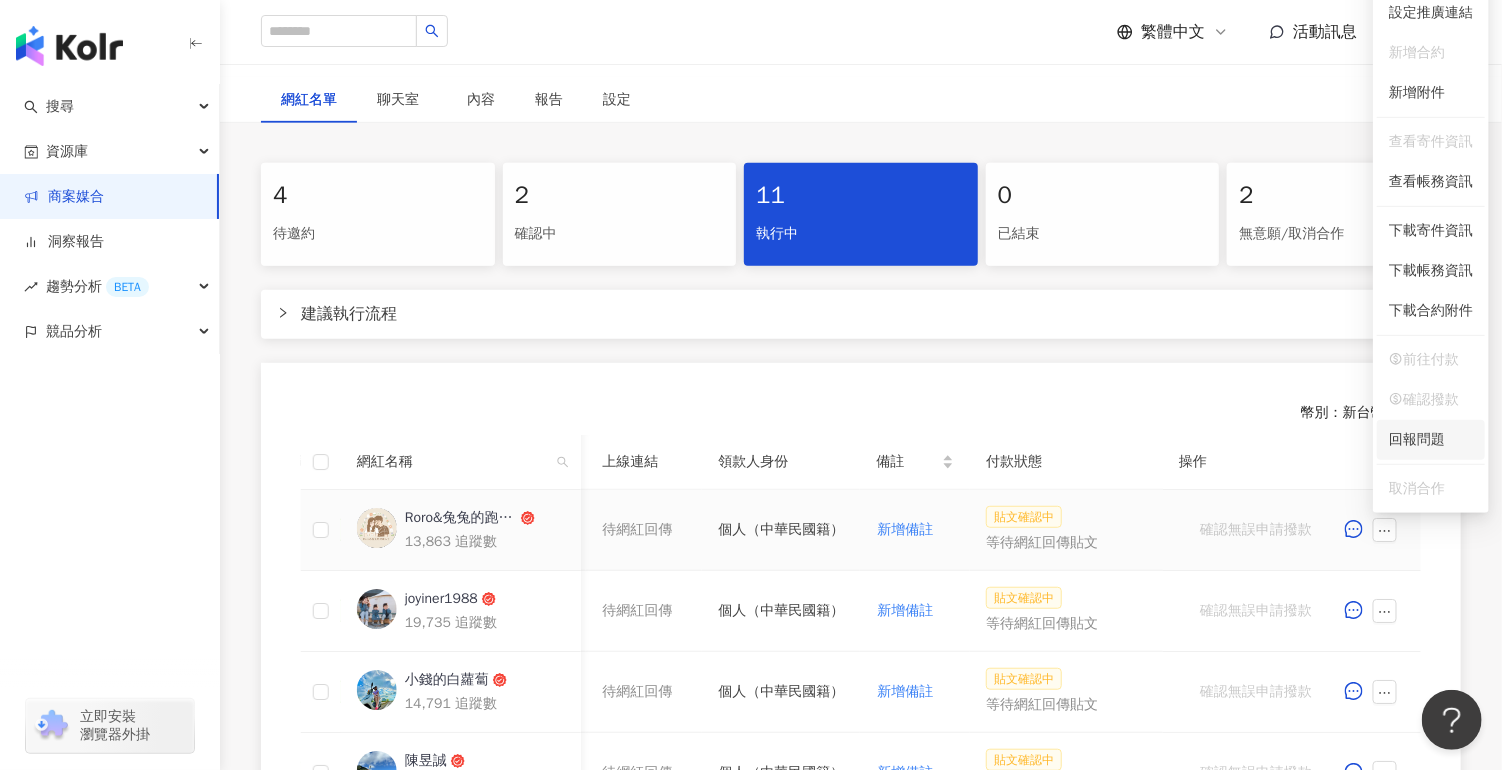 click on "回報問題" at bounding box center [1431, 440] 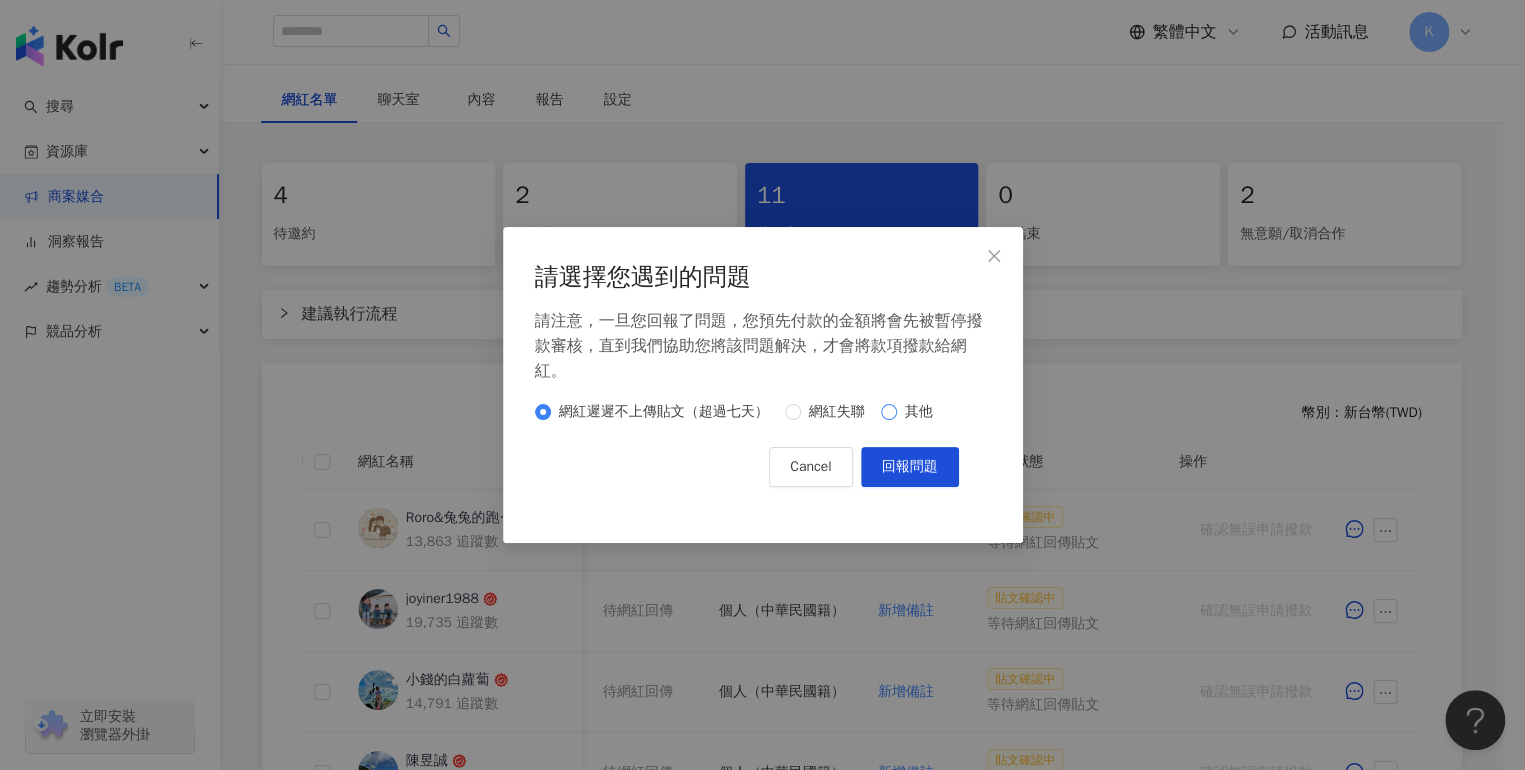 click on "其他" at bounding box center (919, 412) 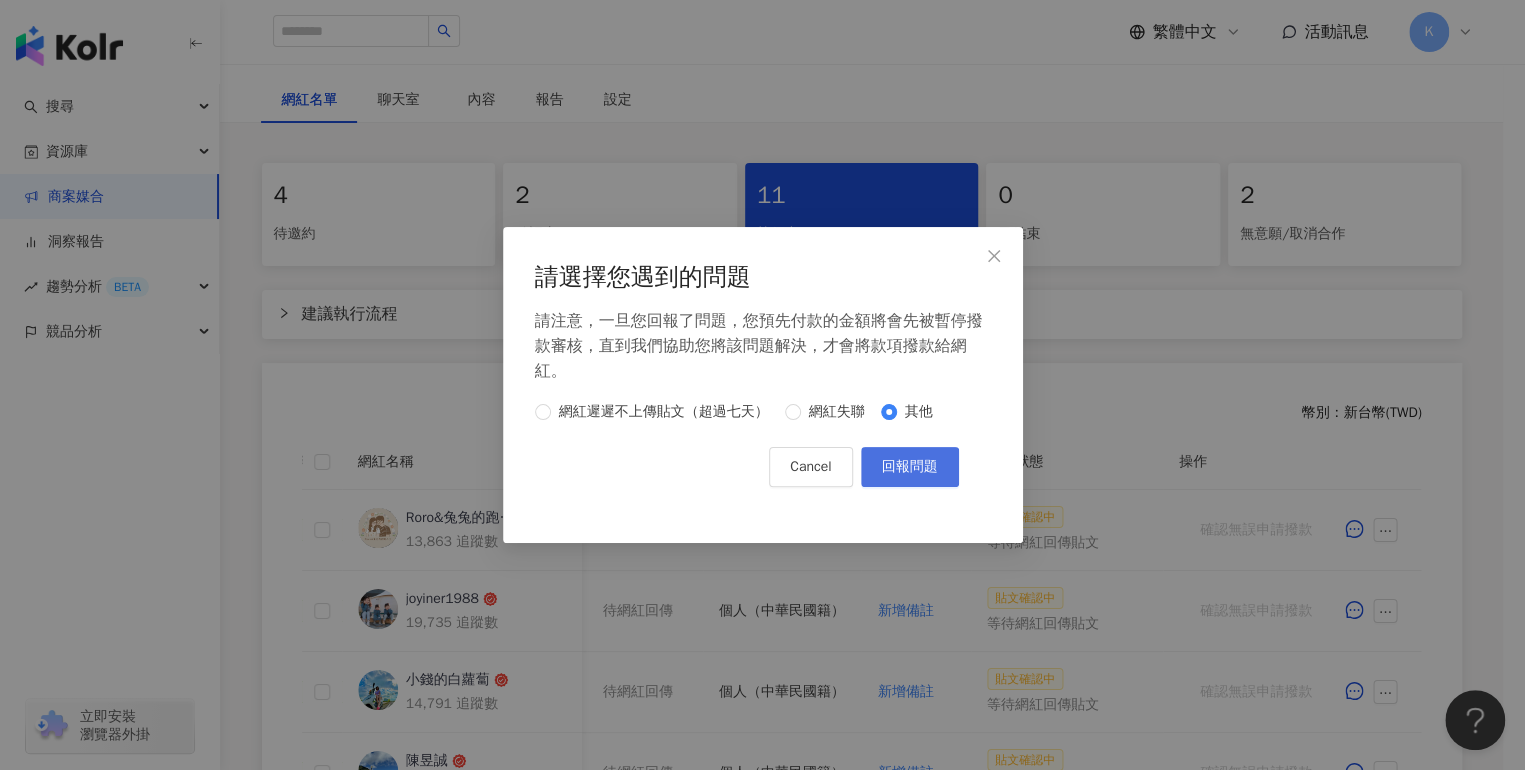 click on "回報問題" at bounding box center [910, 467] 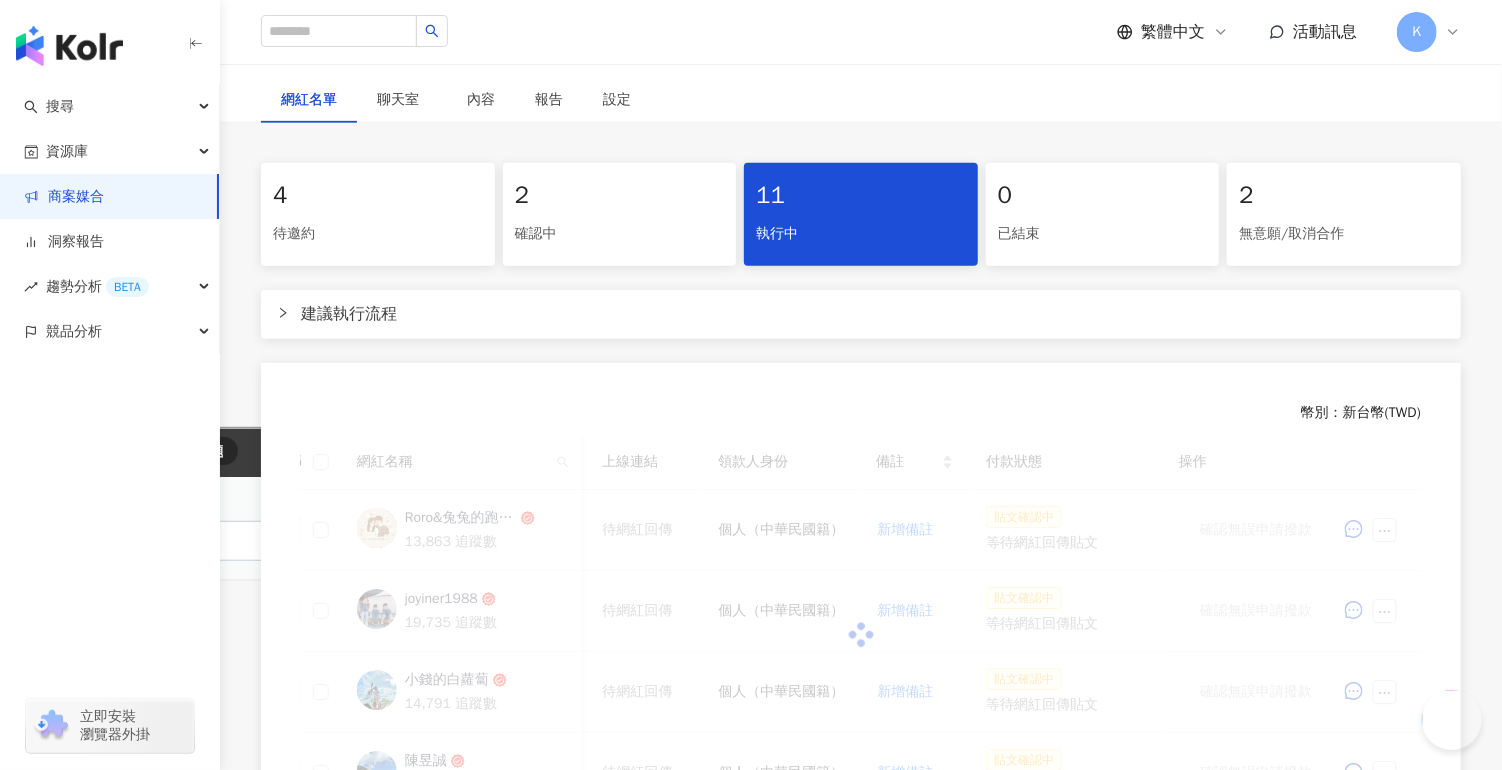 scroll, scrollTop: 0, scrollLeft: 0, axis: both 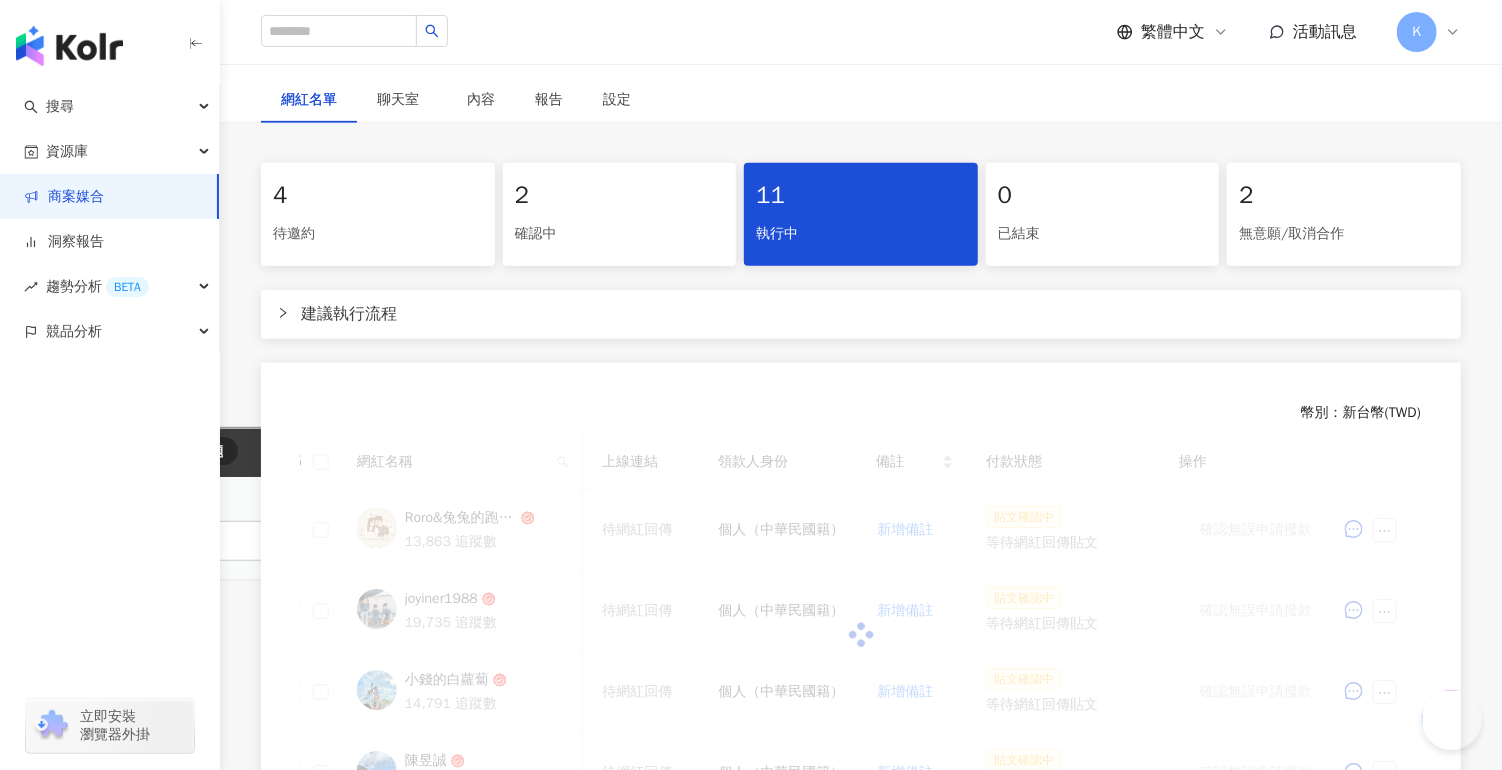 click on "**********" at bounding box center (150, 634) 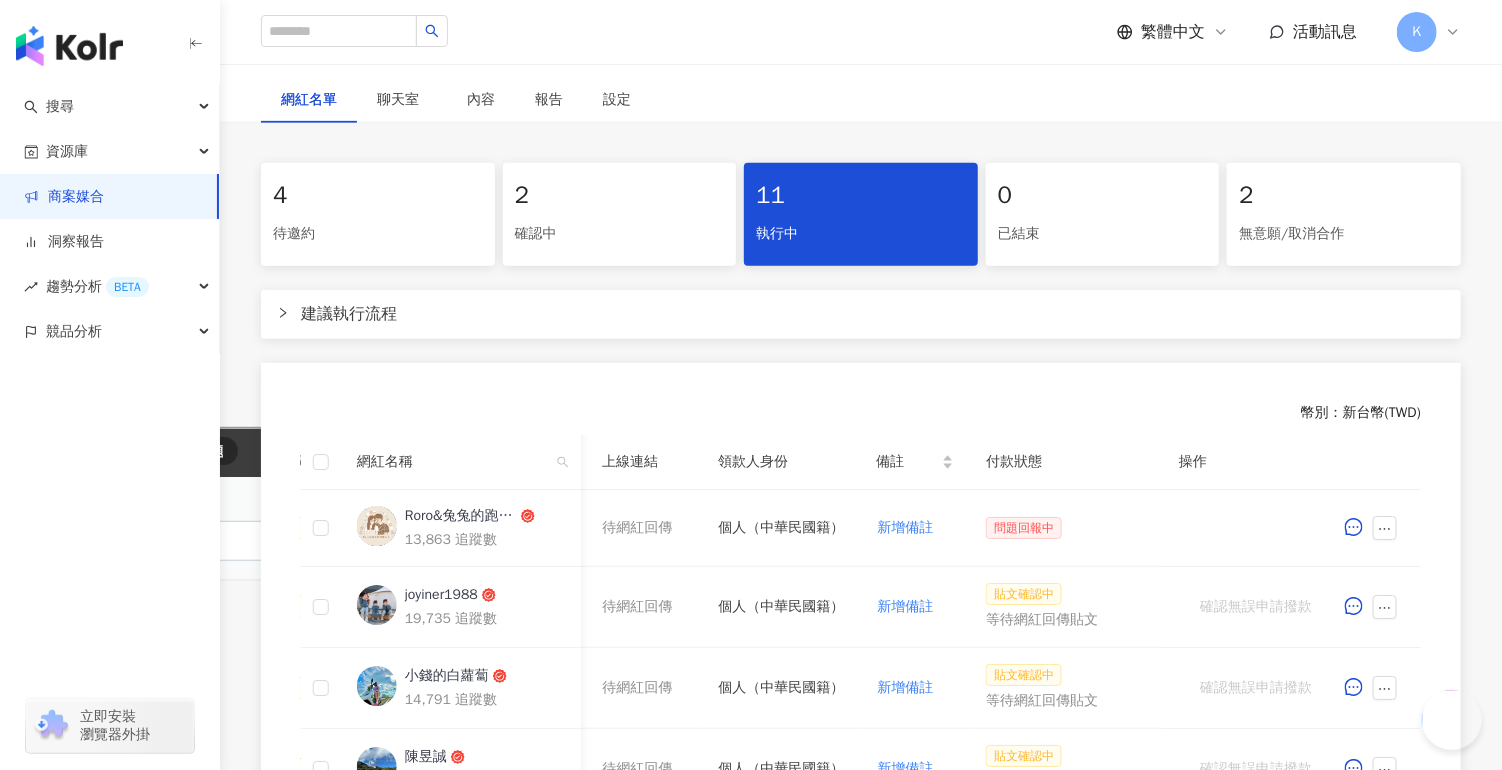 drag, startPoint x: 122, startPoint y: 824, endPoint x: 26, endPoint y: 774, distance: 108.24047 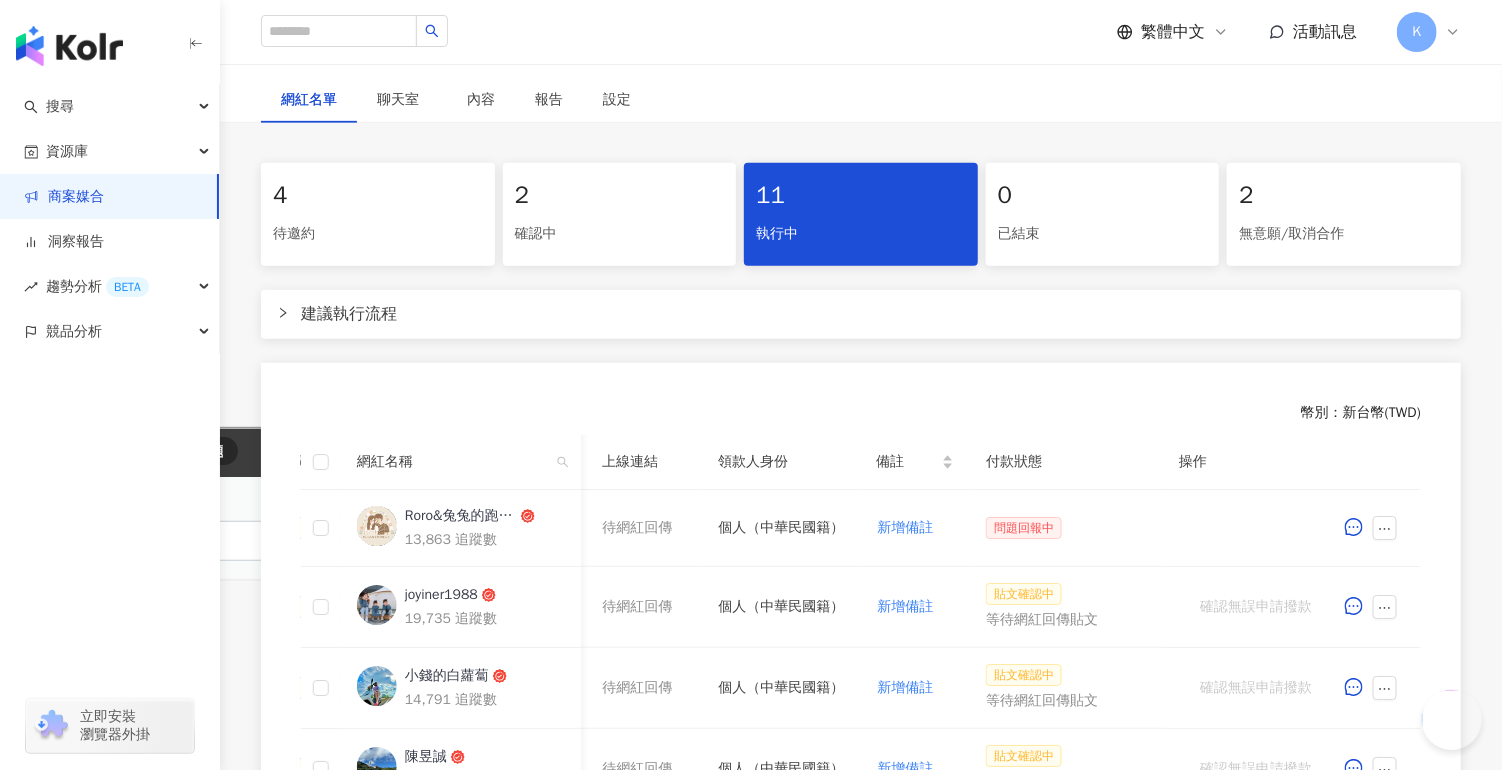 type on "********" 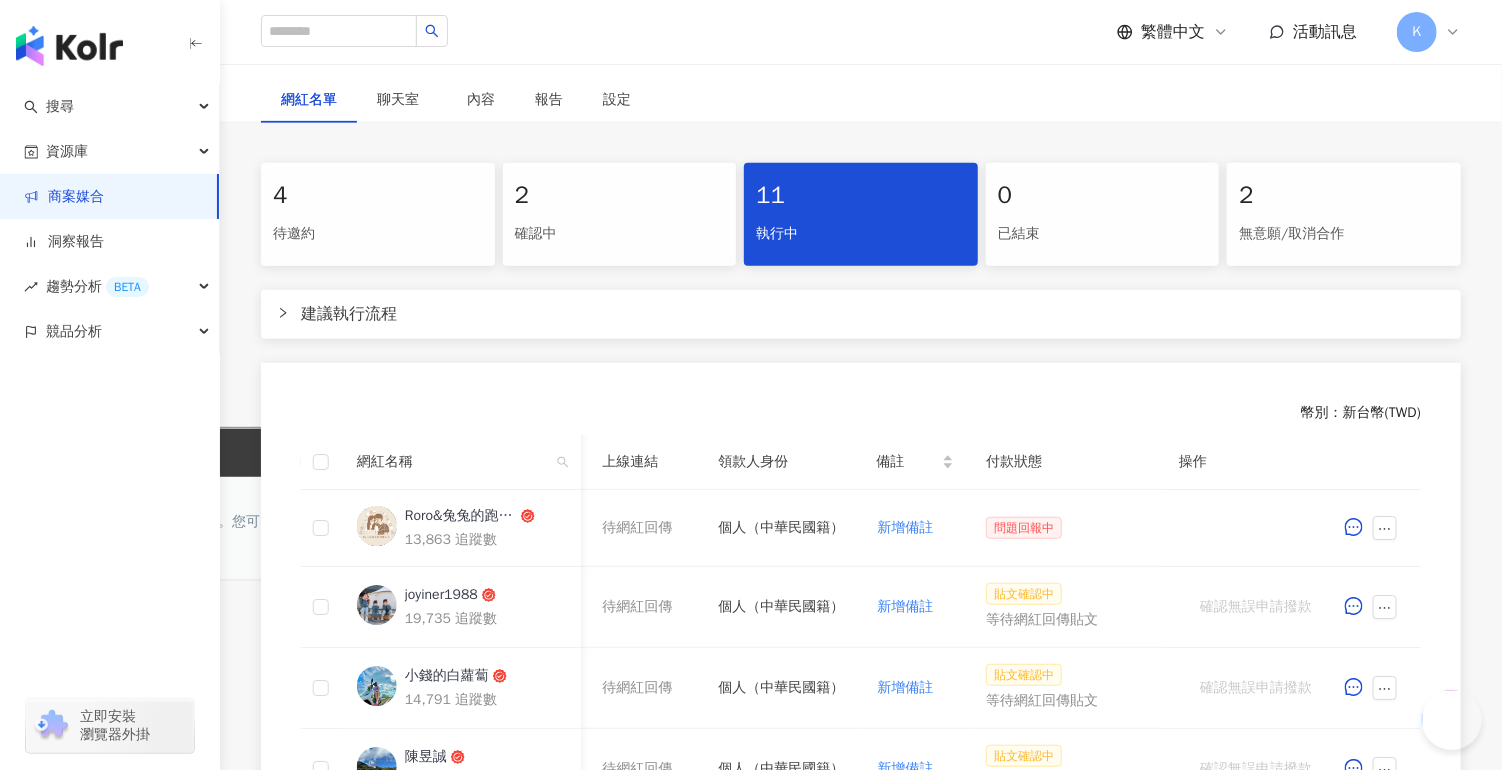 click on "Go back" at bounding box center (120, 447) 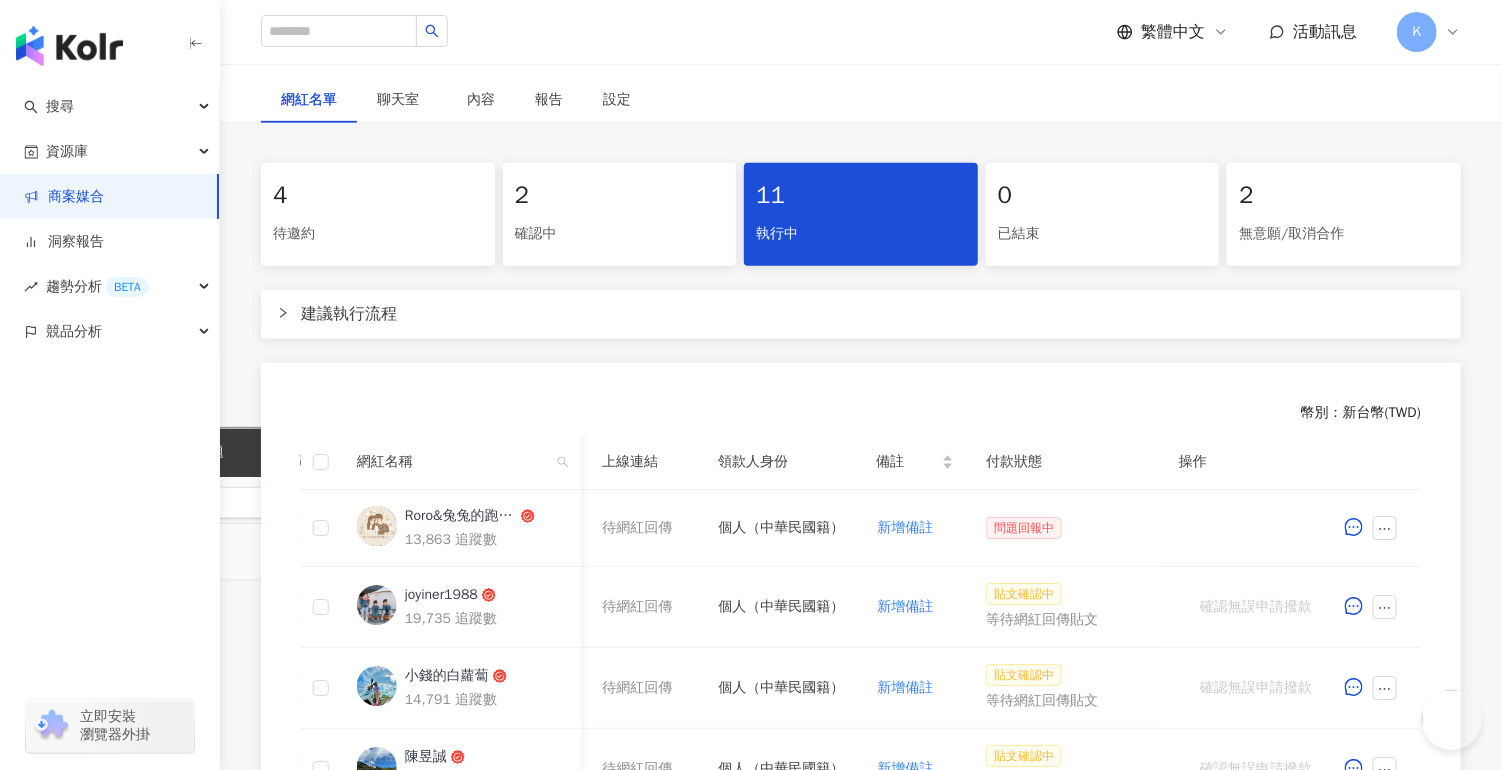 click on "4 待邀約 2 確認中 11 執行中 0 已結束 2 無意願/取消合作 建議執行流程 幣別 ： 新台幣 ( TWD ) 網紅名稱 合作總酬勞 (含稅) 合作項目 推廣連結 合約 勞報單 其他附件 上線連結 領款人身份 備註 付款狀態 操作                           Roro&兔兔的跑跳人生 13,863 追蹤數 $1,000 貼文 1 則 ($ 500) 貼文 1 則 ($ 500) 設定推廣連結 已簽回 寶惠仕活性碳除臭噴劑試用心得募集 已簽回 勞報單 新增附件 待網紅回傳 個人（中華民國籍） 新增備註 問題回報中 joyiner1988 19,735 追蹤數 $1,000 貼文 1 則 ($ 500) 貼文 1 則 ($ 500) 設定推廣連結 已簽回 寶惠仕活性碳除臭噴劑試用心得募集 已簽回 勞報單 新增附件 待網紅回傳 個人（中華民國籍） 新增備註 貼文確認中 等待網紅回傳貼文 確認無誤申請撥款 小錢的白蘿蔔 14,791 追蹤數 $1,000 貼文 1 則 ($ 500) 貼文 1 則 ($ 500) 設定推廣連結 已簽回 已簽回" at bounding box center (861, 789) 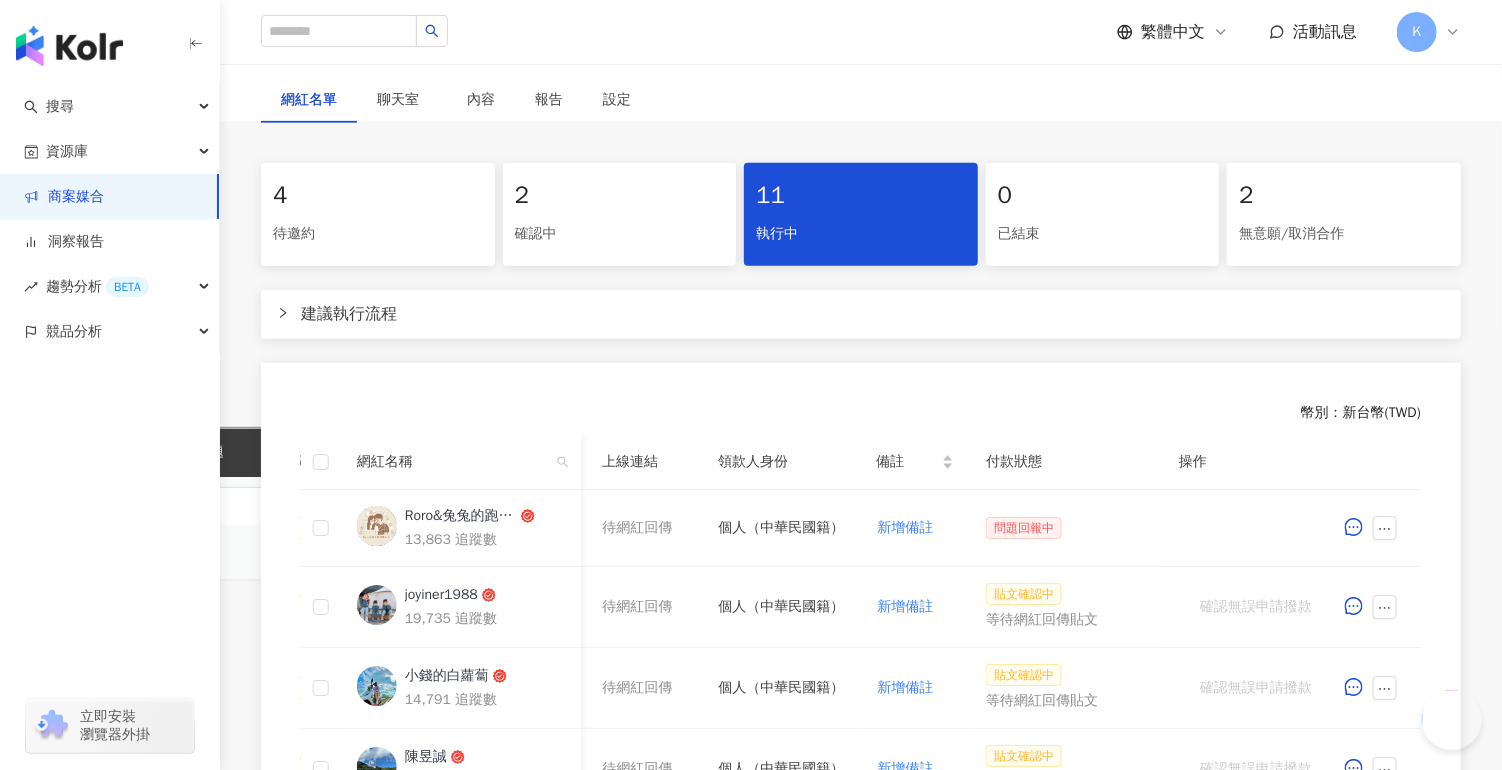 click on "4 待邀約 2 確認中 11 執行中 0 已結束 2 無意願/取消合作 建議執行流程 幣別 ： 新台幣 ( TWD ) 網紅名稱 合作總酬勞 (含稅) 合作項目 推廣連結 合約 勞報單 其他附件 上線連結 領款人身份 備註 付款狀態 操作                           Roro&兔兔的跑跳人生 13,863 追蹤數 $1,000 貼文 1 則 ($ 500) 貼文 1 則 ($ 500) 設定推廣連結 已簽回 寶惠仕活性碳除臭噴劑試用心得募集 已簽回 勞報單 新增附件 待網紅回傳 個人（中華民國籍） 新增備註 問題回報中 joyiner1988 19,735 追蹤數 $1,000 貼文 1 則 ($ 500) 貼文 1 則 ($ 500) 設定推廣連結 已簽回 寶惠仕活性碳除臭噴劑試用心得募集 已簽回 勞報單 新增附件 待網紅回傳 個人（中華民國籍） 新增備註 貼文確認中 等待網紅回傳貼文 確認無誤申請撥款 小錢的白蘿蔔 14,791 追蹤數 $1,000 貼文 1 則 ($ 500) 貼文 1 則 ($ 500) 設定推廣連結 已簽回 已簽回" at bounding box center (861, 789) 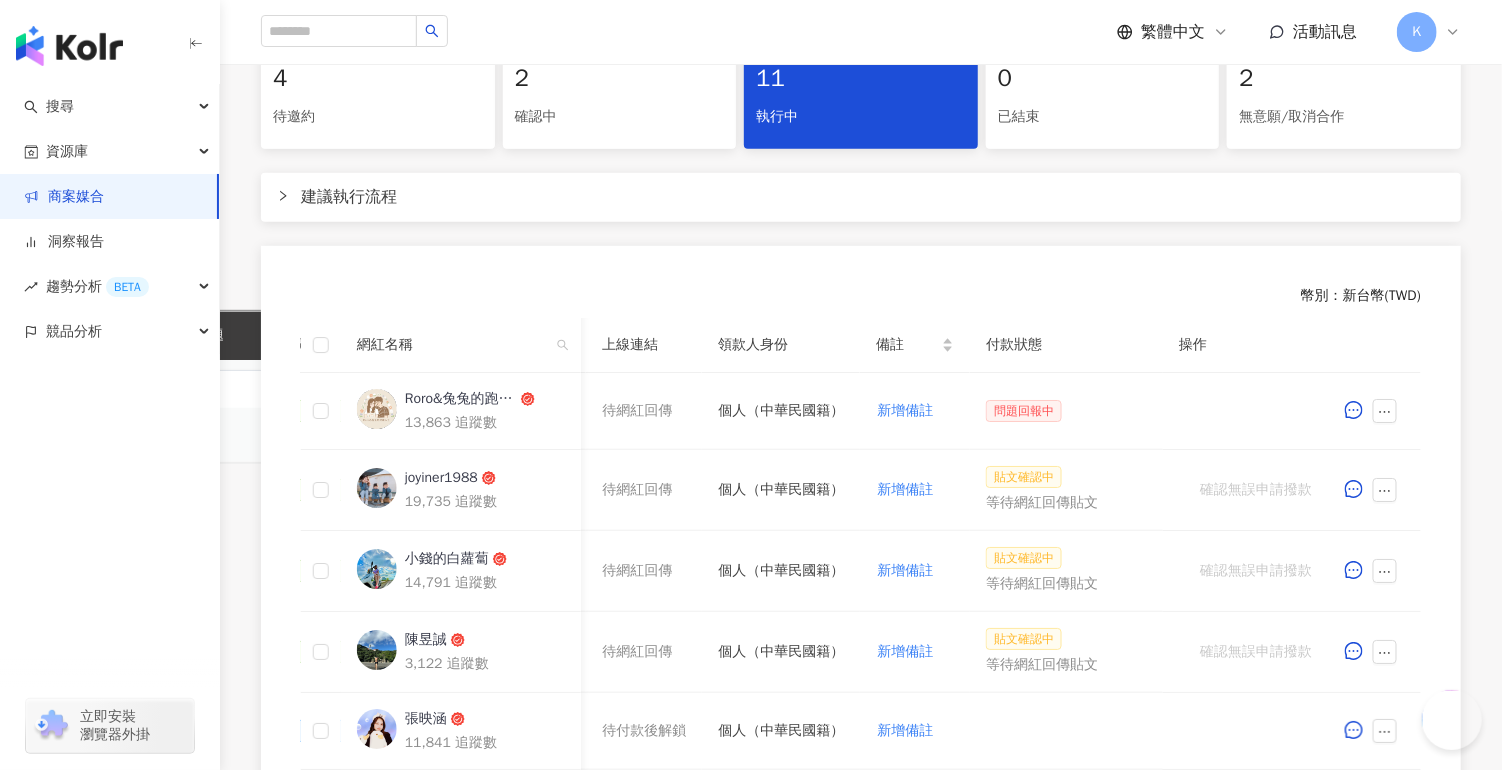 scroll, scrollTop: 585, scrollLeft: 0, axis: vertical 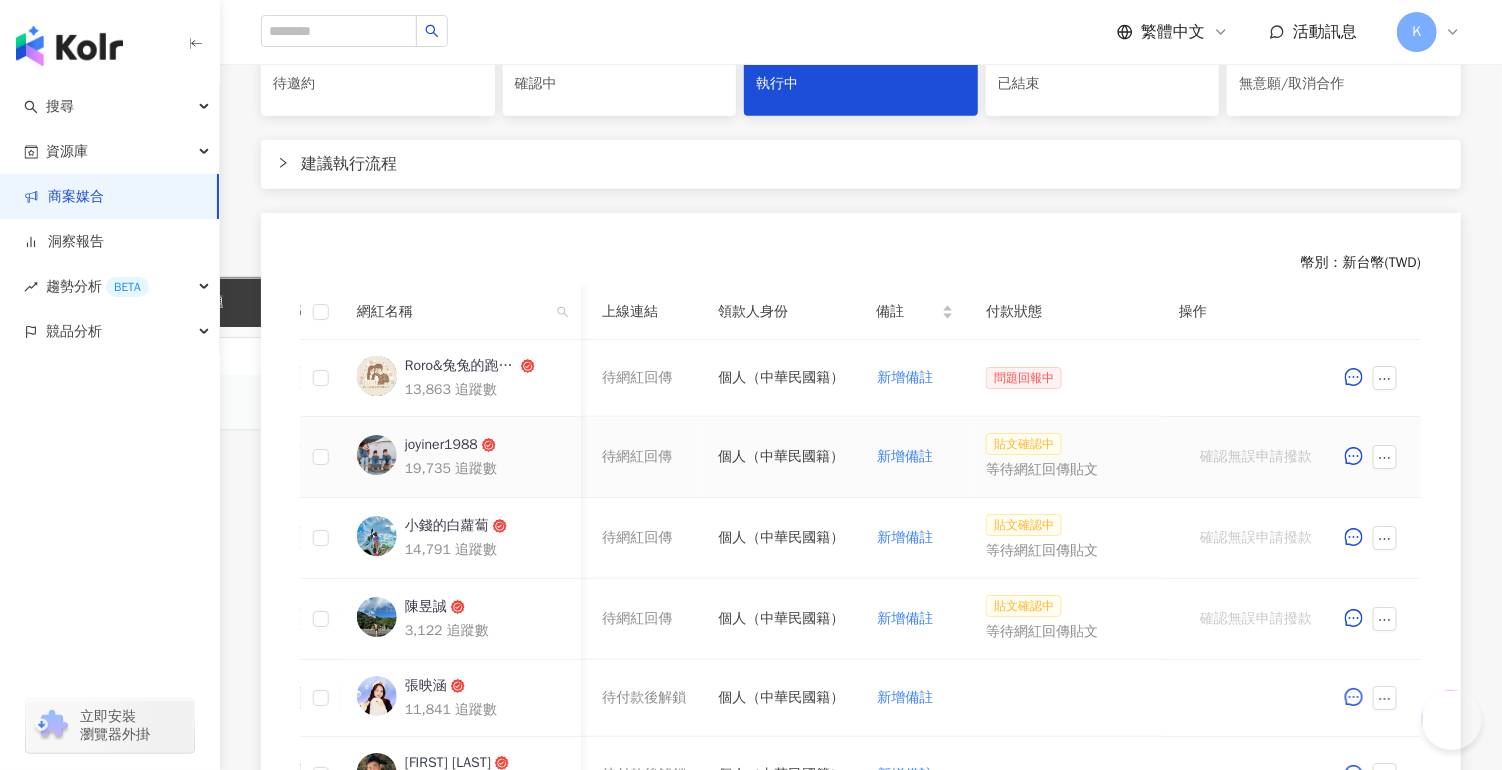 click on "貼文確認中" at bounding box center [1024, 444] 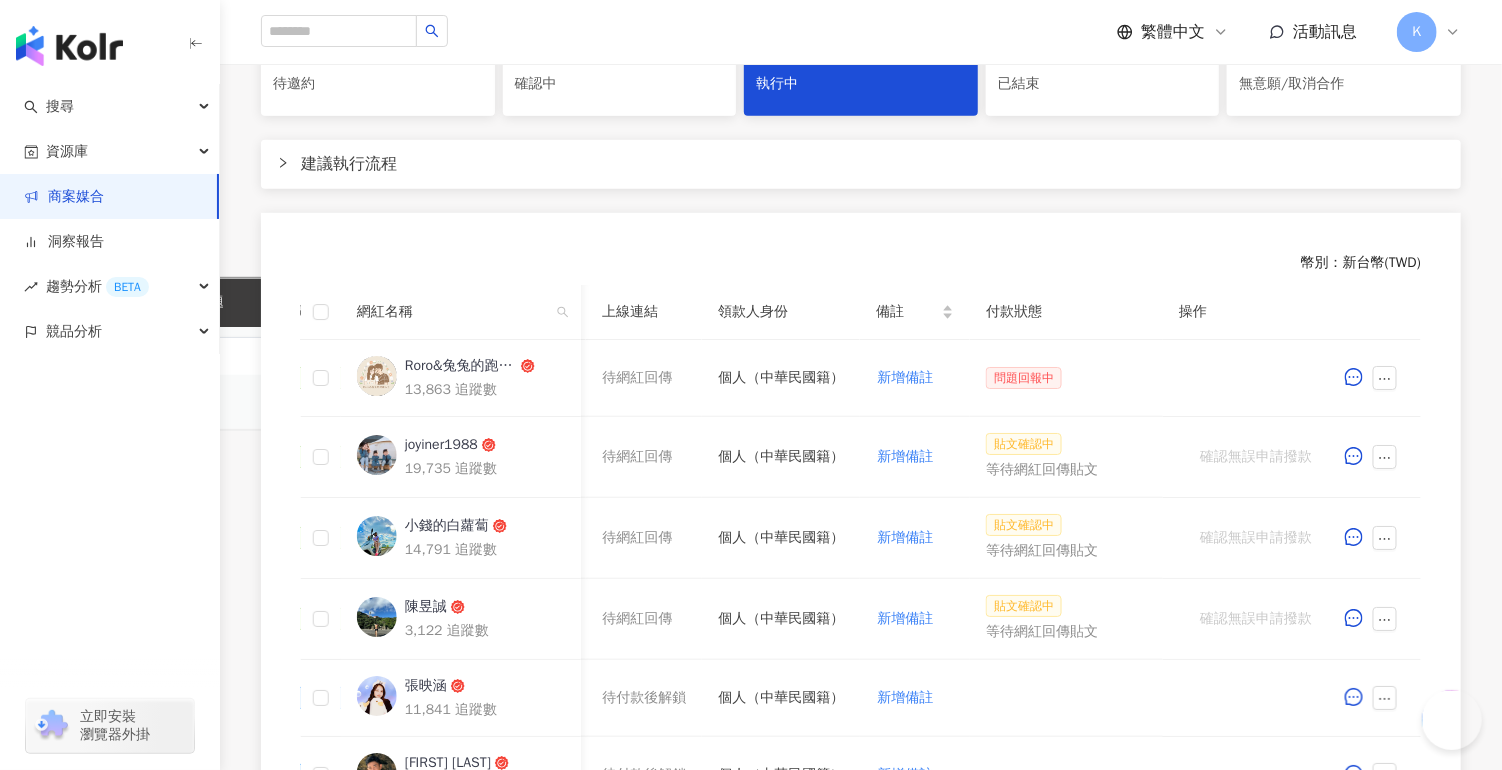 click on "4 待邀約 2 確認中 11 執行中 0 已結束 2 無意願/取消合作 建議執行流程 幣別 ： 新台幣 ( TWD ) 網紅名稱 合作總酬勞 (含稅) 合作項目 推廣連結 合約 勞報單 其他附件 上線連結 領款人身份 備註 付款狀態 操作                           Roro&兔兔的跑跳人生 13,863 追蹤數 $1,000 貼文 1 則 ($ 500) 貼文 1 則 ($ 500) 設定推廣連結 已簽回 寶惠仕活性碳除臭噴劑試用心得募集 已簽回 勞報單 新增附件 待網紅回傳 個人（中華民國籍） 新增備註 問題回報中 joyiner1988 19,735 追蹤數 $1,000 貼文 1 則 ($ 500) 貼文 1 則 ($ 500) 設定推廣連結 已簽回 寶惠仕活性碳除臭噴劑試用心得募集 已簽回 勞報單 新增附件 待網紅回傳 個人（中華民國籍） 新增備註 貼文確認中 等待網紅回傳貼文 確認無誤申請撥款 小錢的白蘿蔔 14,791 追蹤數 $1,000 貼文 1 則 ($ 500) 貼文 1 則 ($ 500) 設定推廣連結 已簽回 已簽回" at bounding box center (861, 639) 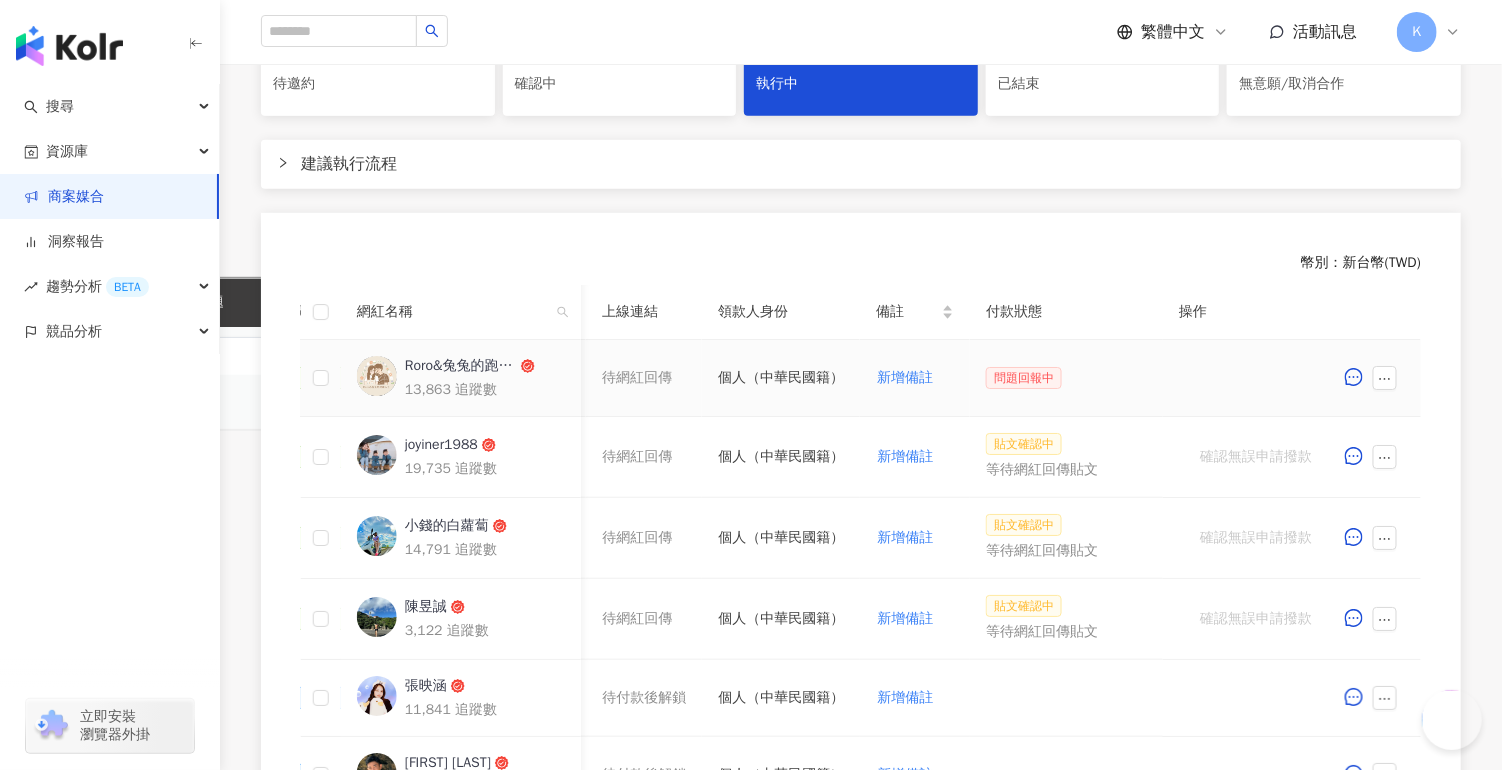 click on "Roro&兔兔的跑跳人生" at bounding box center (461, 366) 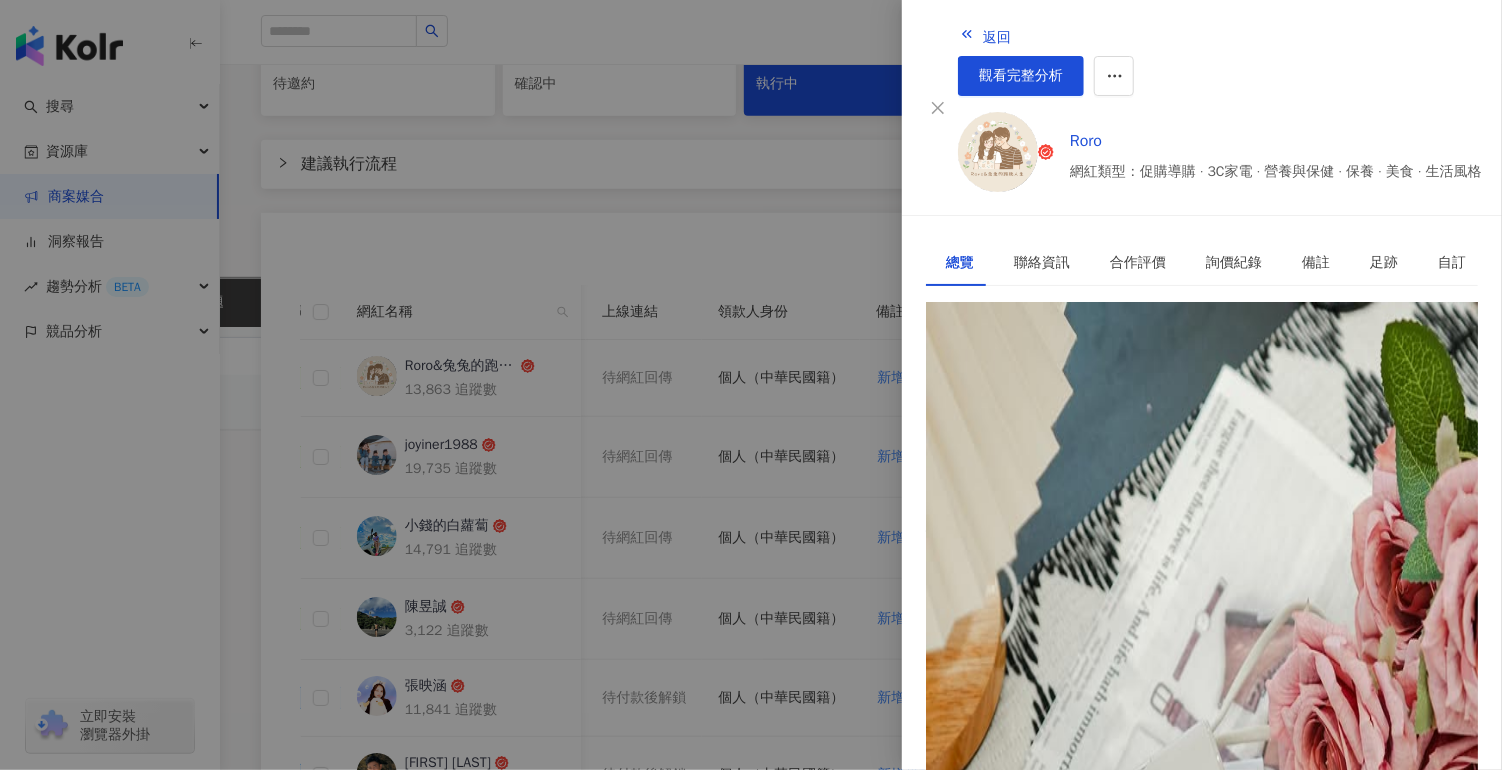 click at bounding box center [751, 385] 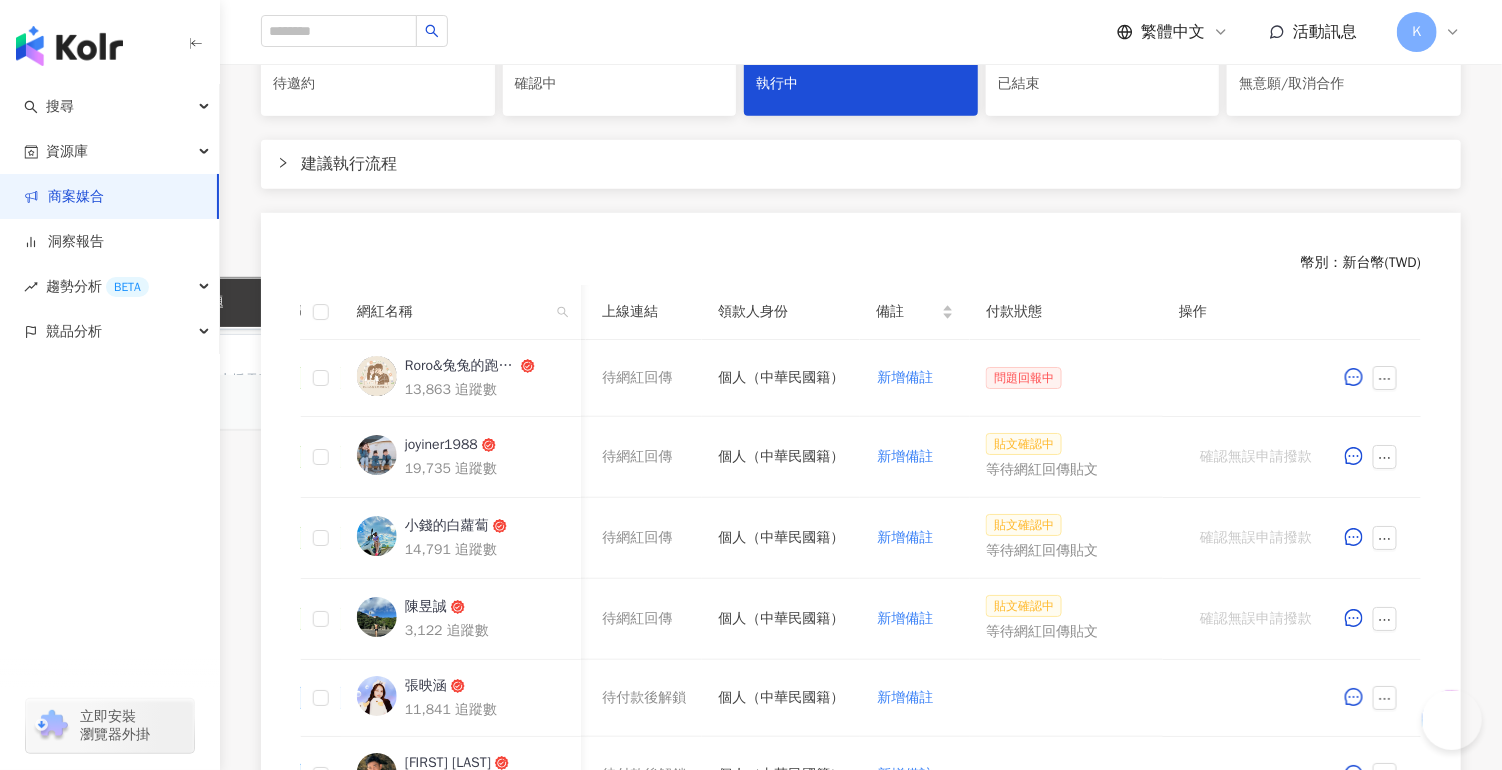 scroll, scrollTop: 535, scrollLeft: 0, axis: vertical 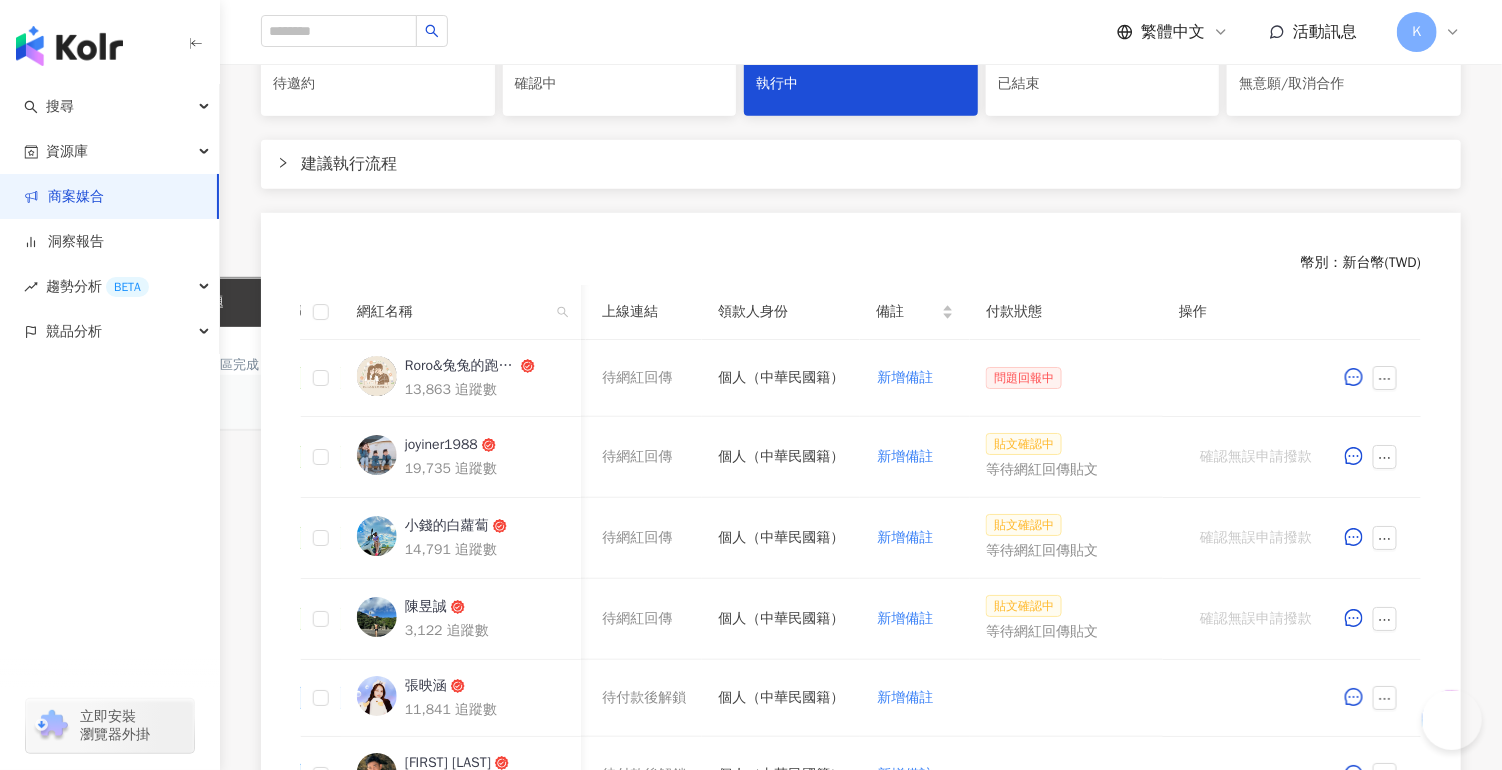 click at bounding box center [65, 398] 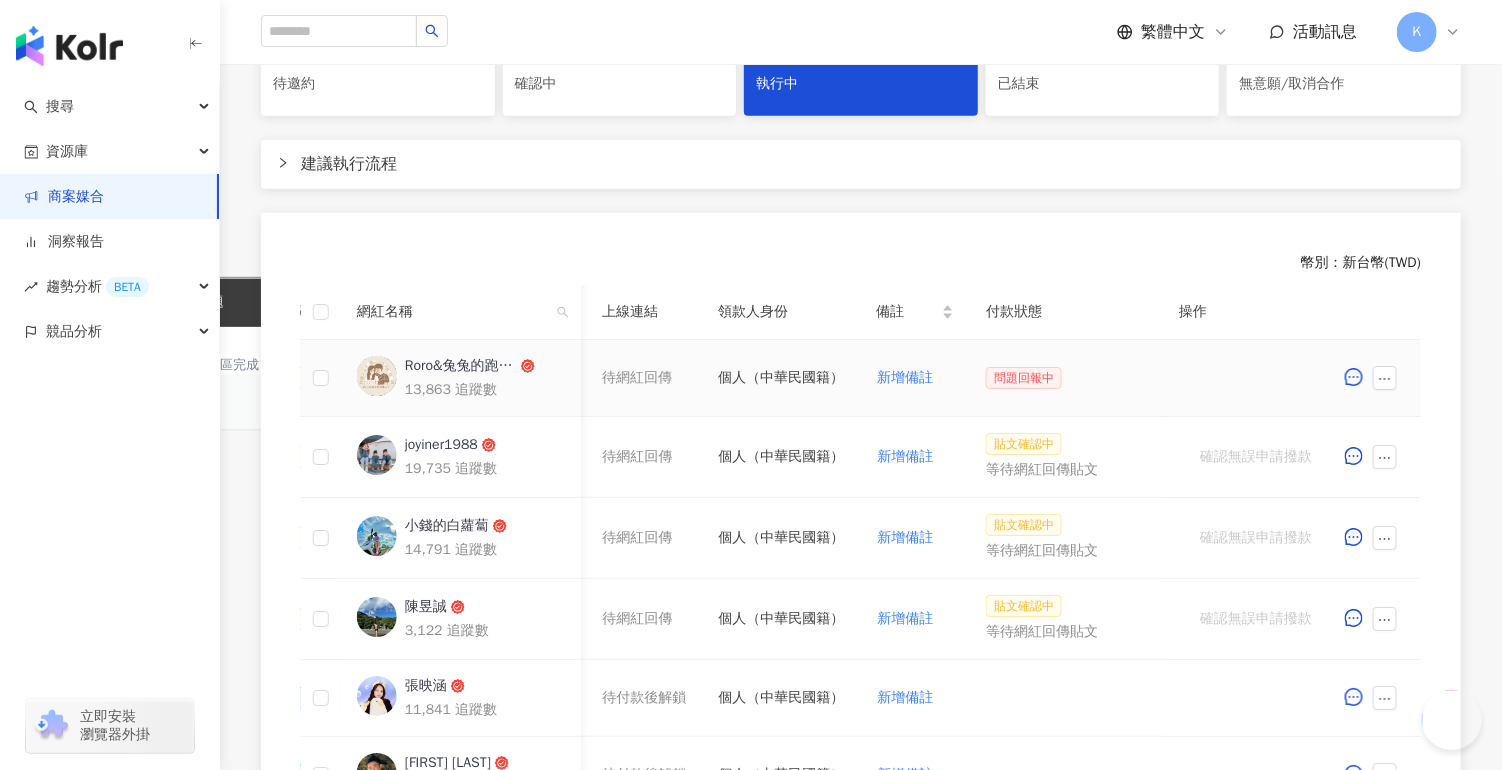 scroll, scrollTop: 285, scrollLeft: 0, axis: vertical 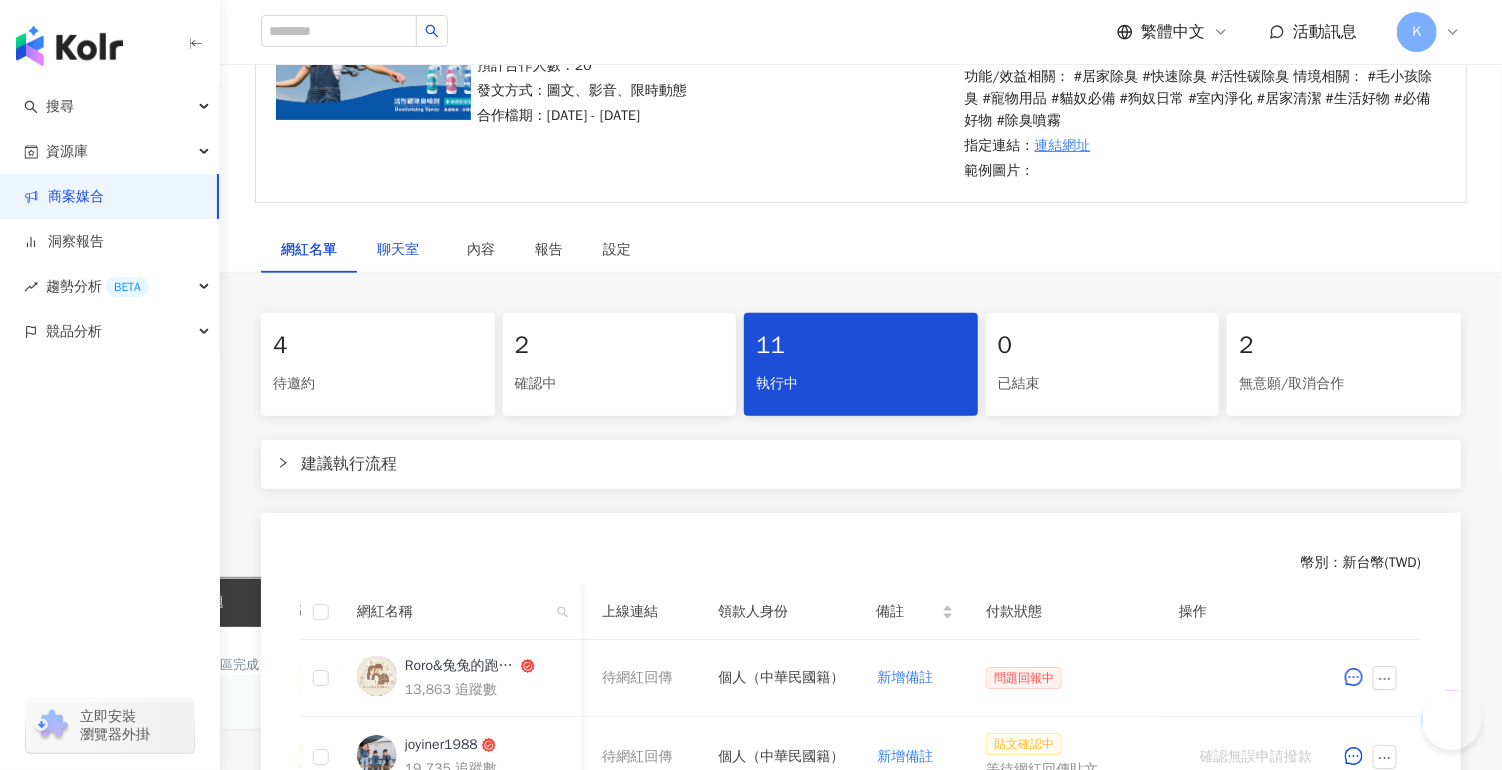 click on "聊天室" at bounding box center [402, 250] 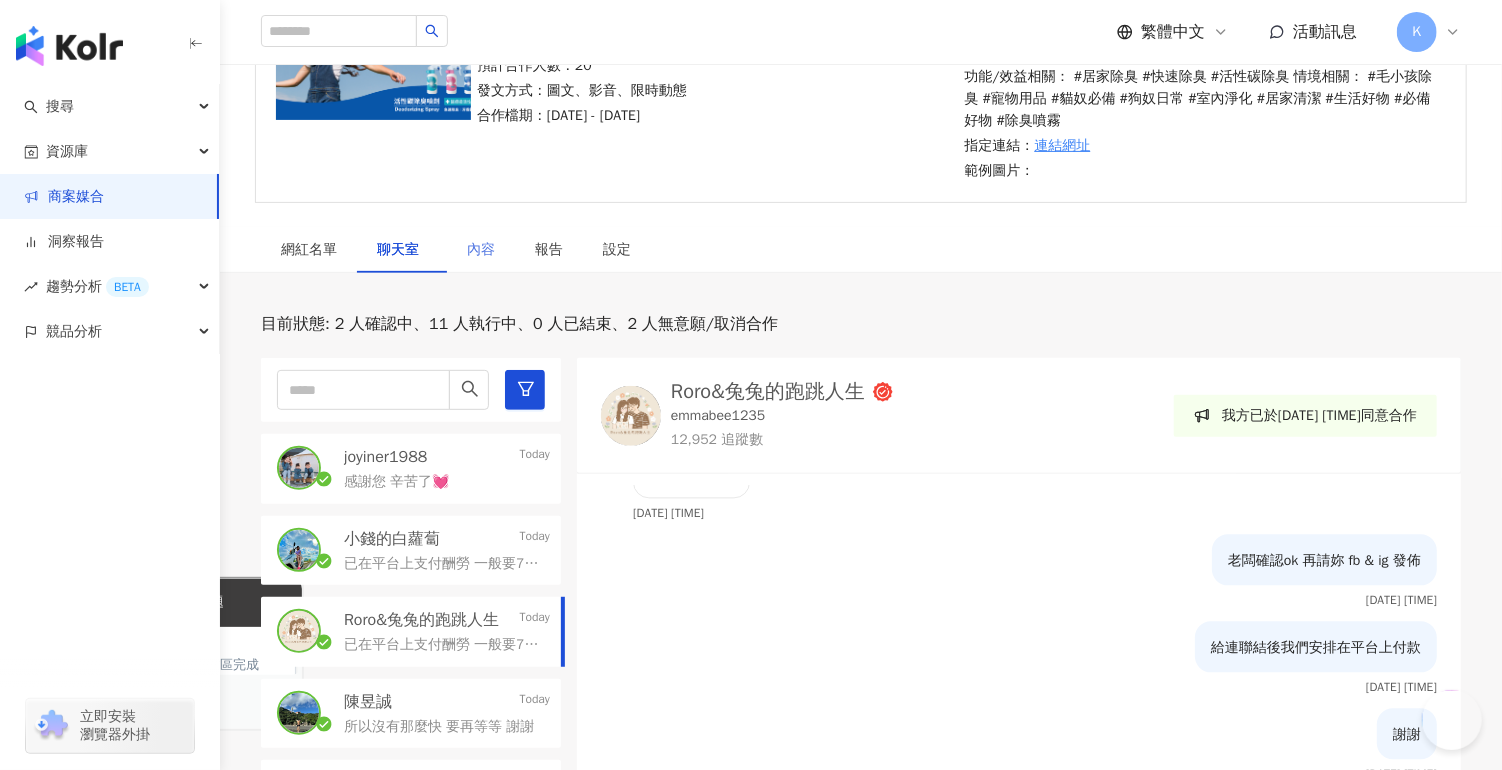 scroll, scrollTop: 2484, scrollLeft: 0, axis: vertical 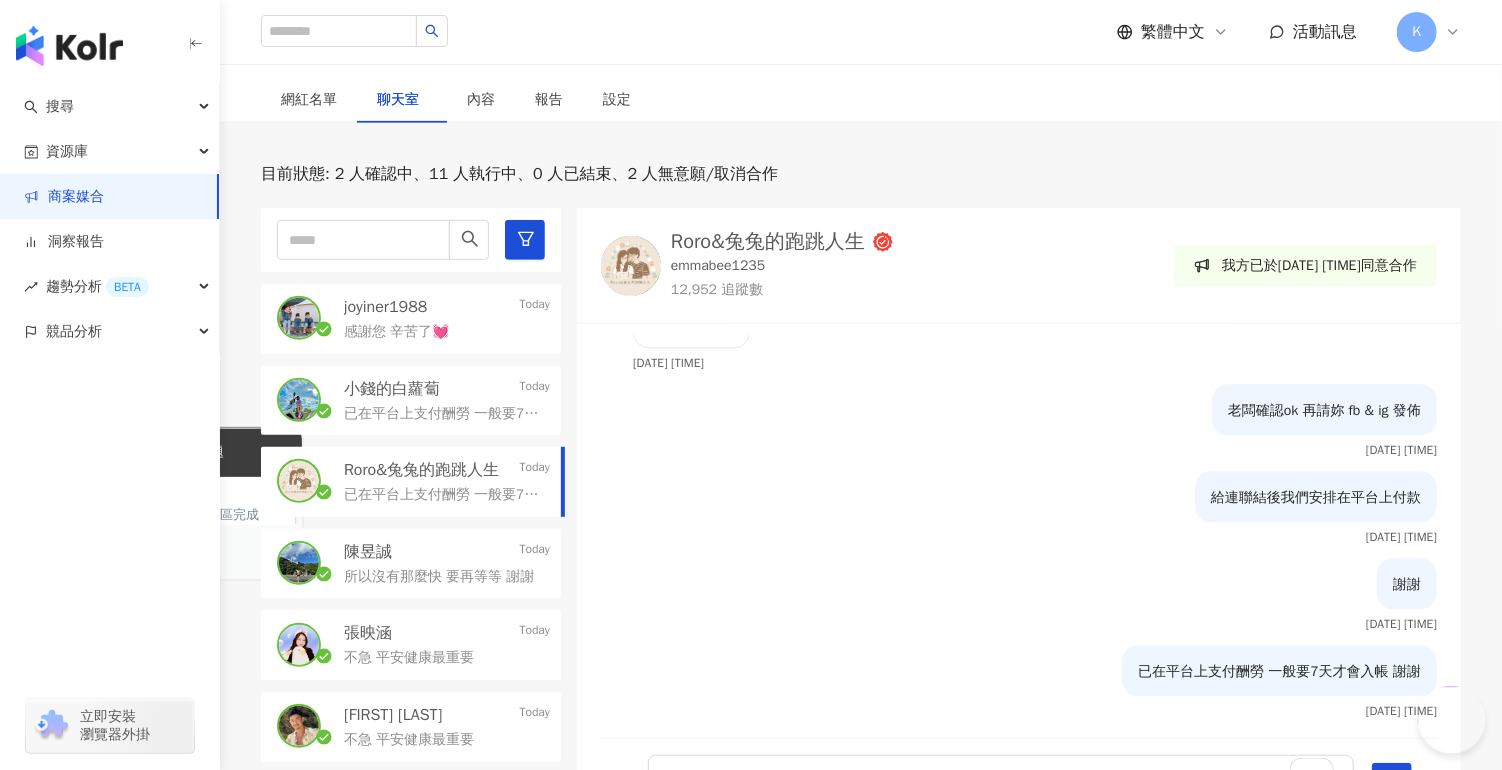 click at bounding box center [1447, 796] 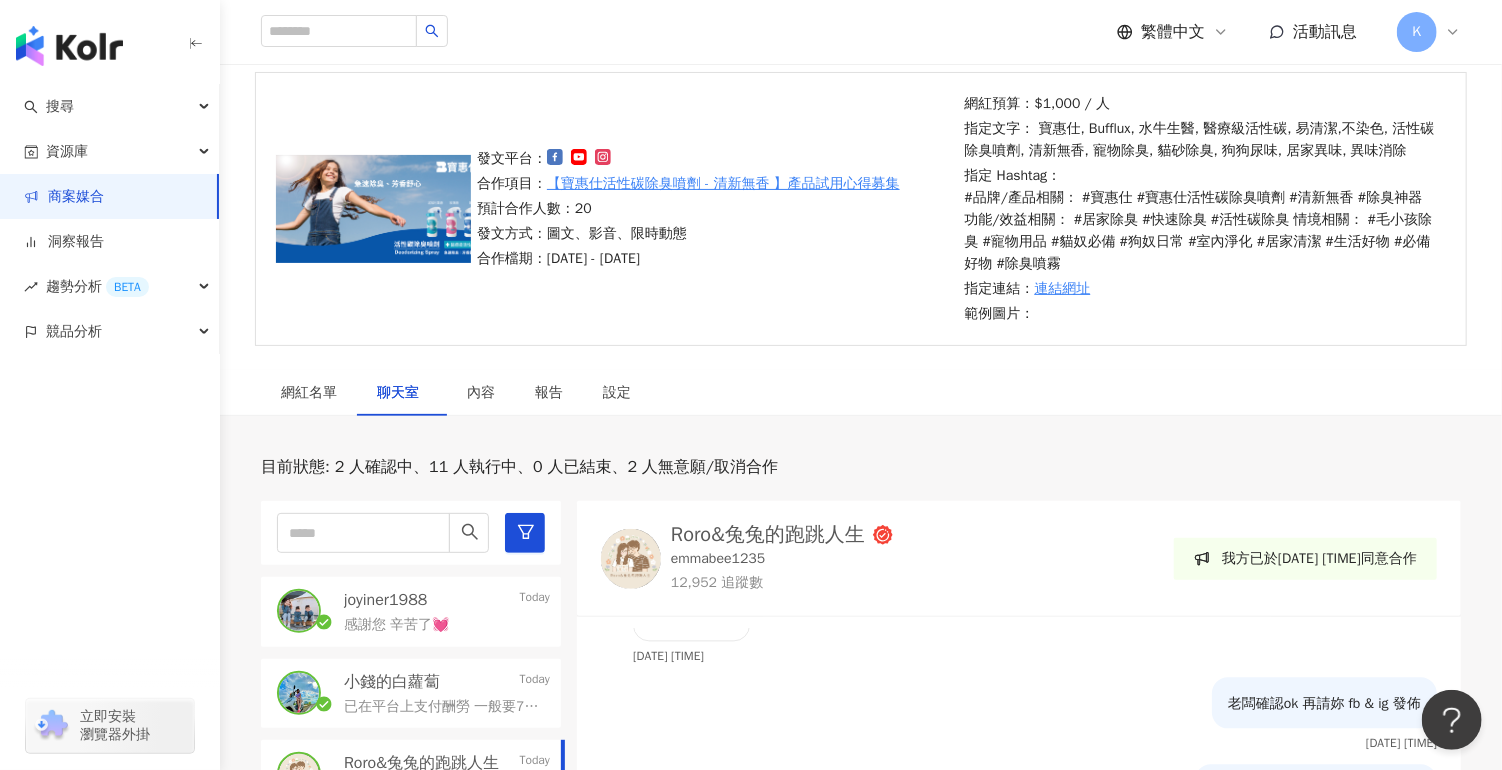 scroll, scrollTop: 135, scrollLeft: 0, axis: vertical 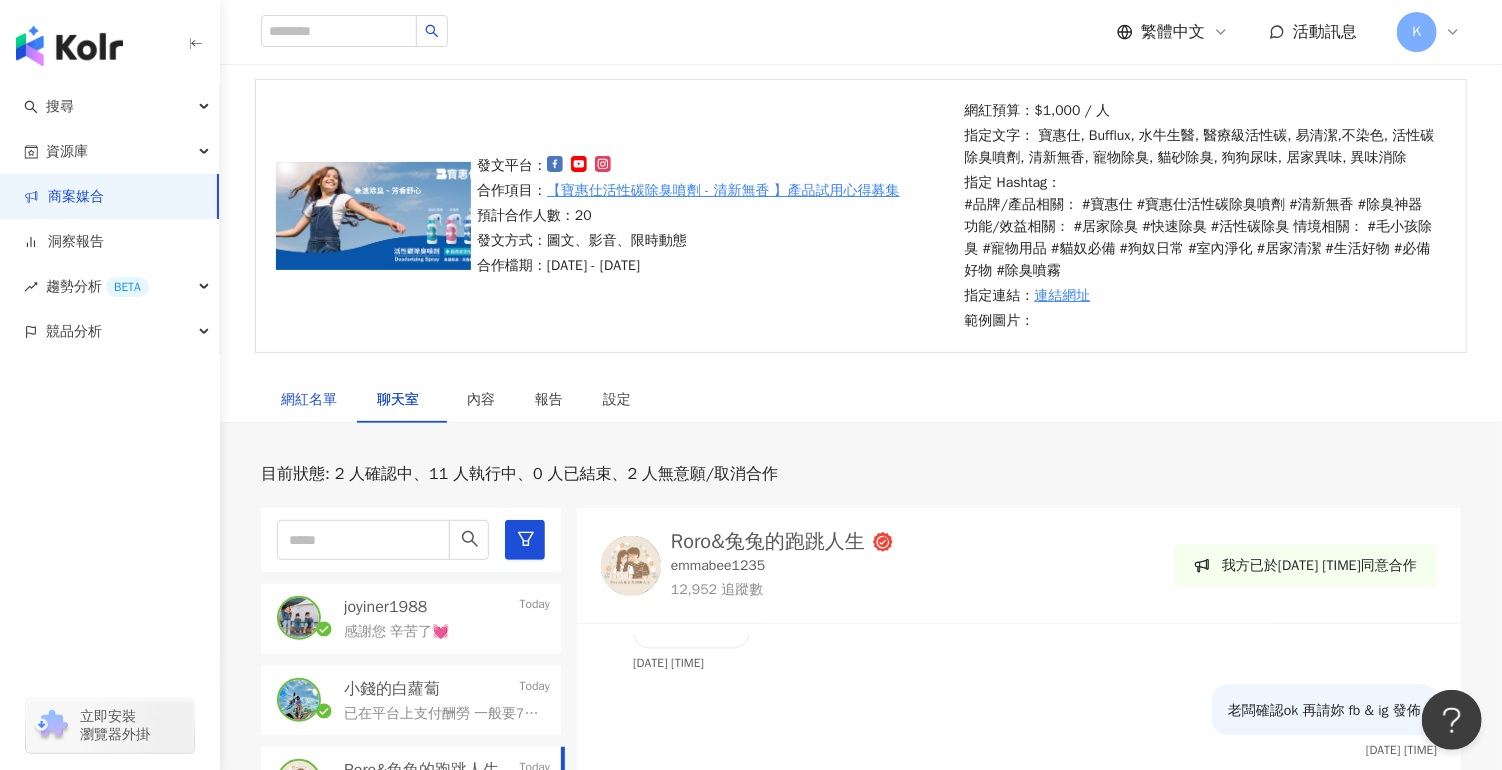click on "網紅名單" at bounding box center (309, 400) 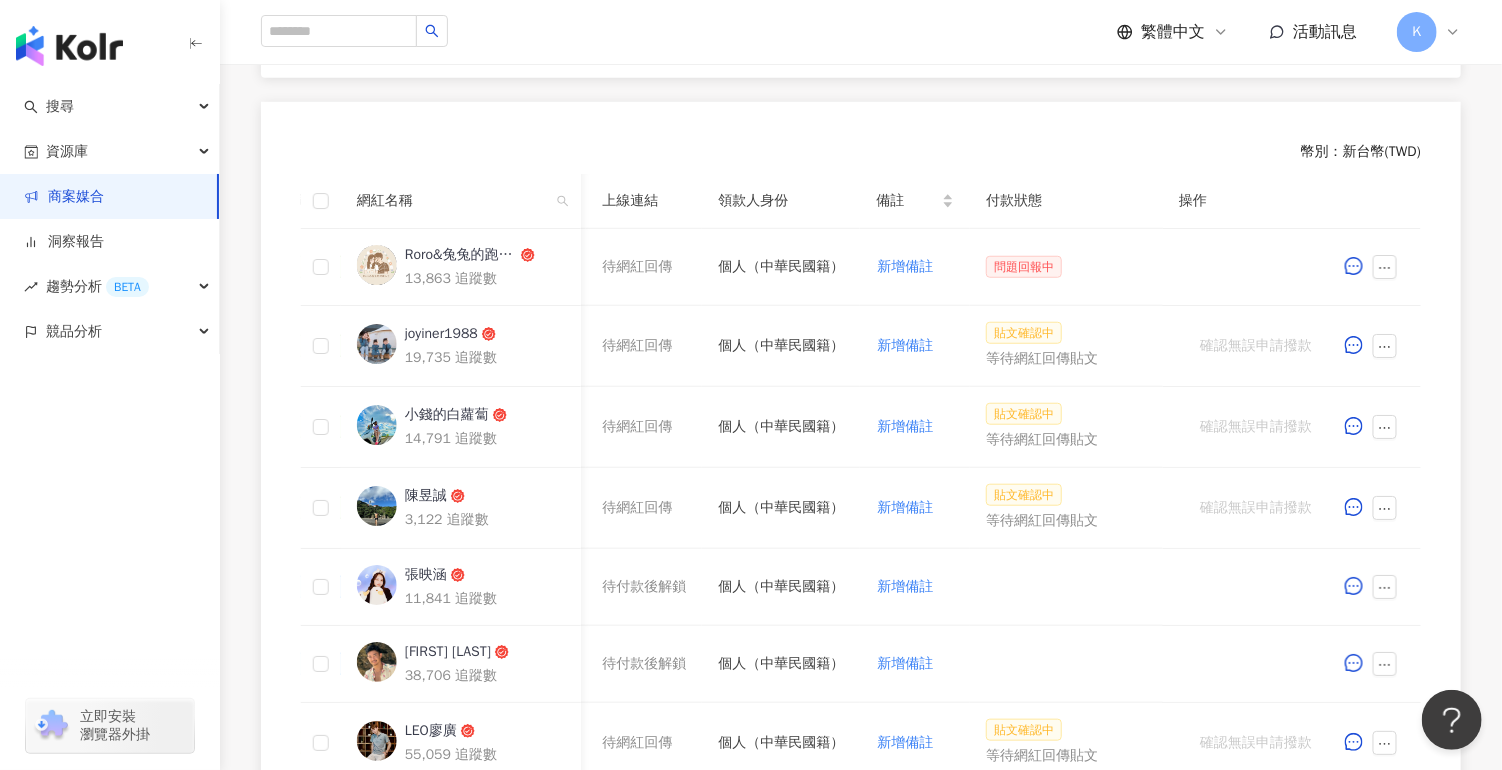 scroll, scrollTop: 735, scrollLeft: 0, axis: vertical 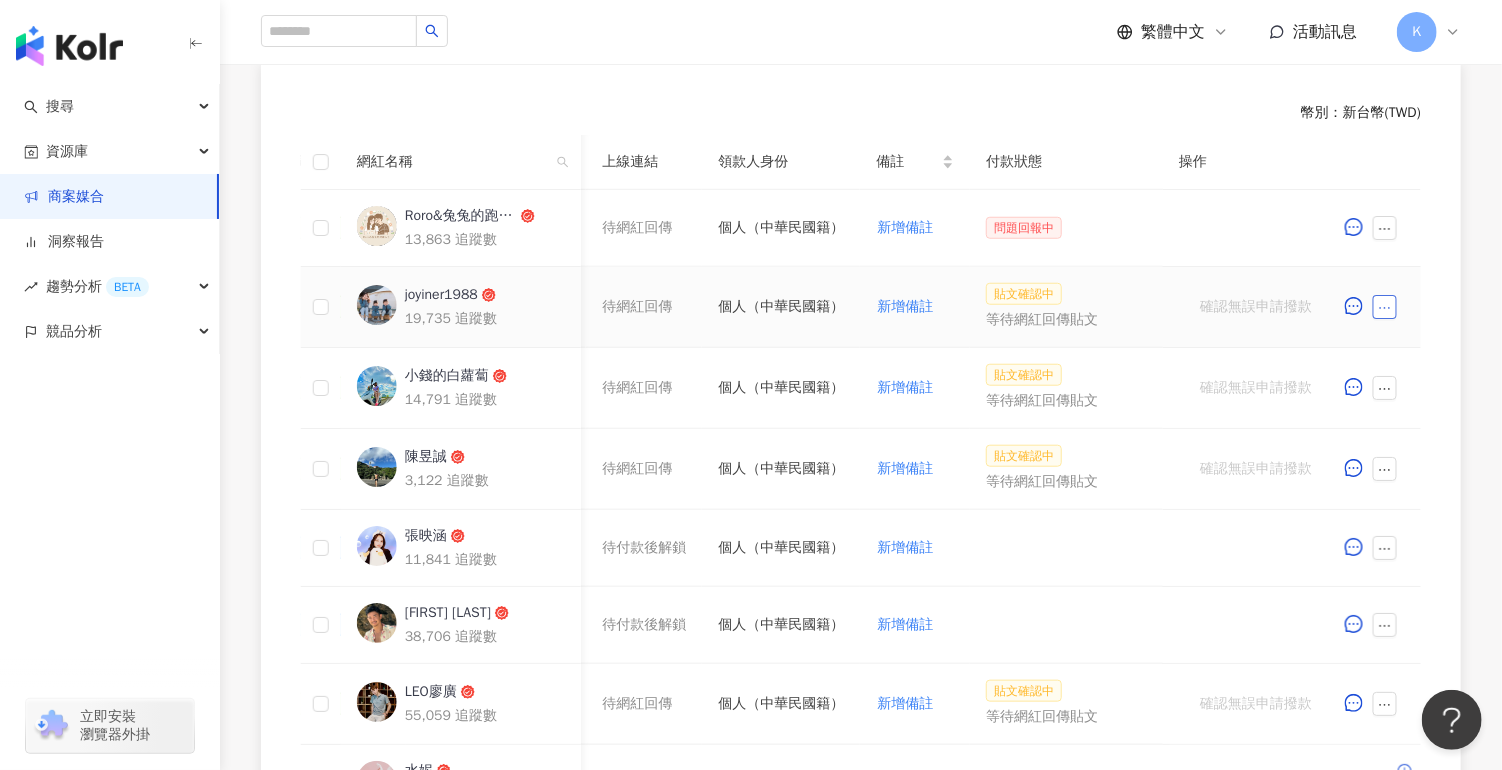 click 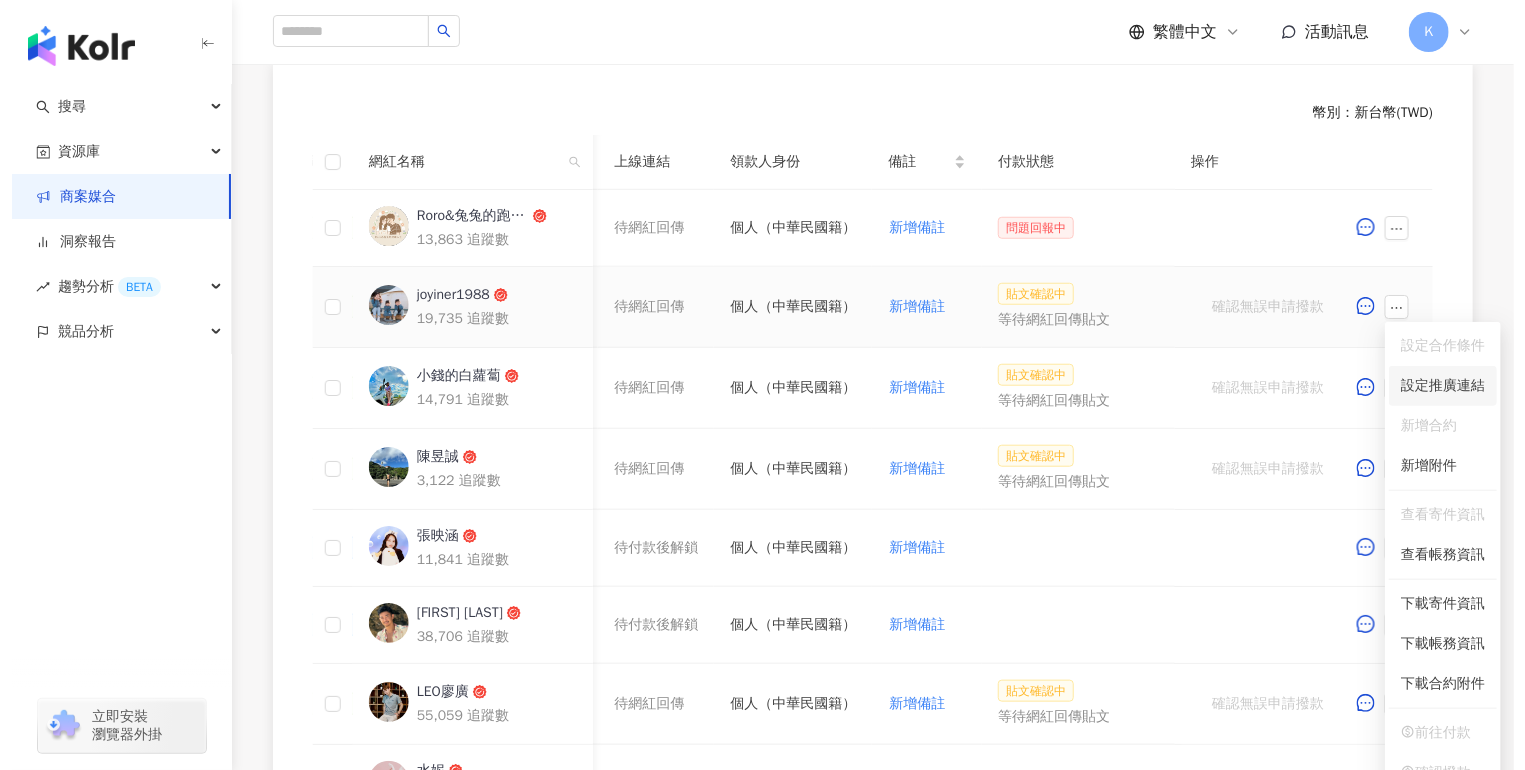 scroll, scrollTop: 885, scrollLeft: 0, axis: vertical 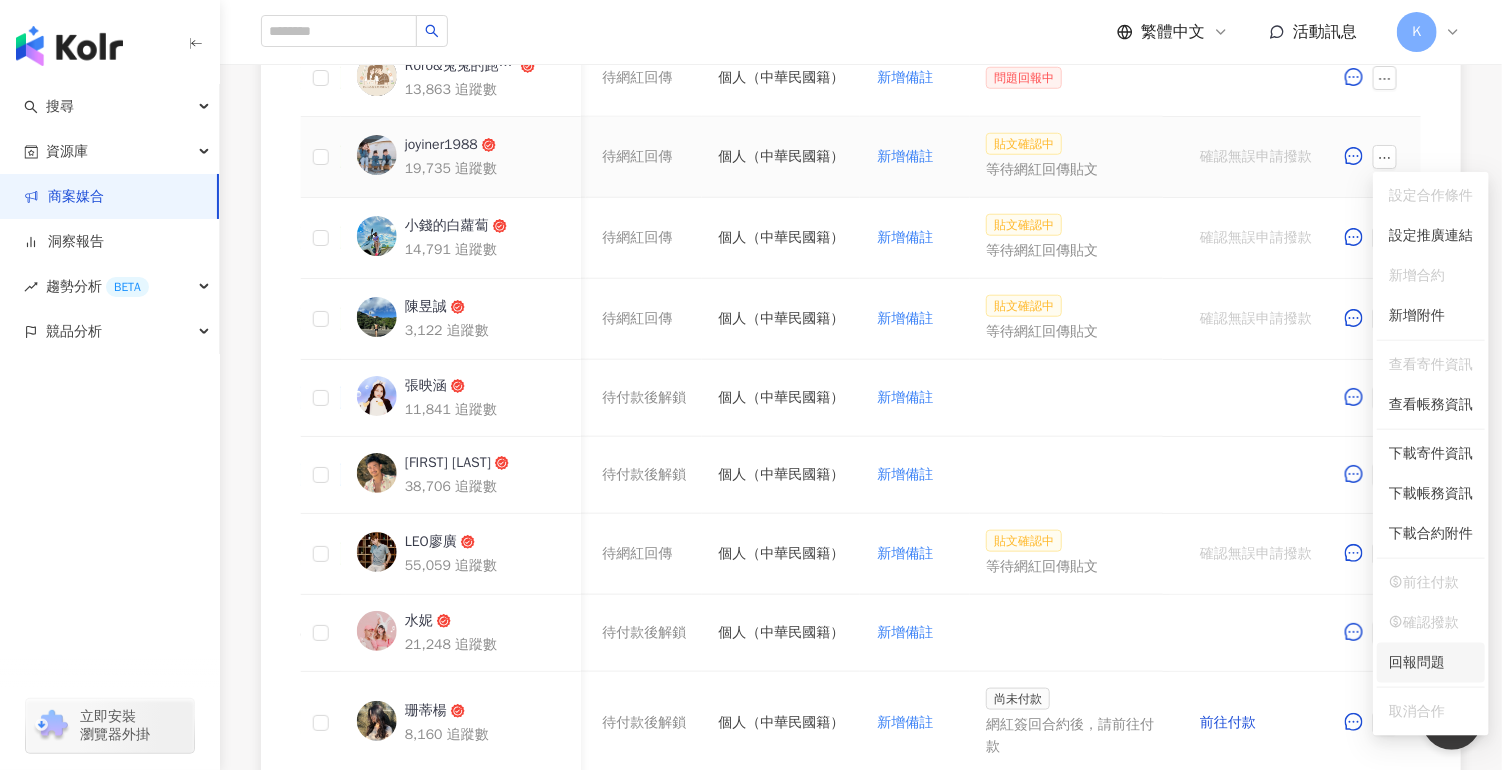 click on "回報問題" at bounding box center [1431, 663] 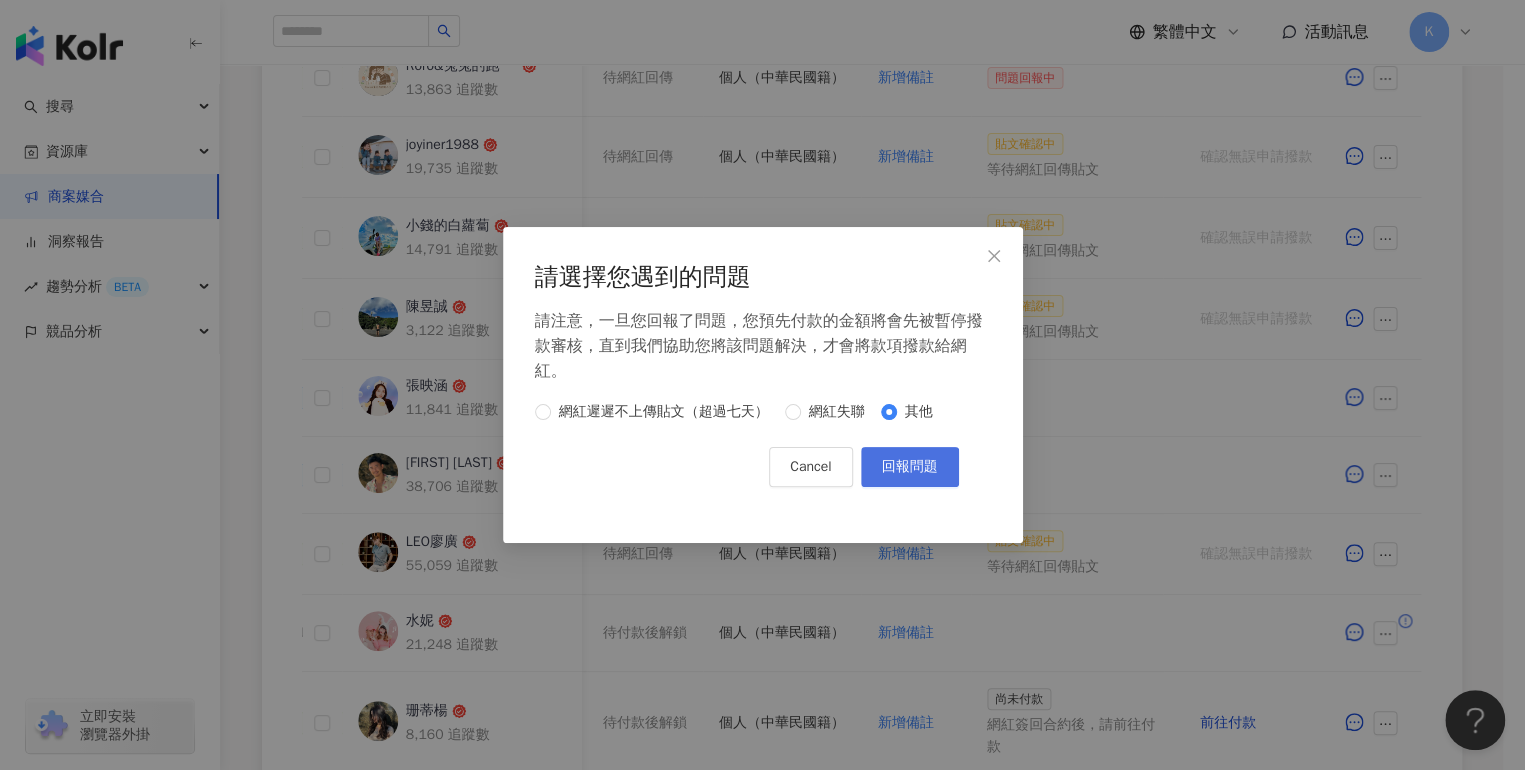 click on "回報問題" at bounding box center [910, 467] 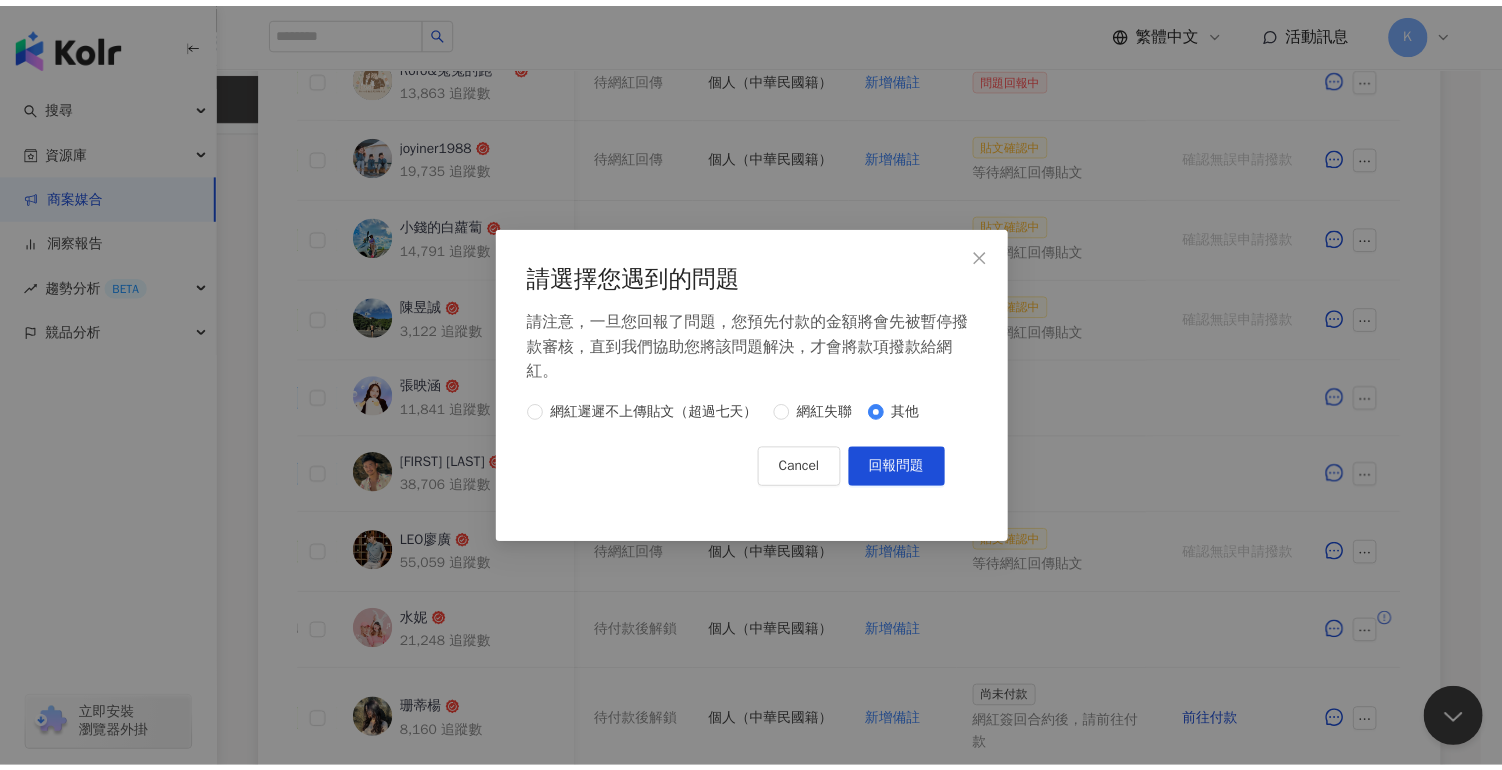 scroll, scrollTop: 0, scrollLeft: 0, axis: both 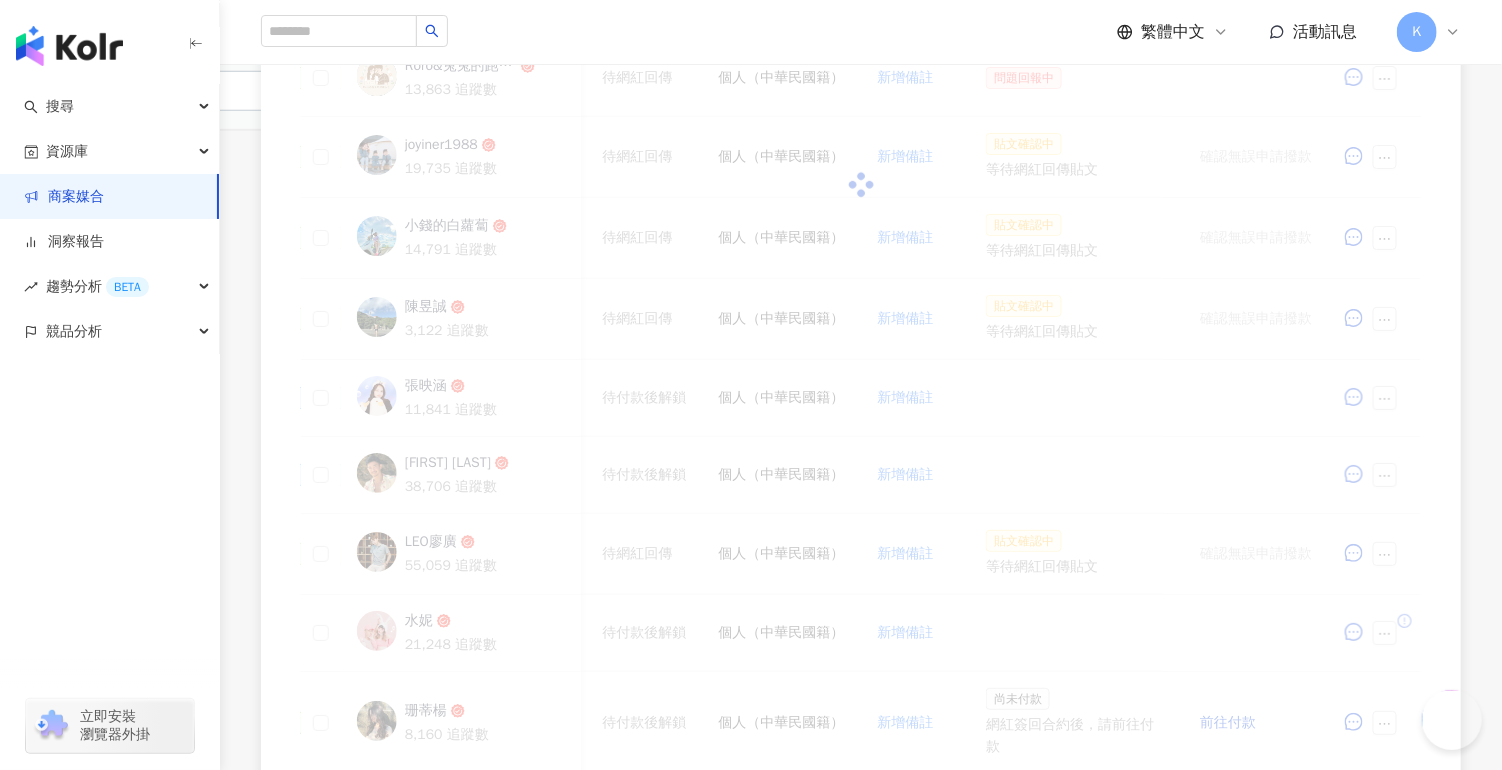 click on "**********" at bounding box center (150, 183) 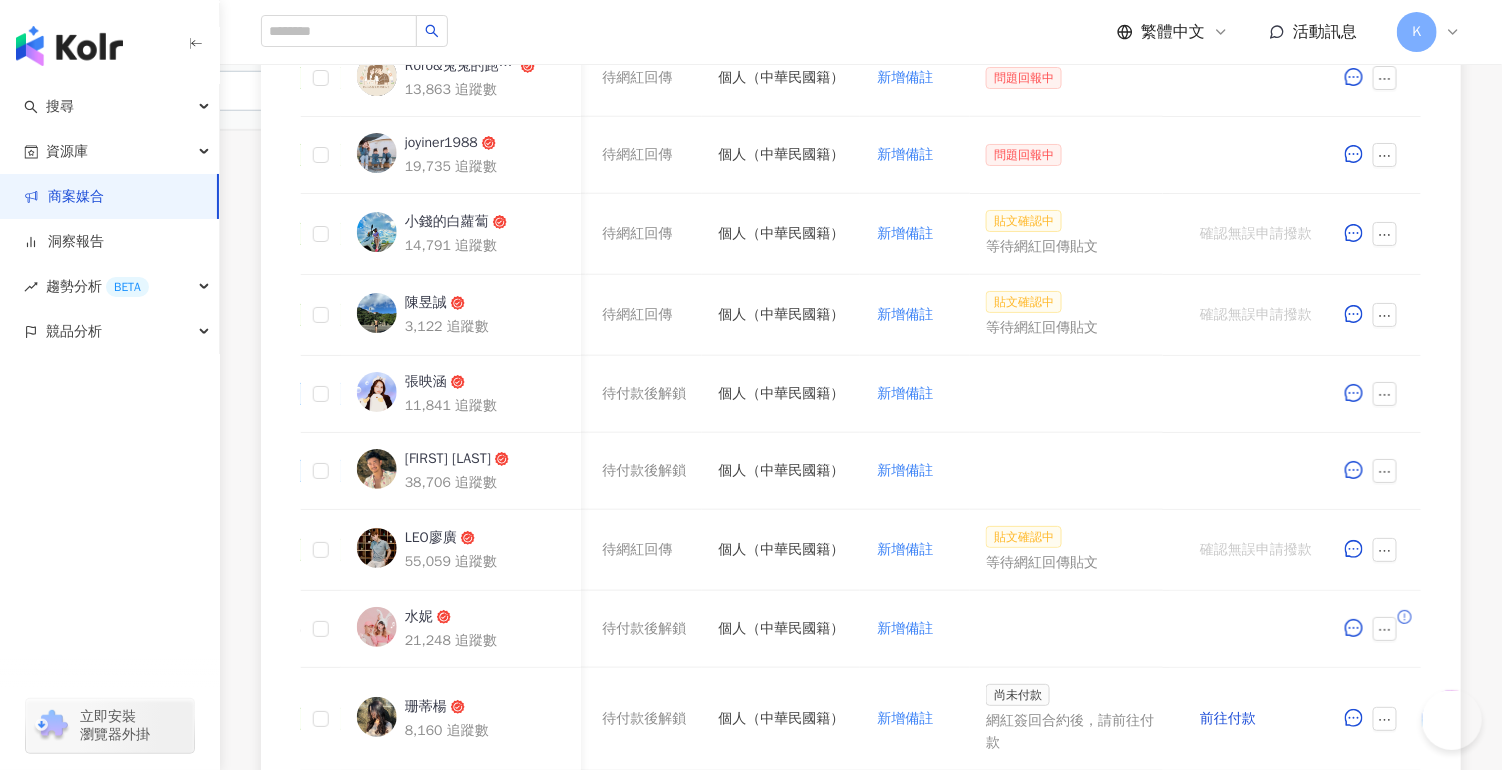 drag, startPoint x: 168, startPoint y: 319, endPoint x: 15, endPoint y: 320, distance: 153.00327 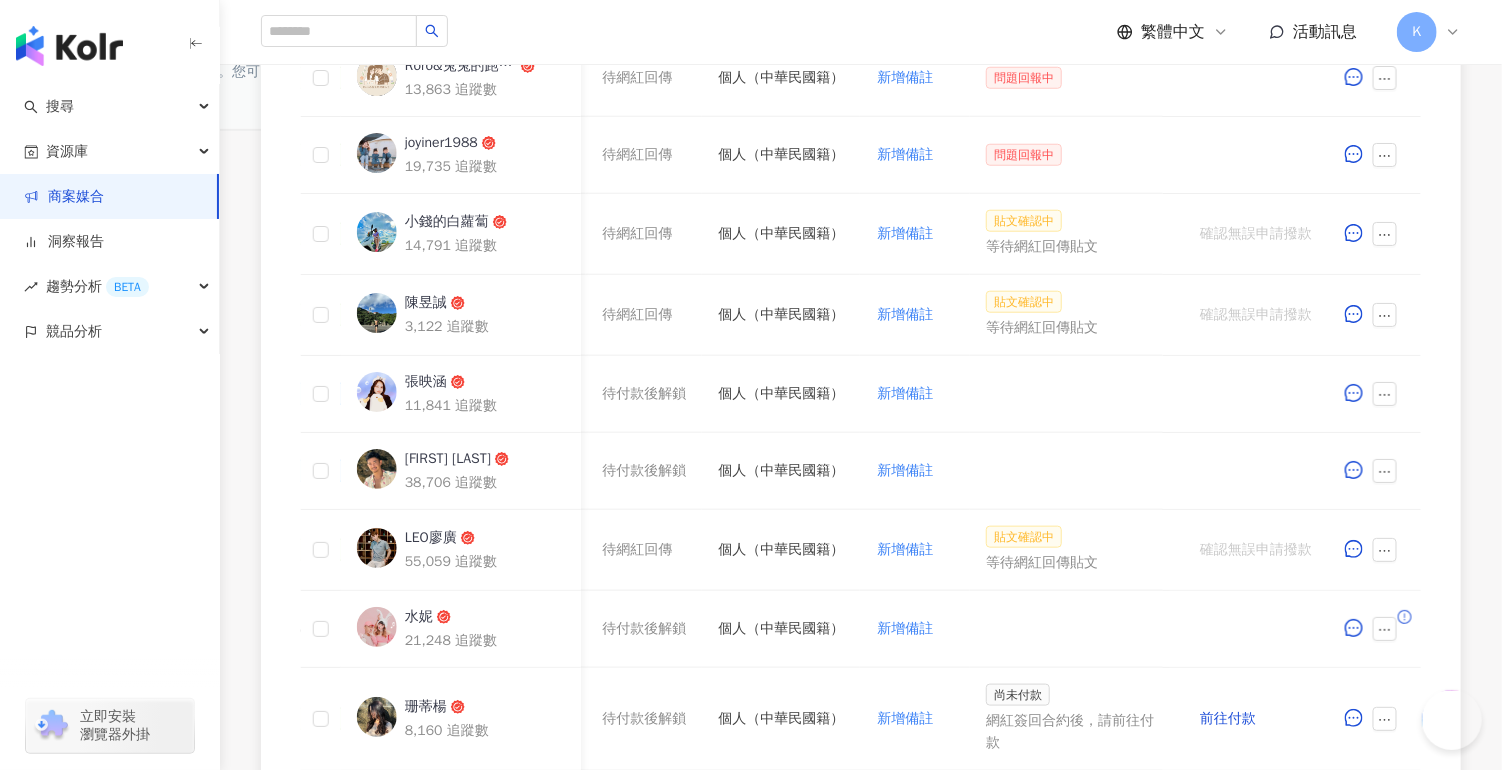 click on "4 待邀約 2 確認中 11 執行中 0 已結束 2 無意願/取消合作 建議執行流程 幣別 ： 新台幣 ( TWD ) 網紅名稱 合作總酬勞 (含稅) 合作項目 推廣連結 合約 勞報單 其他附件 上線連結 領款人身份 備註 付款狀態 操作                           [NICKNAME] [LAST] [FIRST] 13,863 追蹤數 $1,000 貼文 1 則 ($ 500) 貼文 1 則 ($ 500) 設定推廣連結 已簽回 寶惠仕活性碳除臭噴劑試用心得募集 已簽回 勞報單 新增附件 待網紅回傳 個人（中華民國籍） 新增備註 問題回報中 [USERNAME] 19,735 追蹤數 $1,000 貼文 1 則 ($ 500) 貼文 1 則 ($ 500) 設定推廣連結 已簽回 寶惠仕活性碳除臭噴劑試用心得募集 已簽回 勞報單 新增附件 待網紅回傳 個人（中華民國籍） 新增備註 問題回報中 [USERNAME] 14,791 追蹤數 $1,000 貼文 1 則 ($ 500) 貼文 1 則 ($ 500) 設定推廣連結 已簽回 寶惠仕活性碳除臭噴劑試用心得募集 已簽回 1" at bounding box center (861, 337) 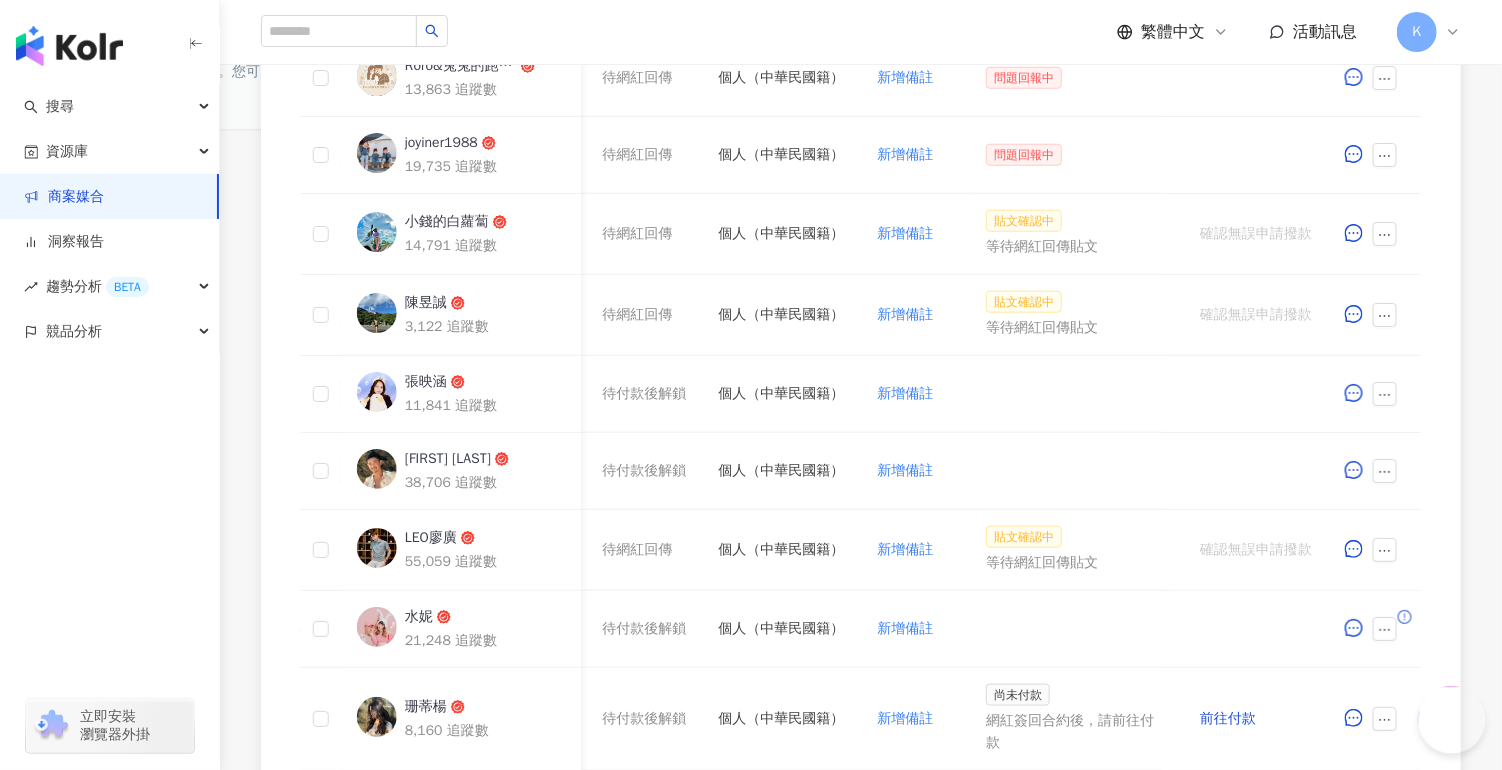 drag, startPoint x: 1441, startPoint y: 792, endPoint x: 1778, endPoint y: 1249, distance: 567.8186 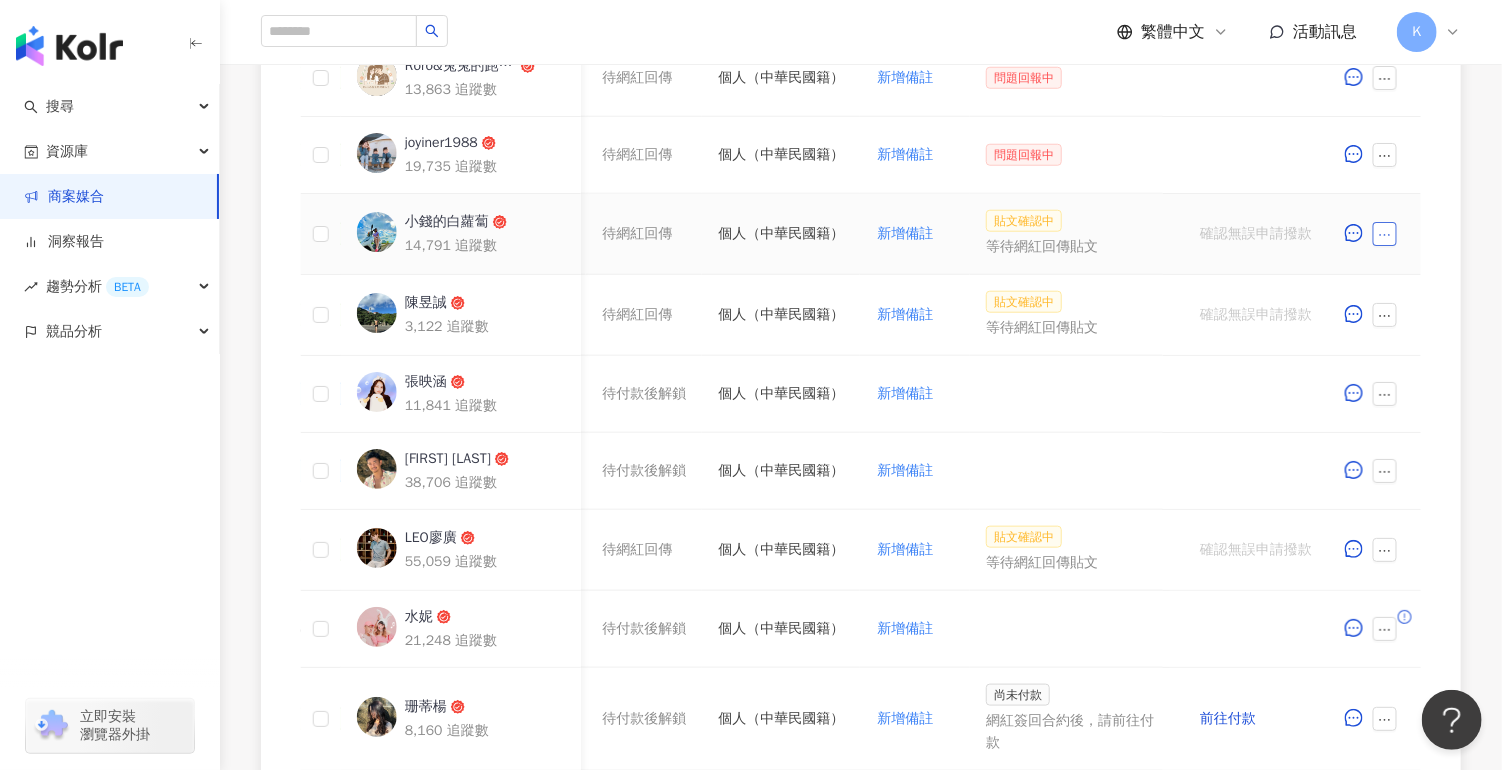 click 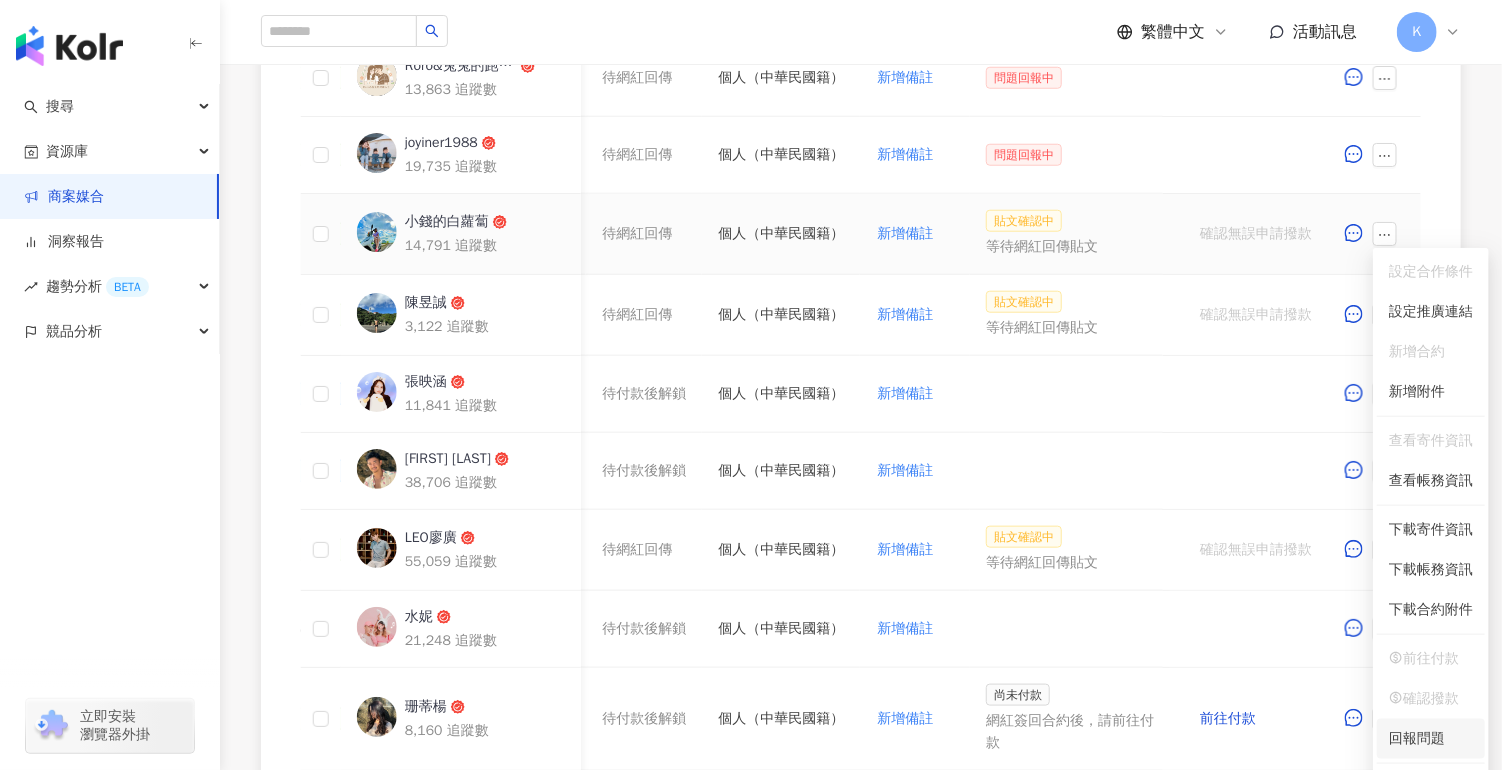 click on "回報問題" at bounding box center [1431, 739] 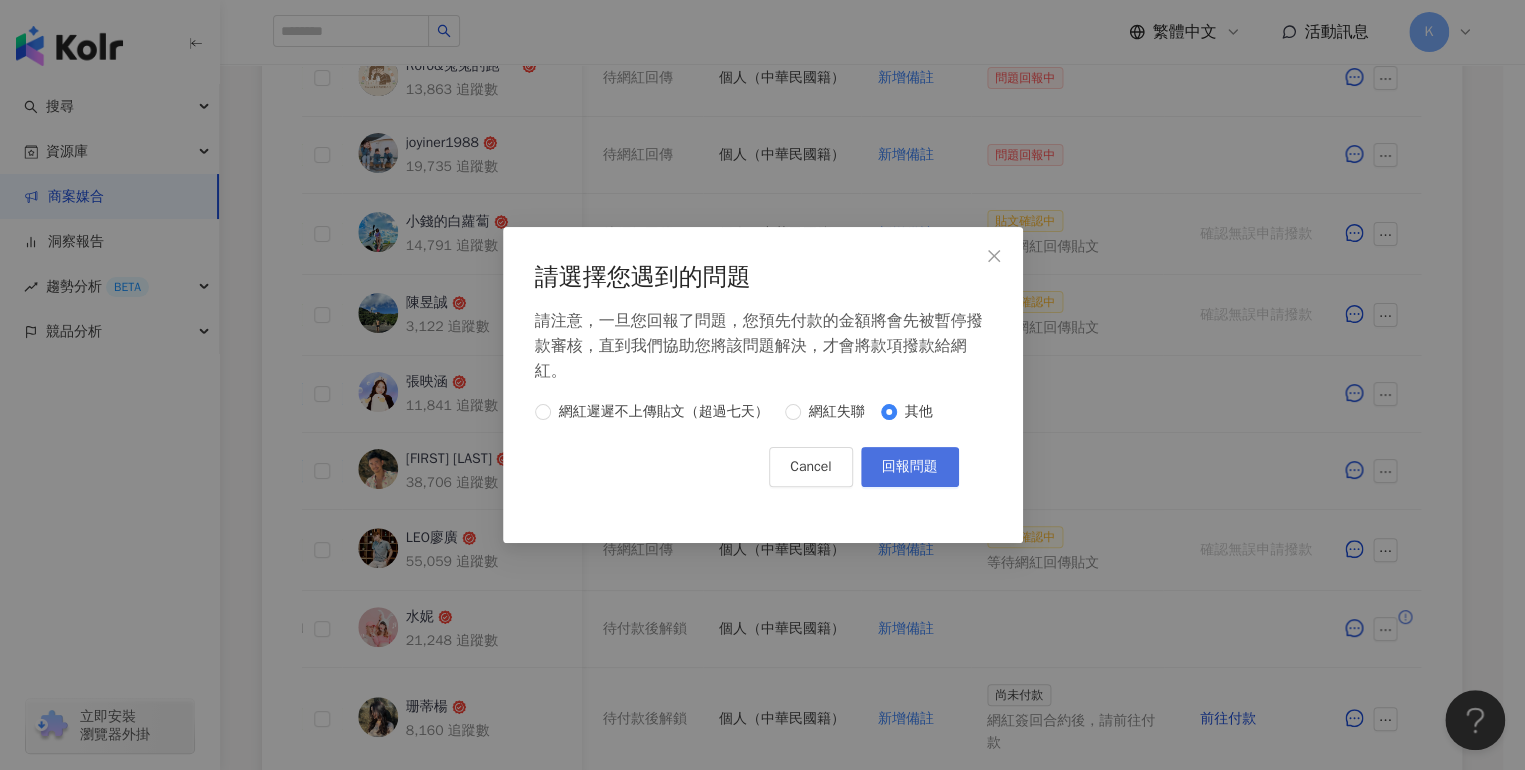 click on "回報問題" at bounding box center [910, 467] 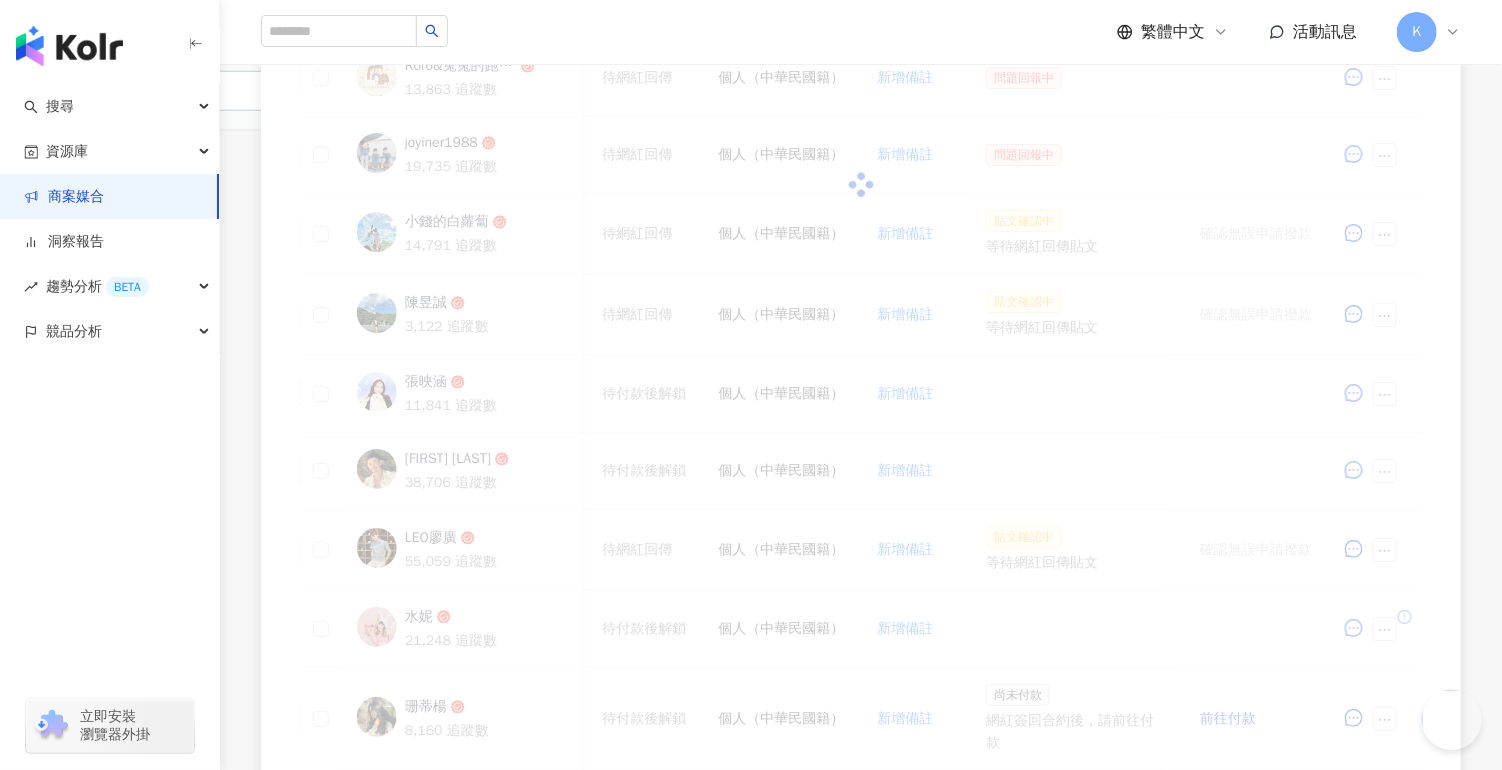 click on "**********" at bounding box center (150, 183) 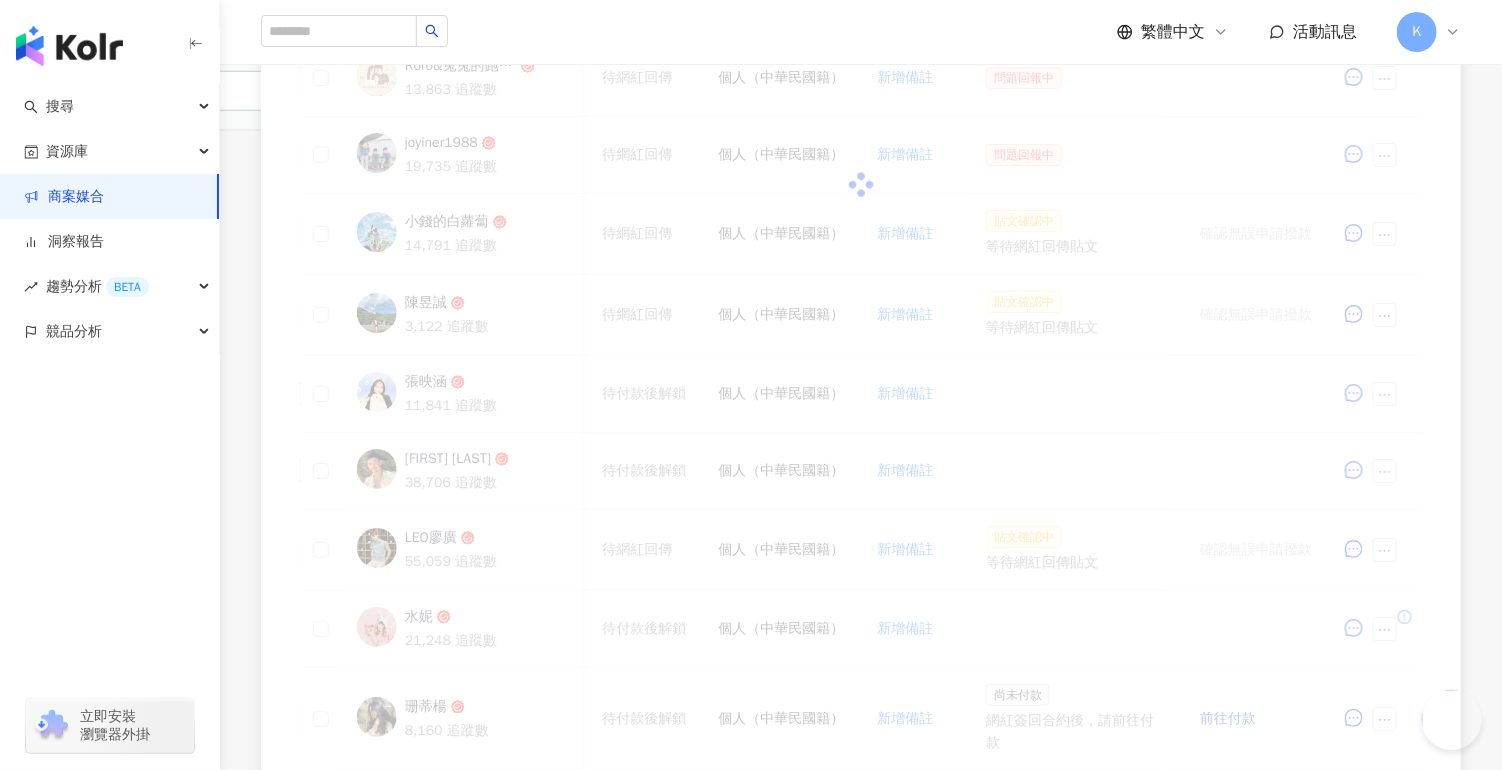 paste 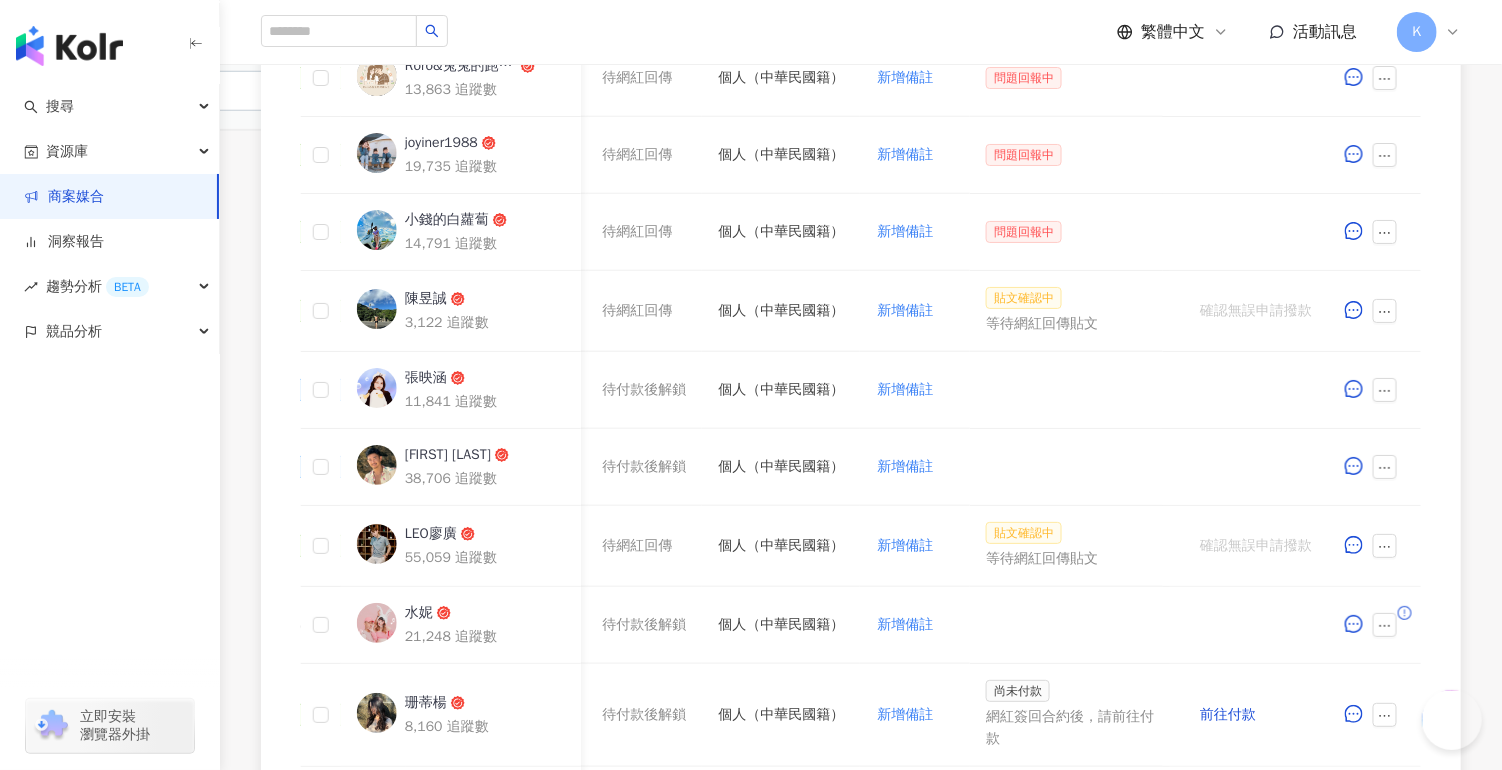 type on "********" 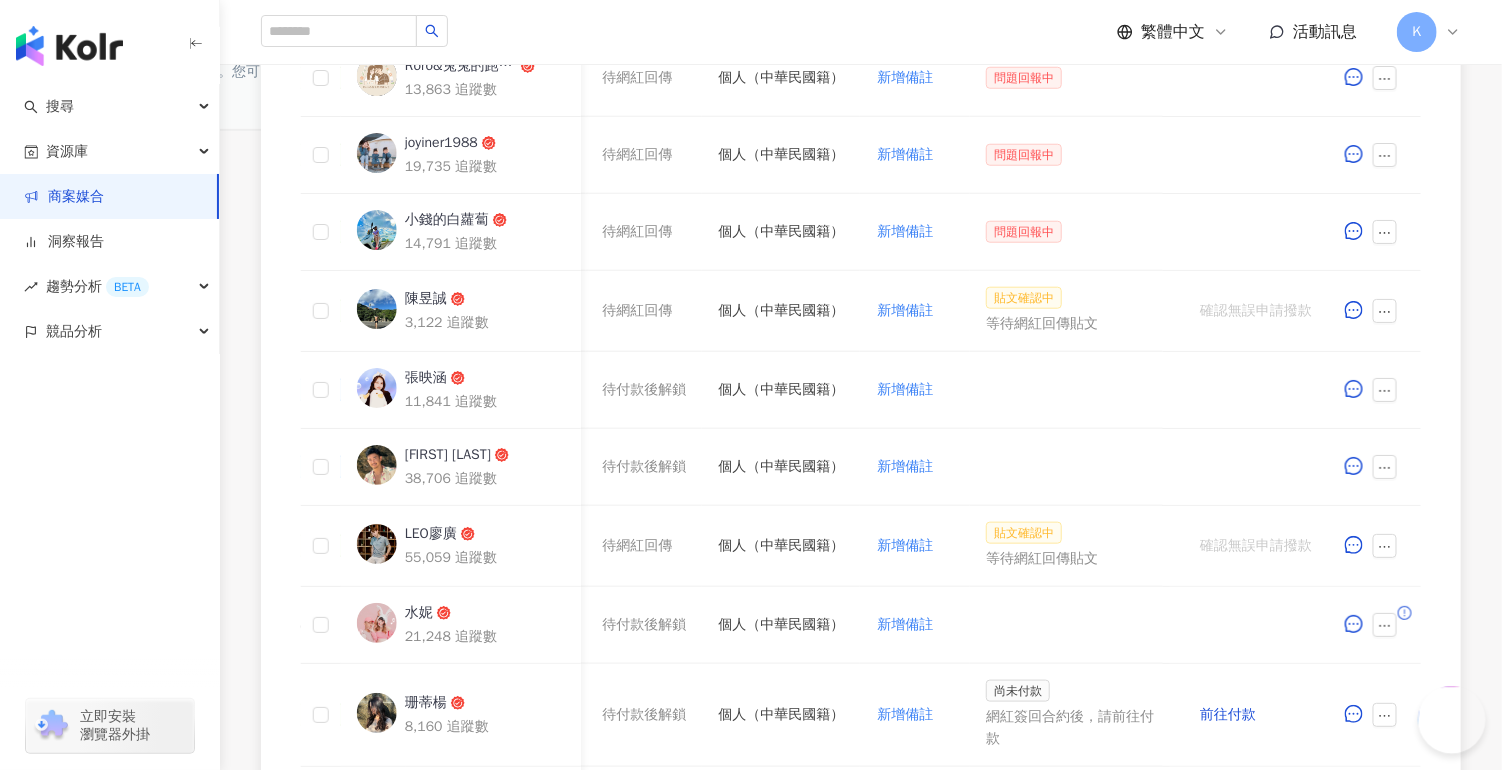 click at bounding box center (1447, 796) 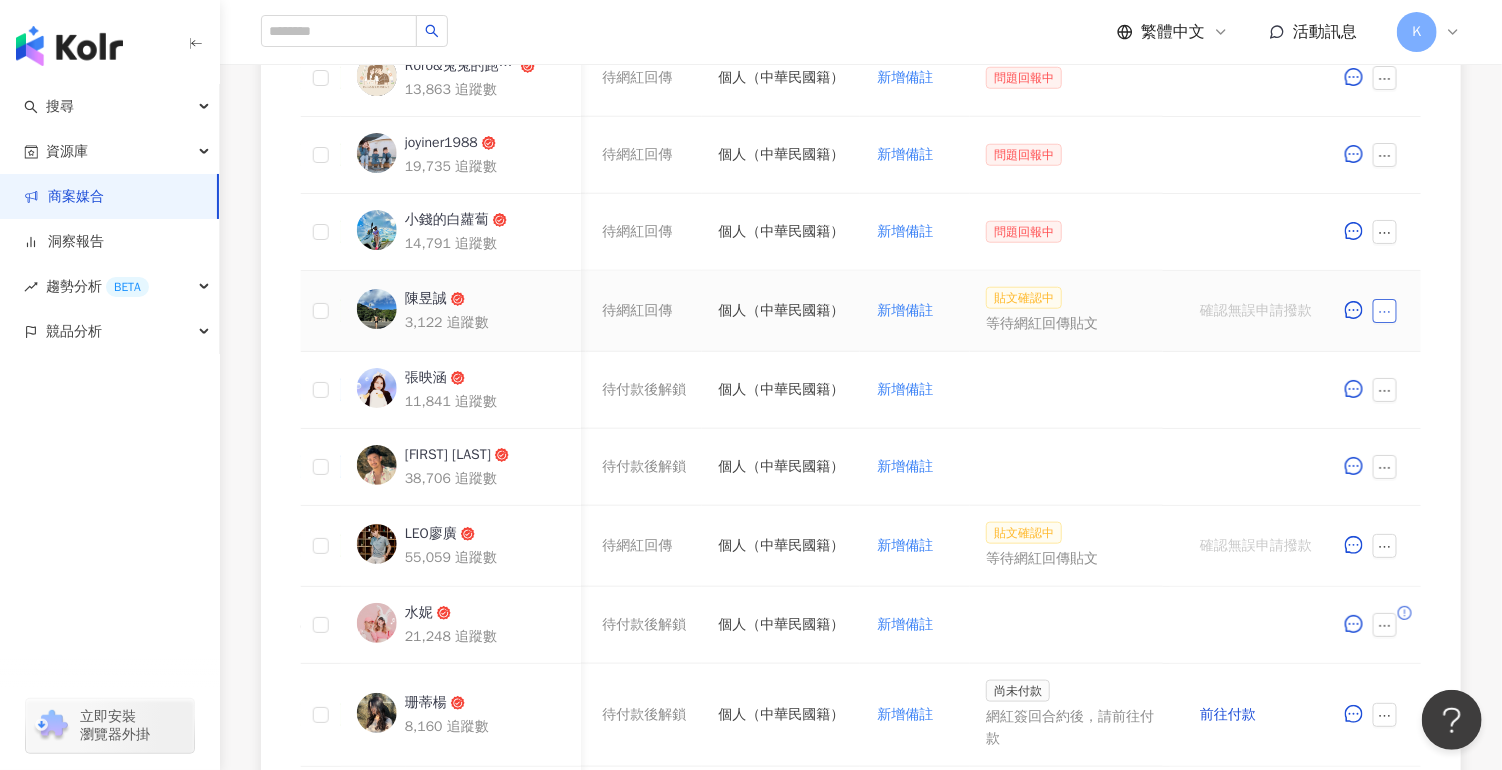 click 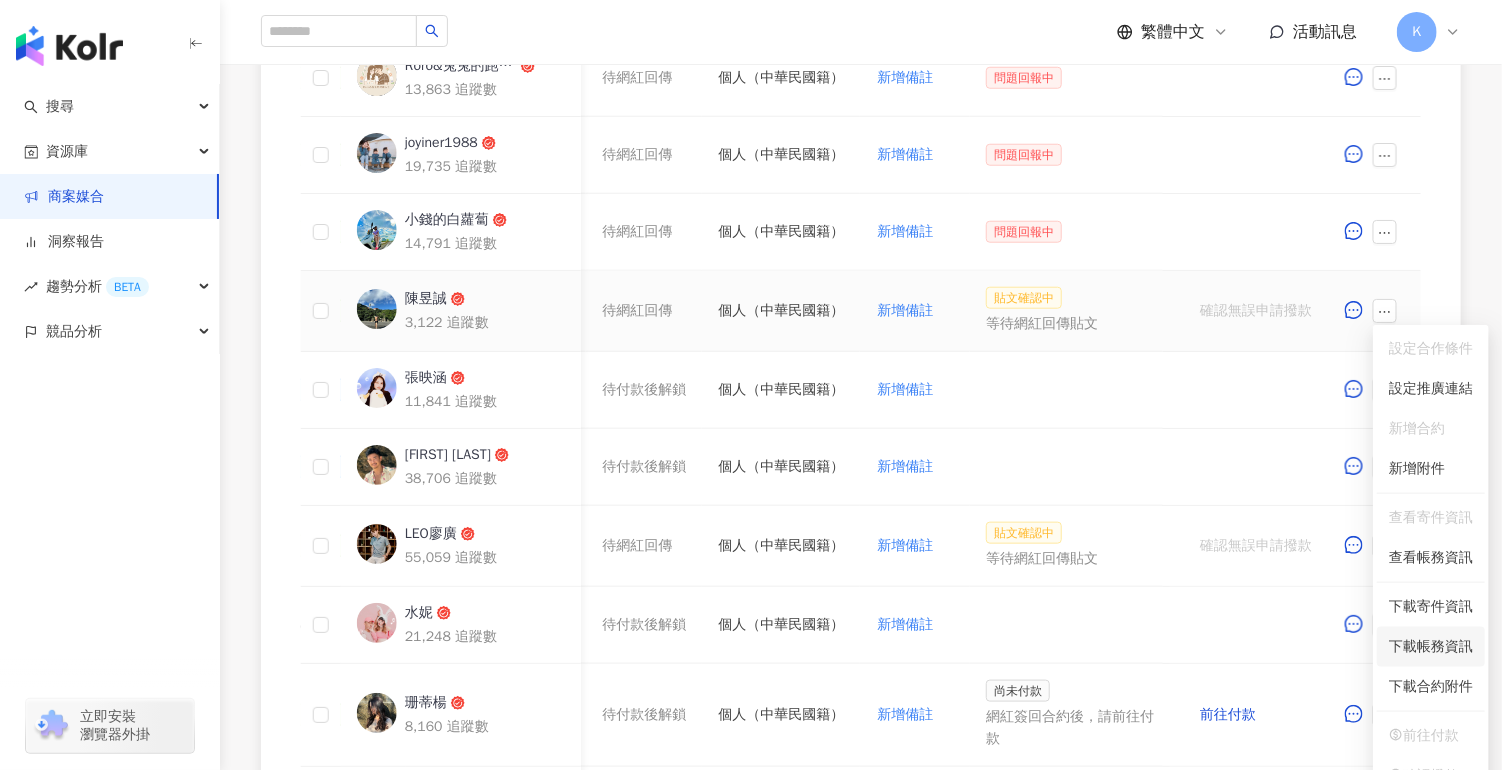scroll, scrollTop: 1035, scrollLeft: 0, axis: vertical 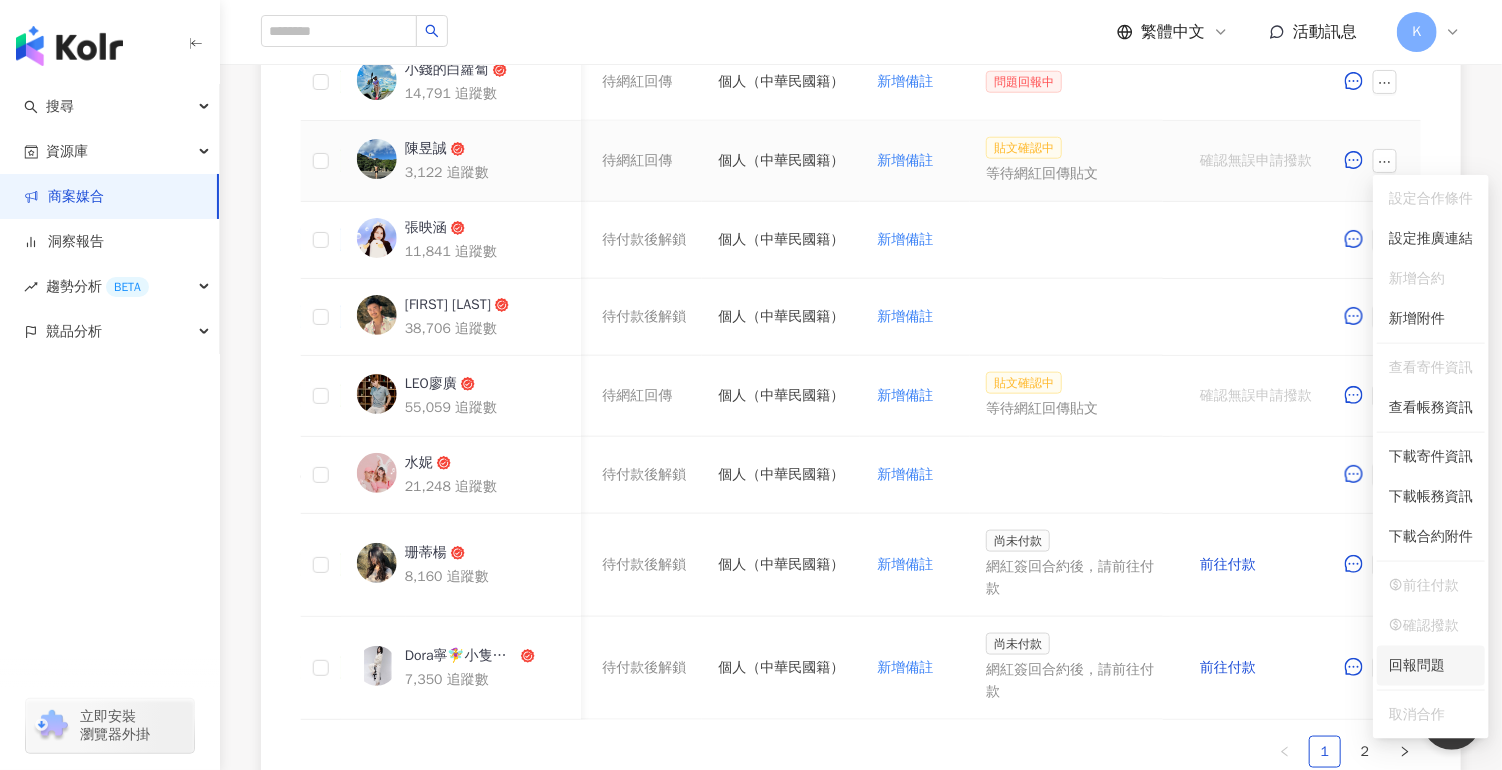 click on "回報問題" at bounding box center (1431, 666) 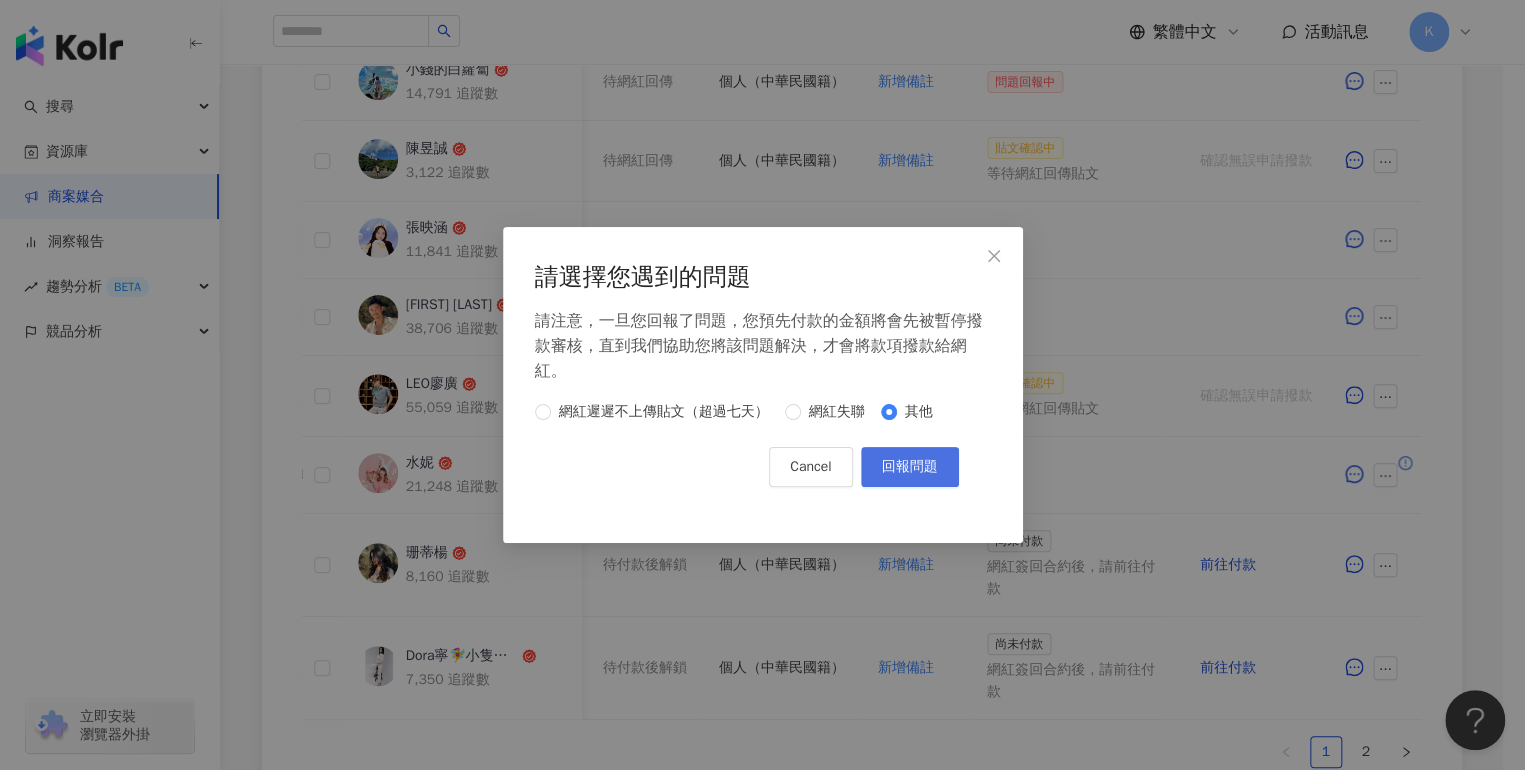 click on "回報問題" at bounding box center (910, 467) 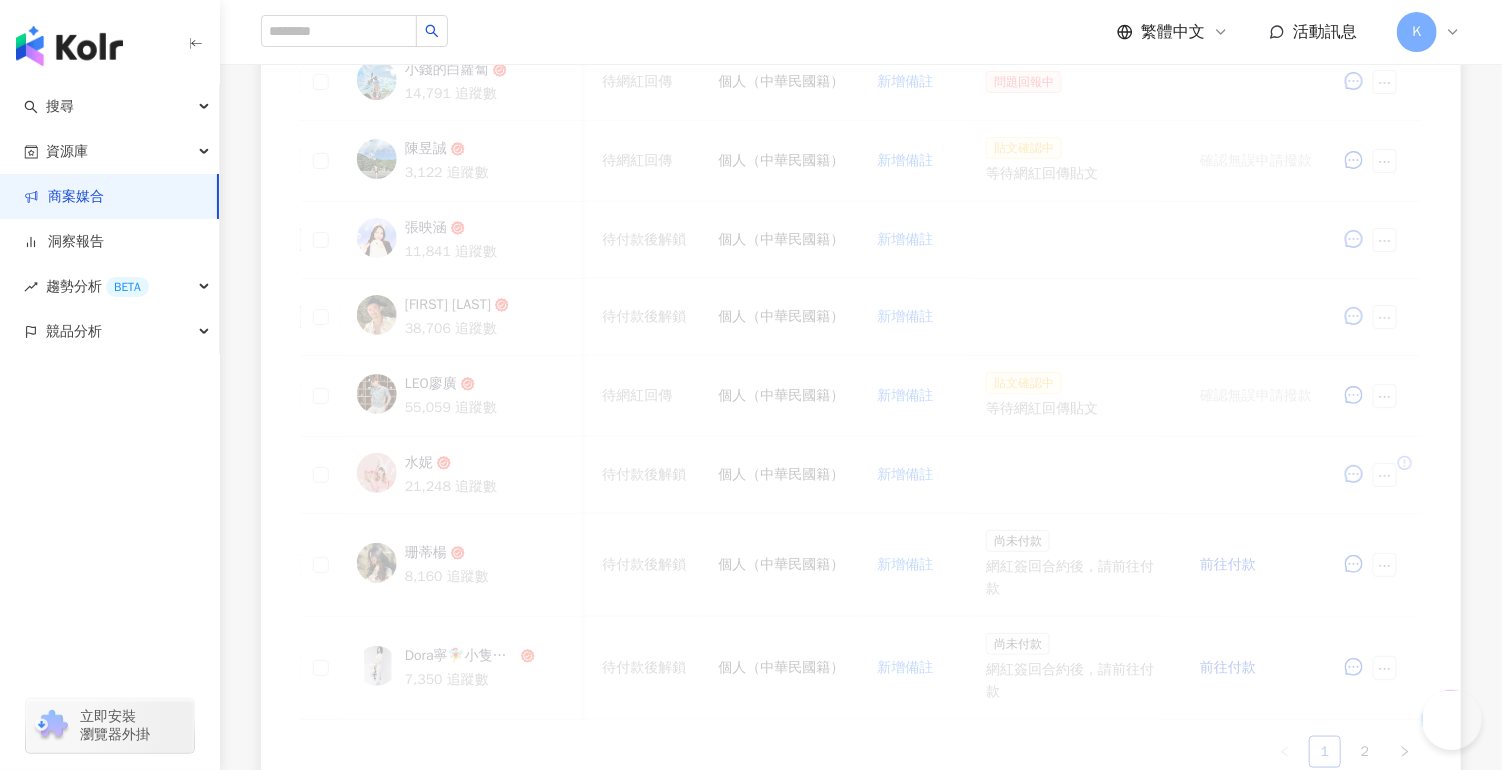 drag, startPoint x: 276, startPoint y: 198, endPoint x: 3, endPoint y: 176, distance: 273.885 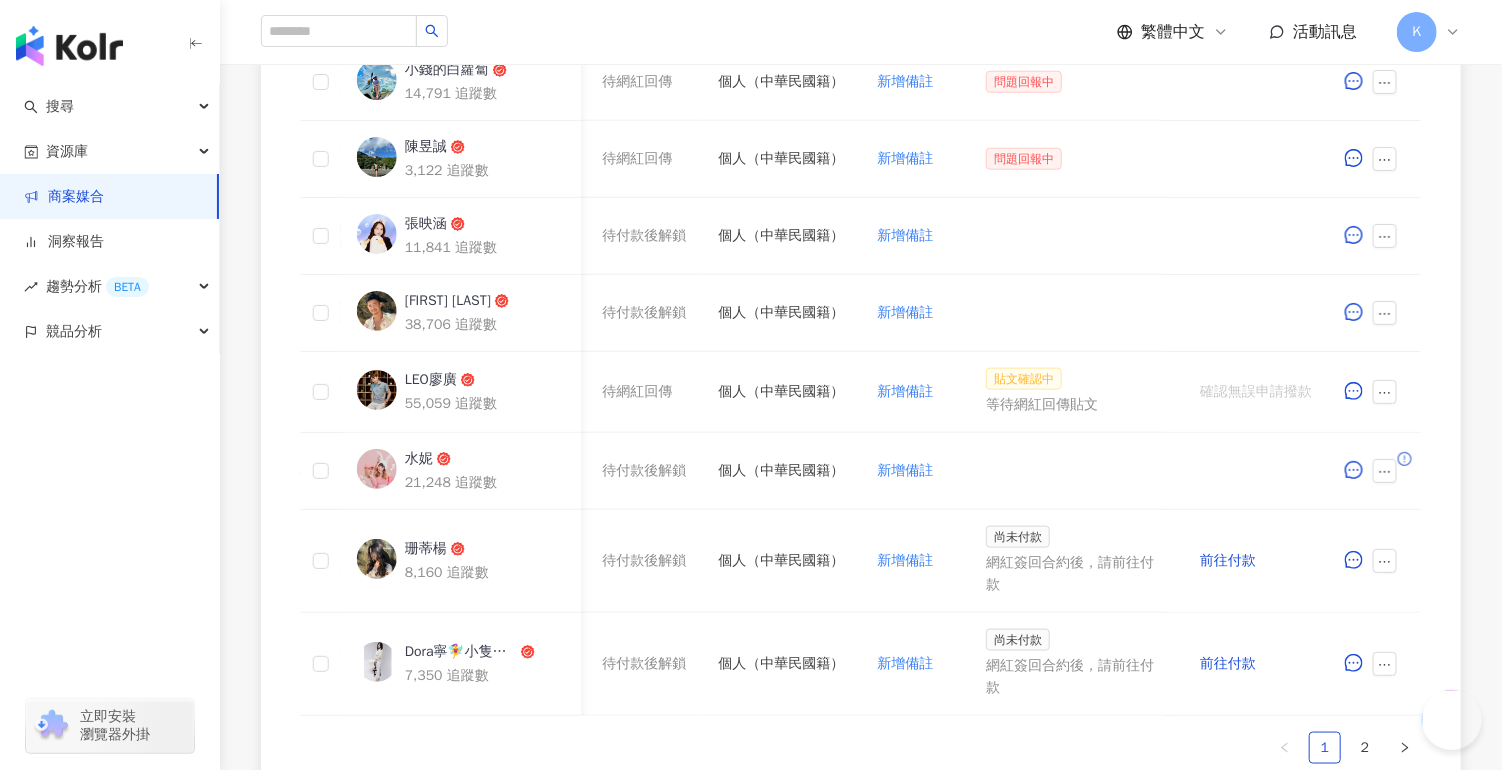 type on "********" 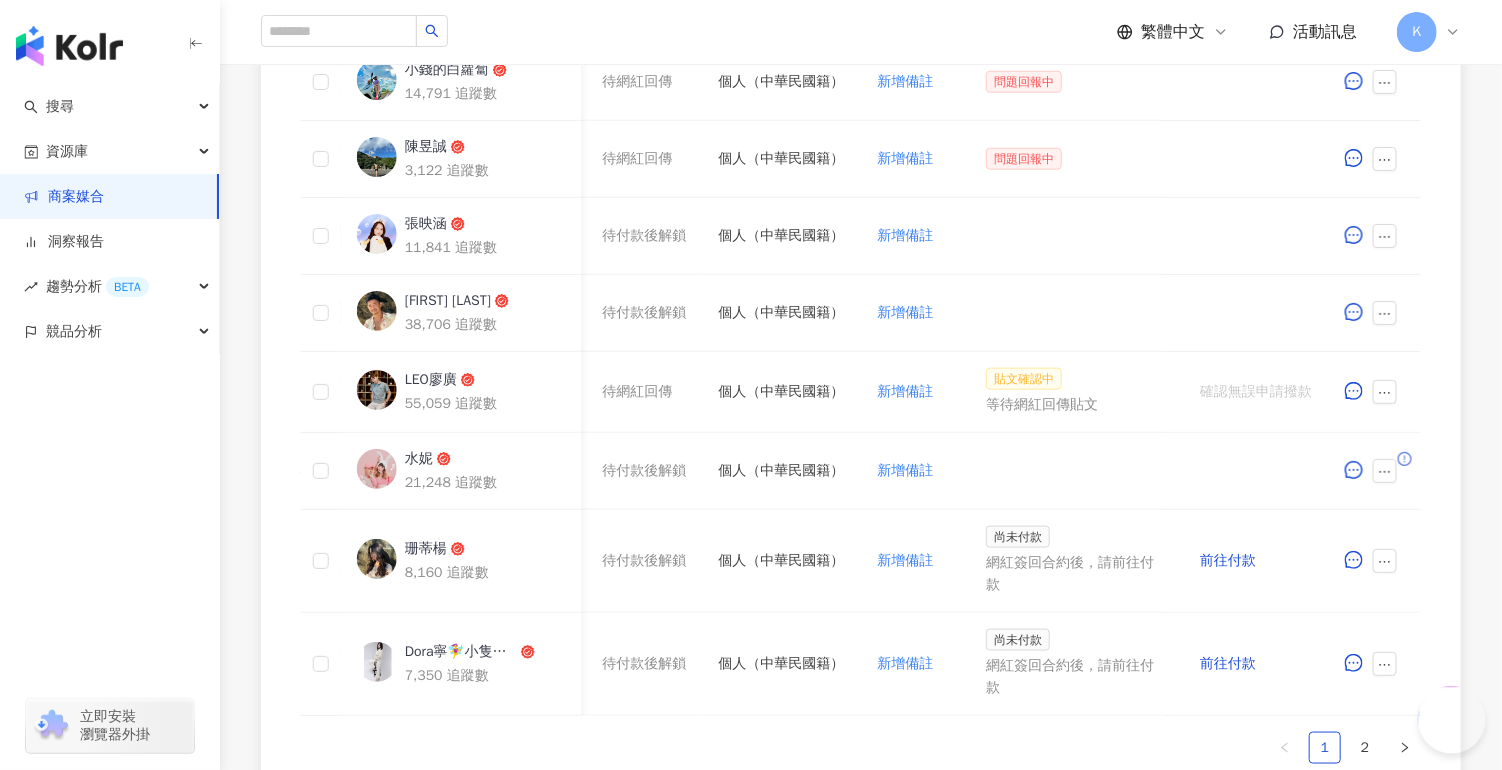click at bounding box center (1447, 796) 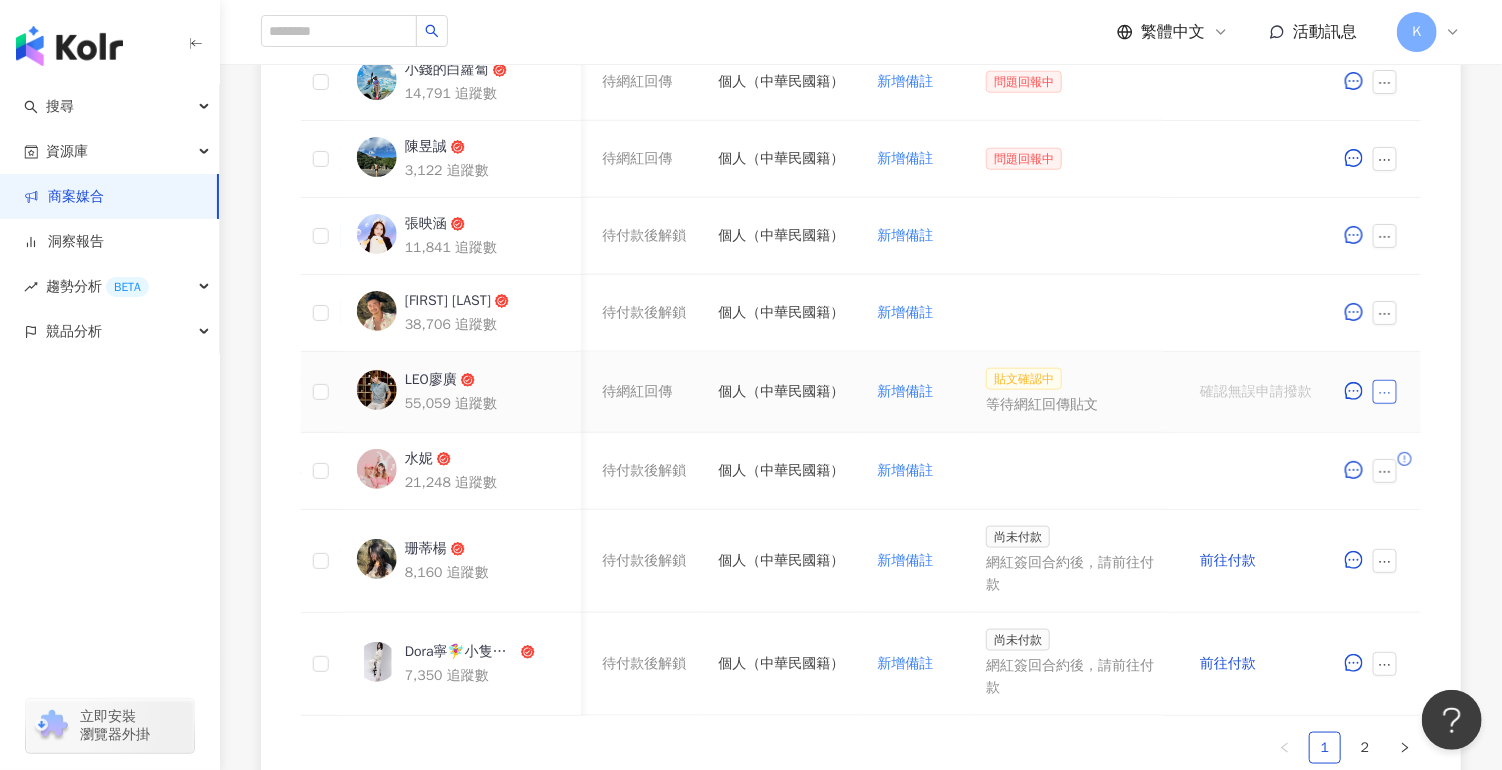 click 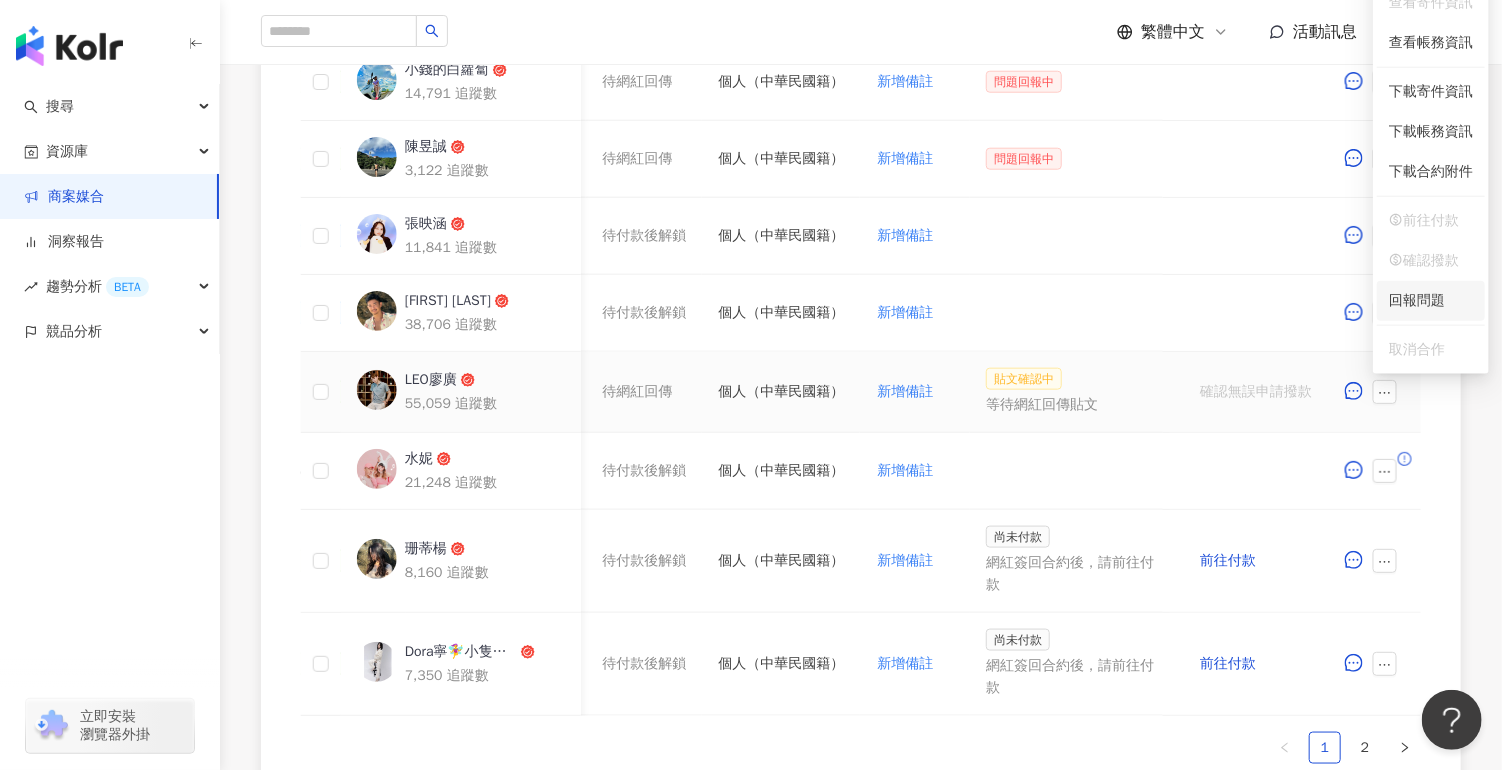 click on "回報問題" at bounding box center [1431, 301] 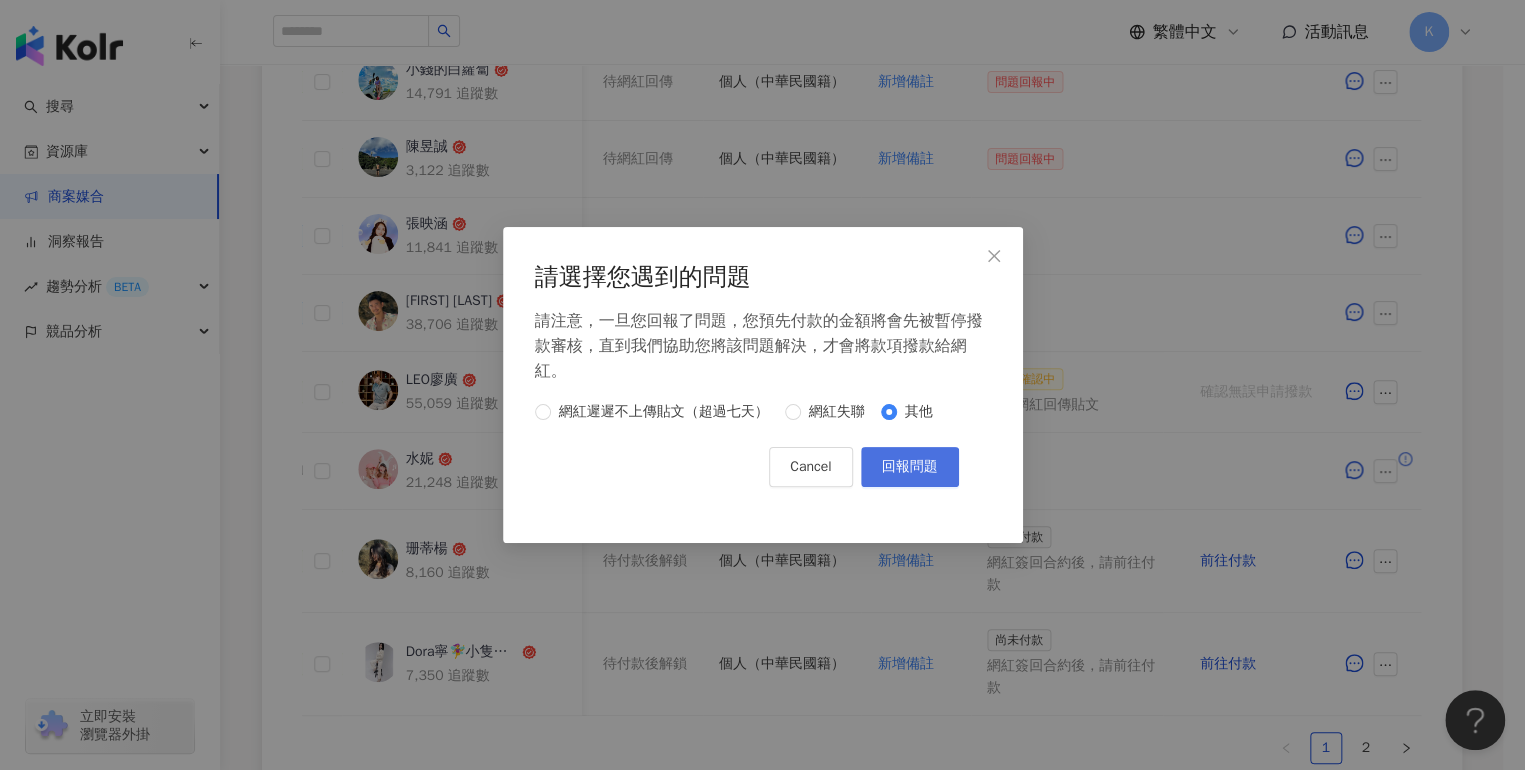 click on "回報問題" at bounding box center [910, 467] 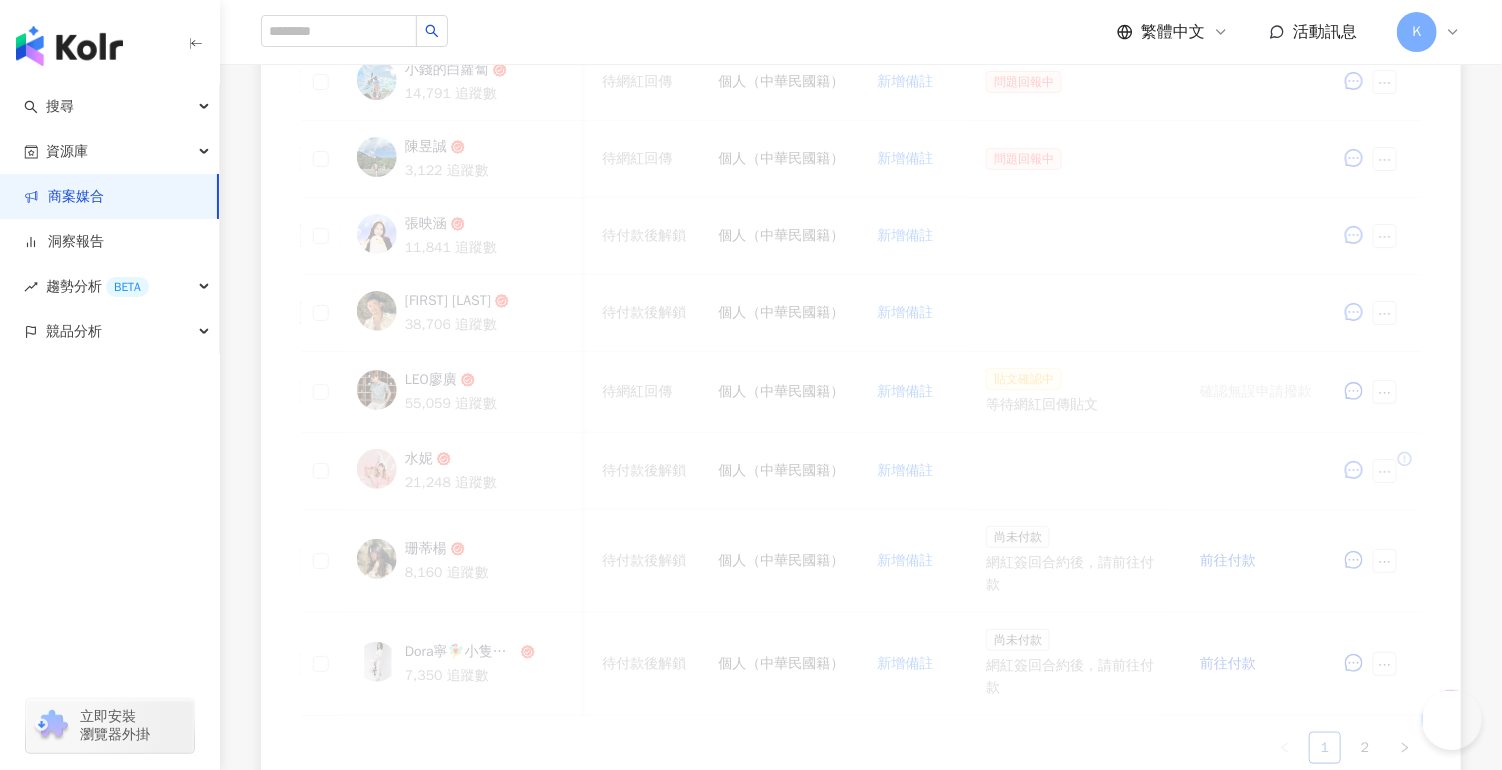 click on "**********" at bounding box center (150, 33) 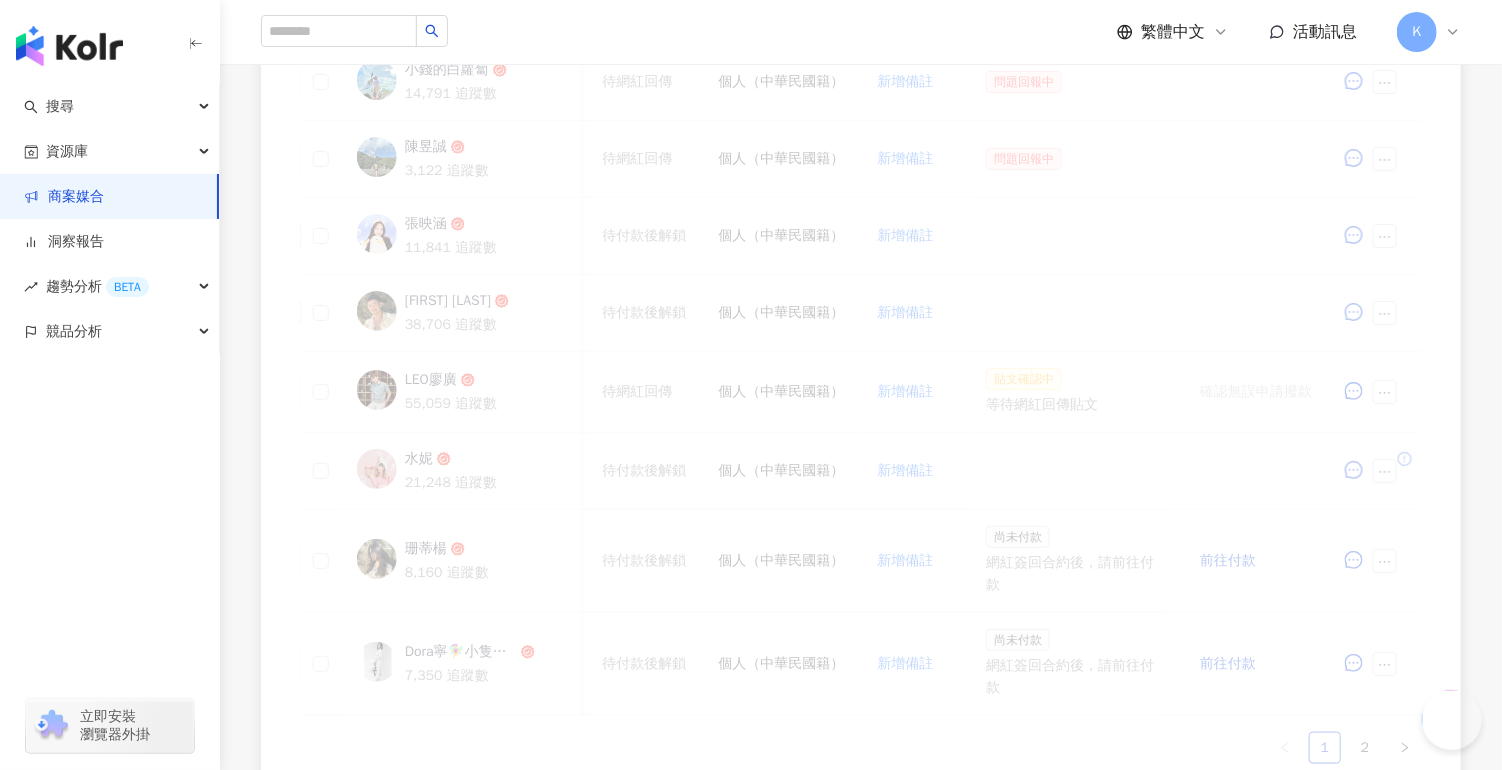 paste 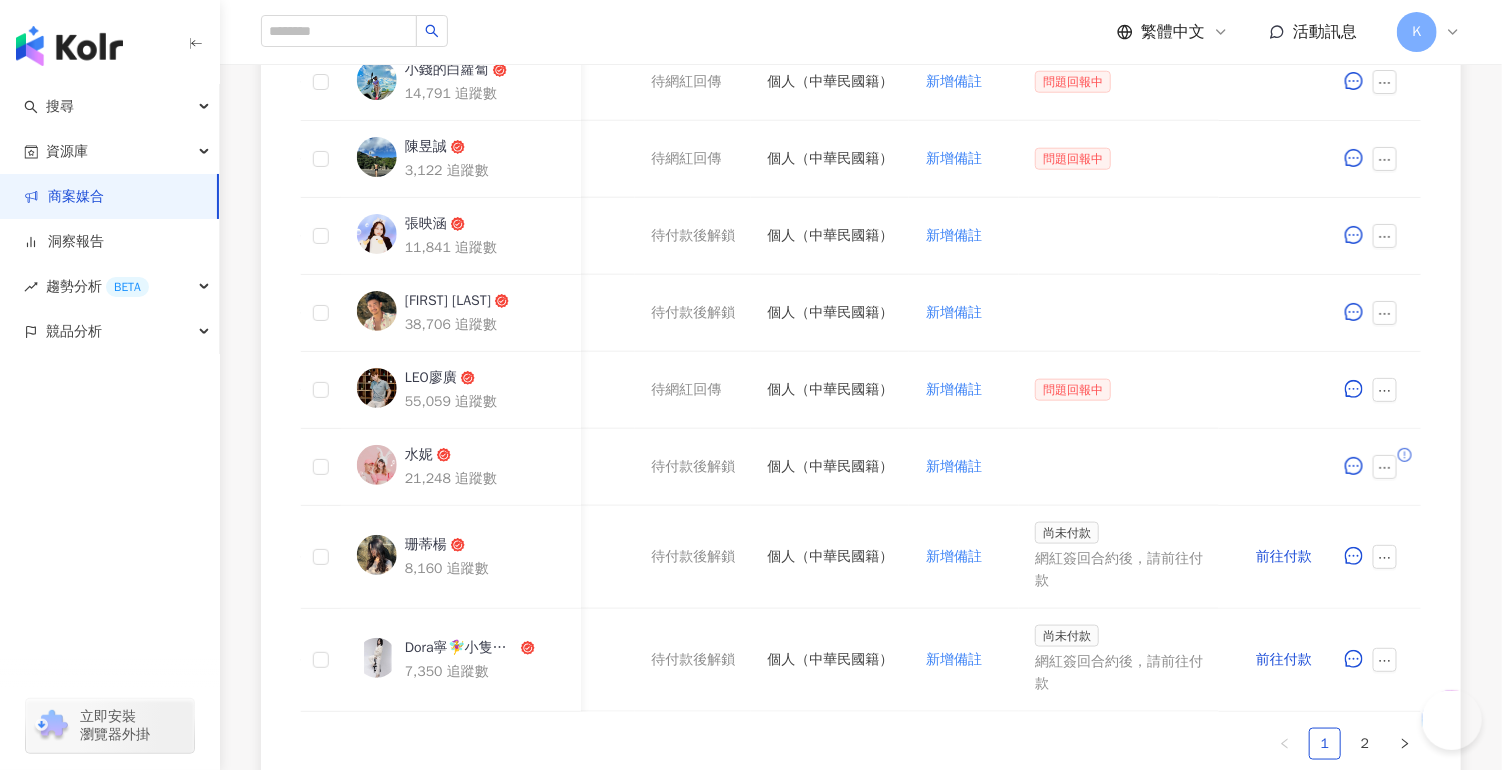 scroll, scrollTop: 0, scrollLeft: 977, axis: horizontal 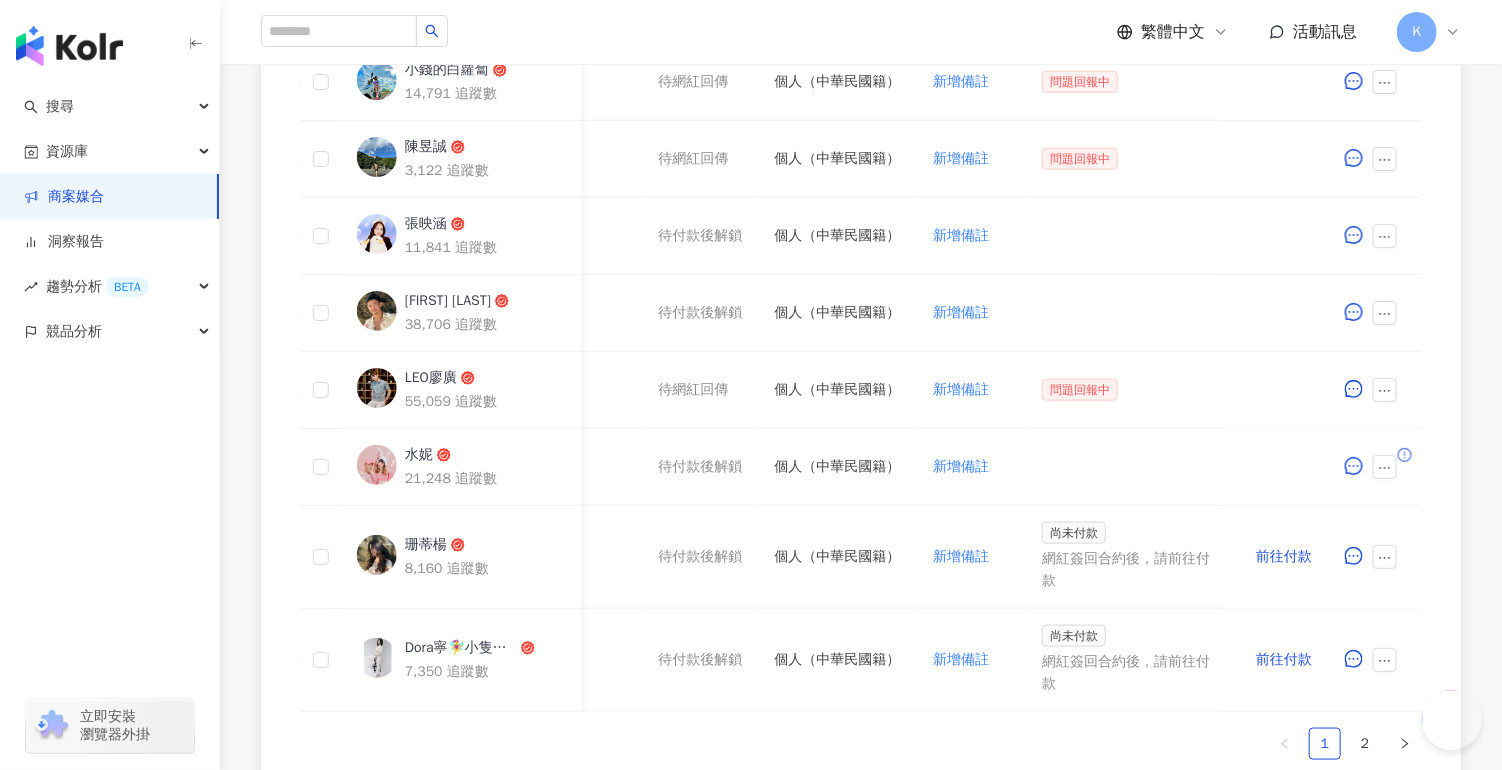 type on "********" 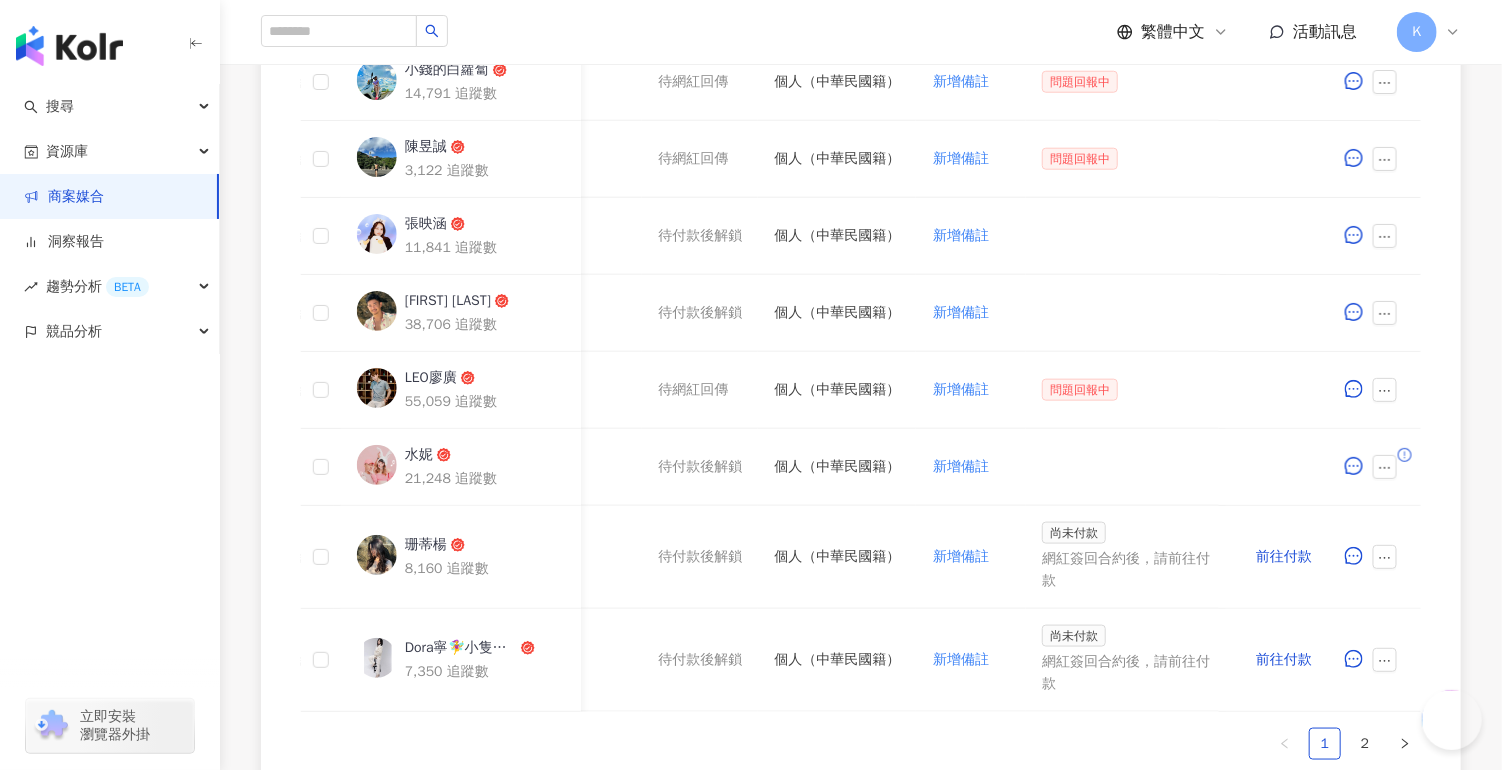 click on "4 待邀約 2 確認中 11 執行中 0 已結束 2 無意願/取消合作 建議執行流程 幣別 ： 新台幣 ( TWD ) 網紅名稱 合作總酬勞 (含稅) 合作項目 推廣連結 合約 勞報單 其他附件 上線連結 領款人身份 備註 付款狀態 操作                           [NICKNAME] [LAST] [FIRST] 13,863 追蹤數 $1,000 貼文 1 則 ($ 500) 貼文 1 則 ($ 500) 設定推廣連結 已簽回 寶惠仕活性碳除臭噴劑試用心得募集 已簽回 勞報單 新增附件 待網紅回傳 個人（中華民國籍） 新增備註 問題回報中 [USERNAME] 19,735 追蹤數 $1,000 貼文 1 則 ($ 500) 貼文 1 則 ($ 500) 設定推廣連結 已簽回 寶惠仕活性碳除臭噴劑試用心得募集 已簽回 勞報單 新增附件 待網紅回傳 個人（中華民國籍） 新增備註 問題回報中 [USERNAME] 14,791 追蹤數 $1,000 貼文 1 則 ($ 500) 貼文 1 則 ($ 500) 設定推廣連結 已簽回 寶惠仕活性碳除臭噴劑試用心得募集 已簽回 1" at bounding box center (861, 181) 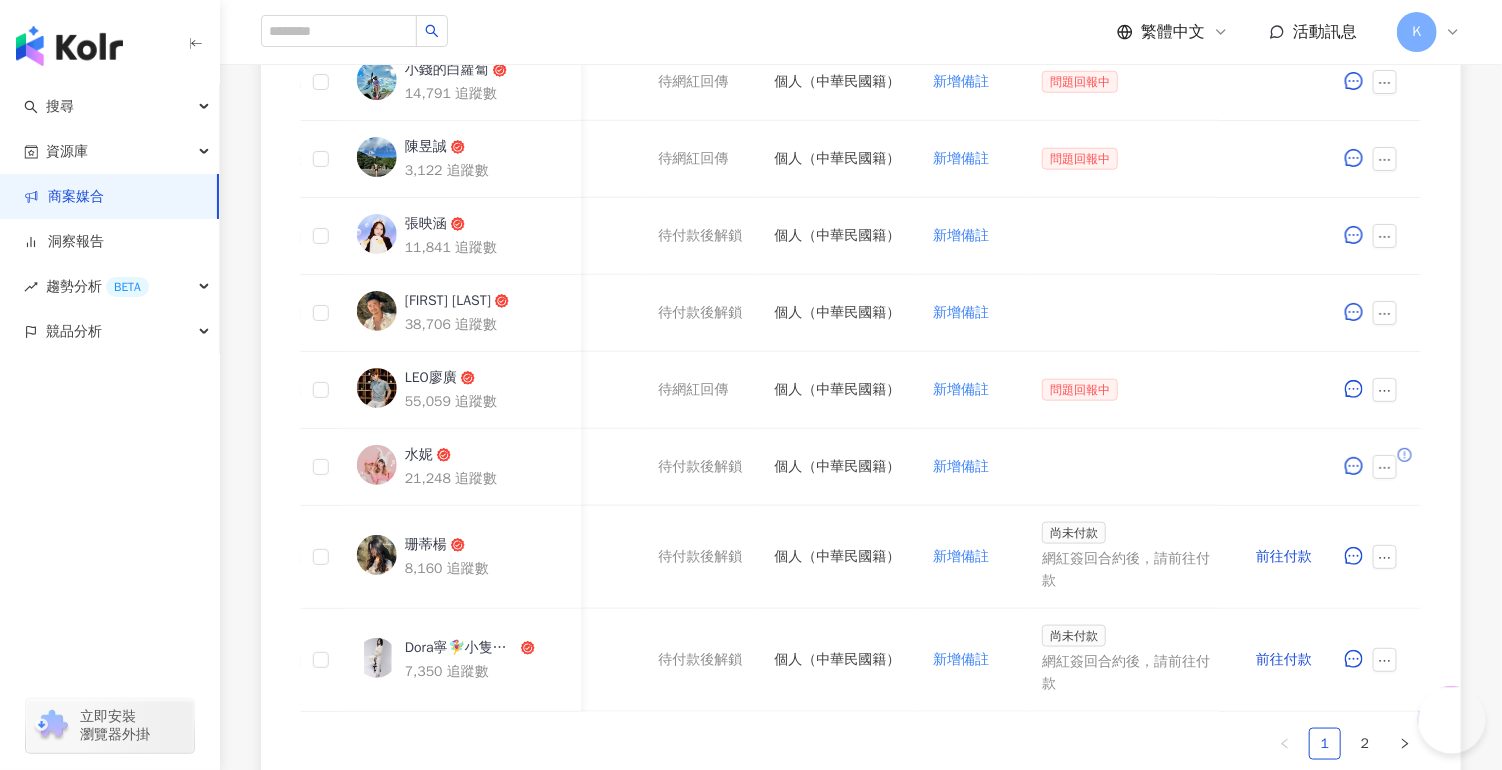 click at bounding box center [1447, 796] 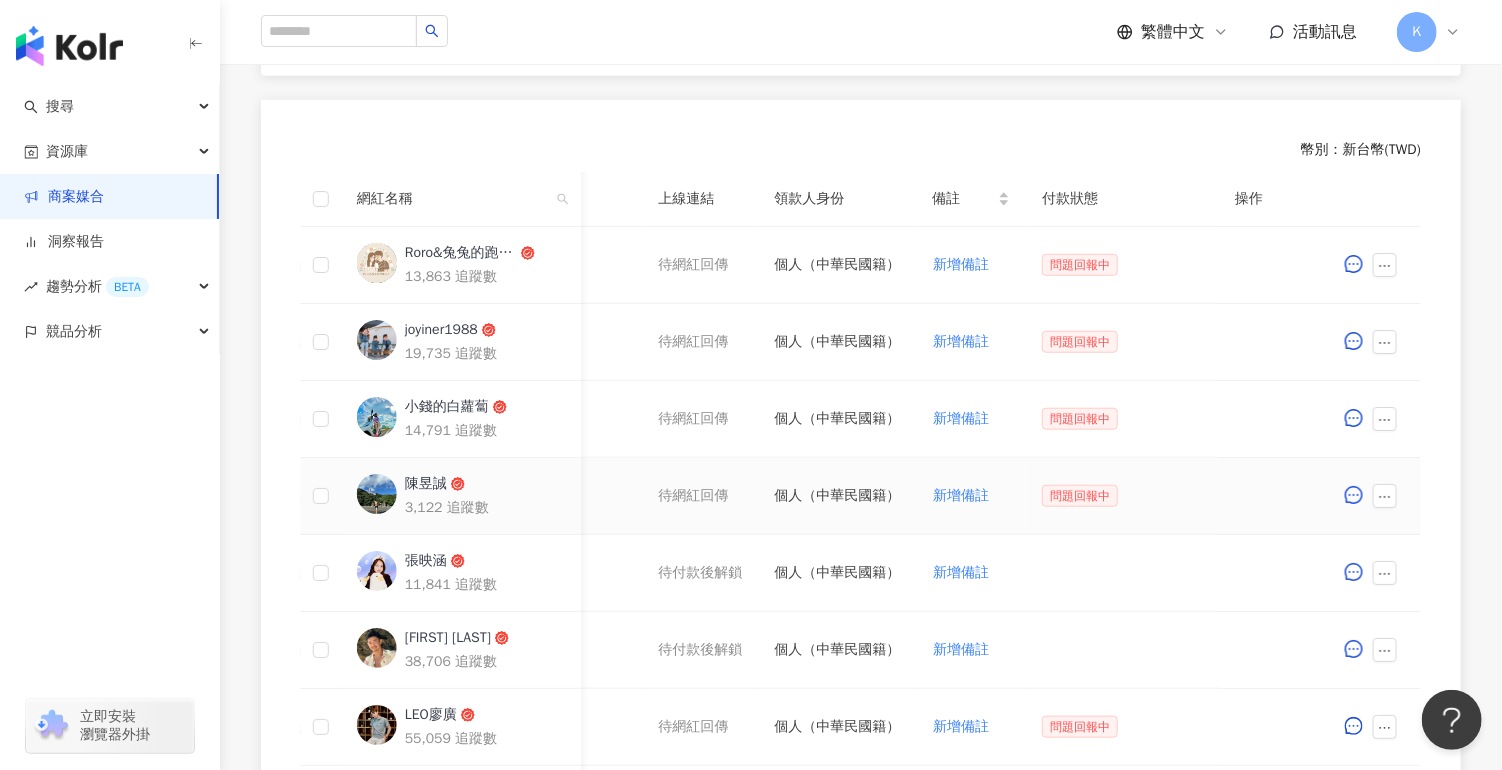 scroll, scrollTop: 735, scrollLeft: 0, axis: vertical 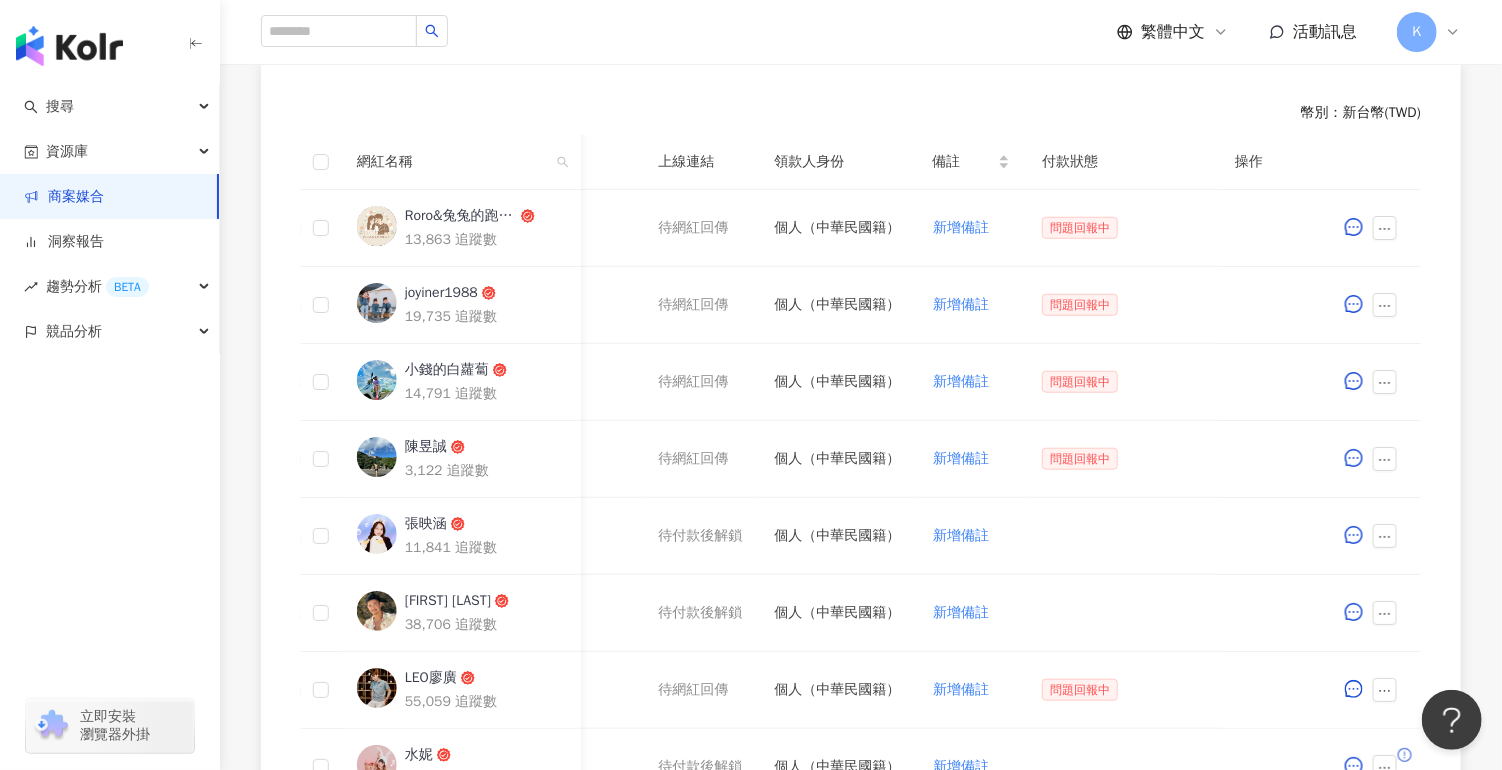 type 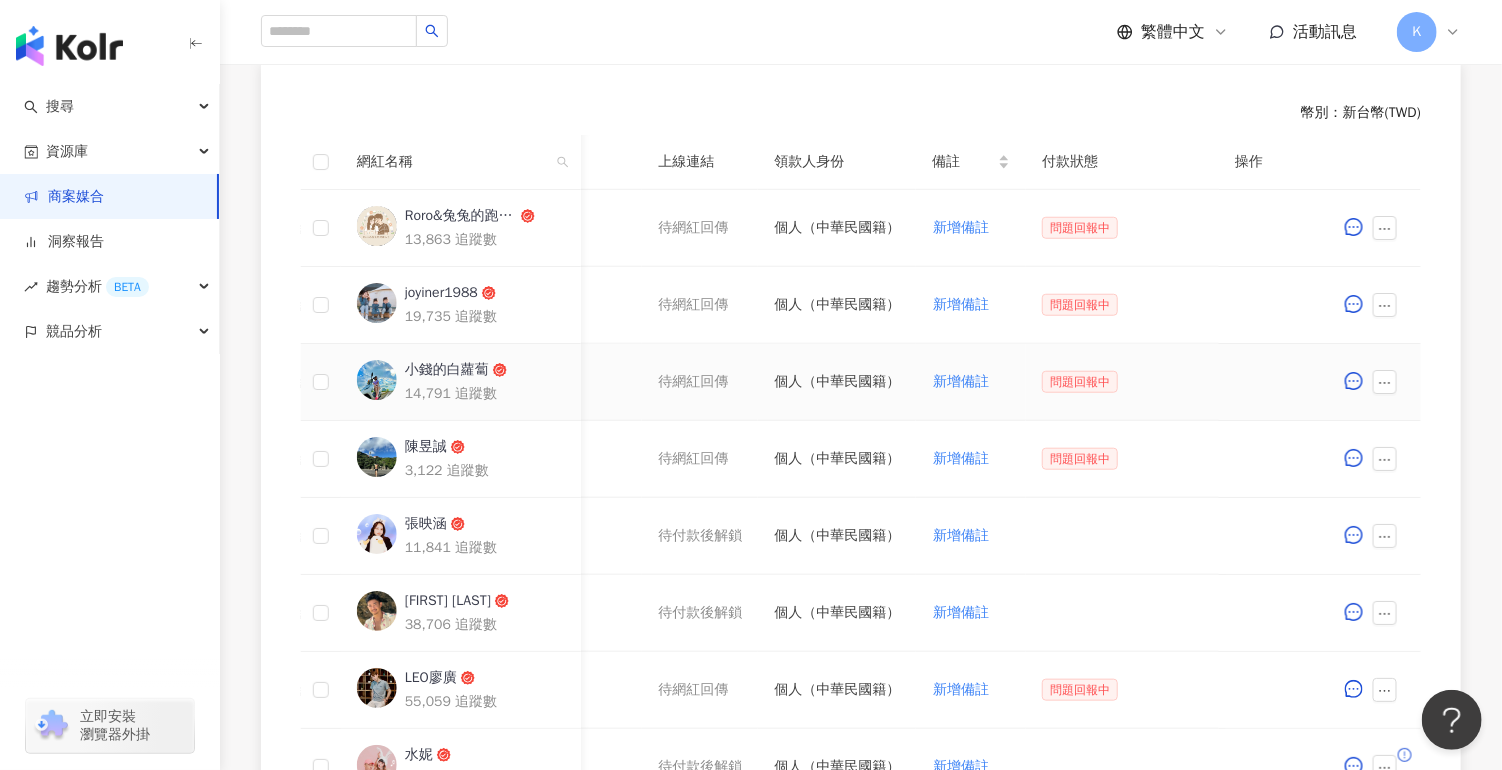 scroll, scrollTop: 0, scrollLeft: 976, axis: horizontal 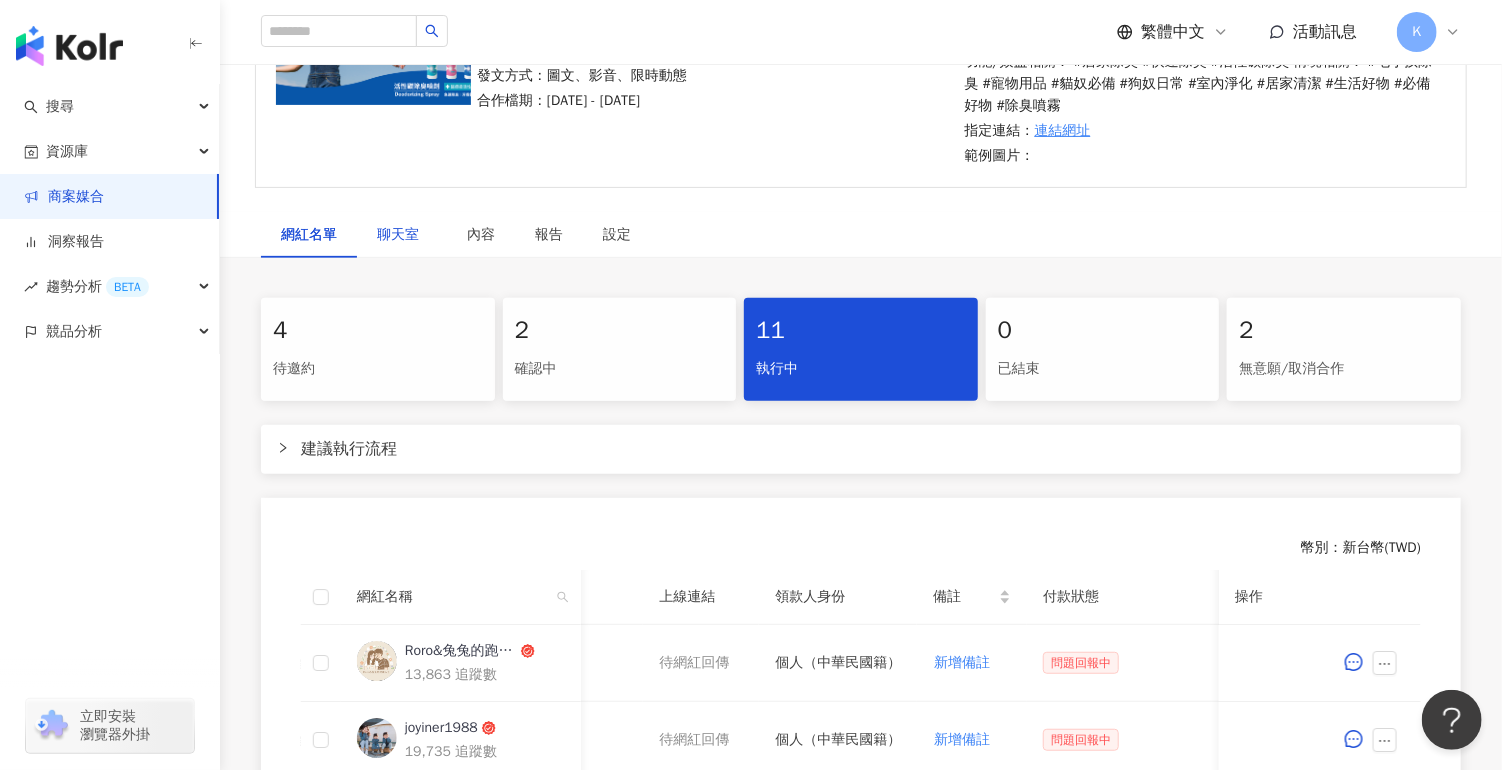 click on "聊天室" at bounding box center [402, 235] 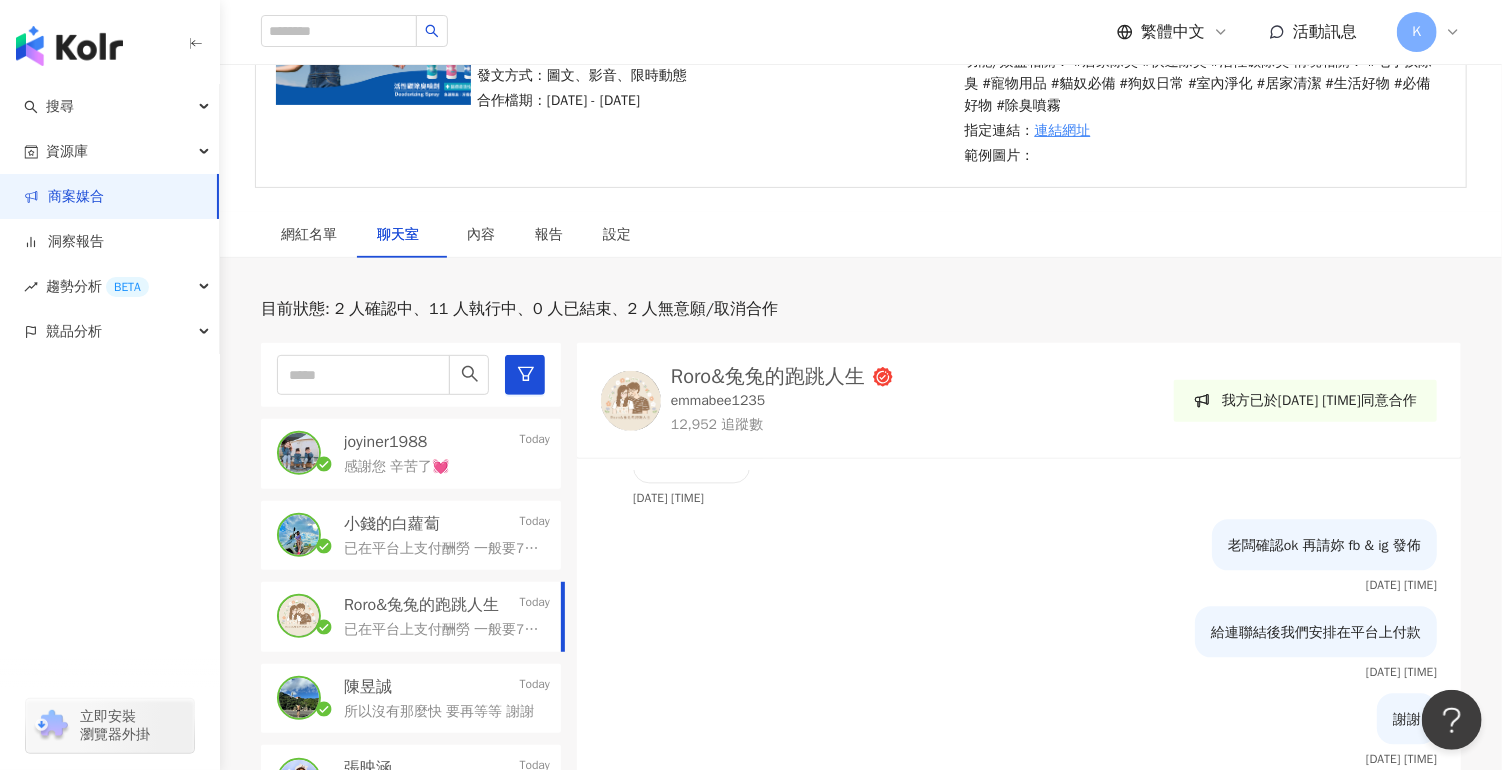 scroll, scrollTop: 2484, scrollLeft: 0, axis: vertical 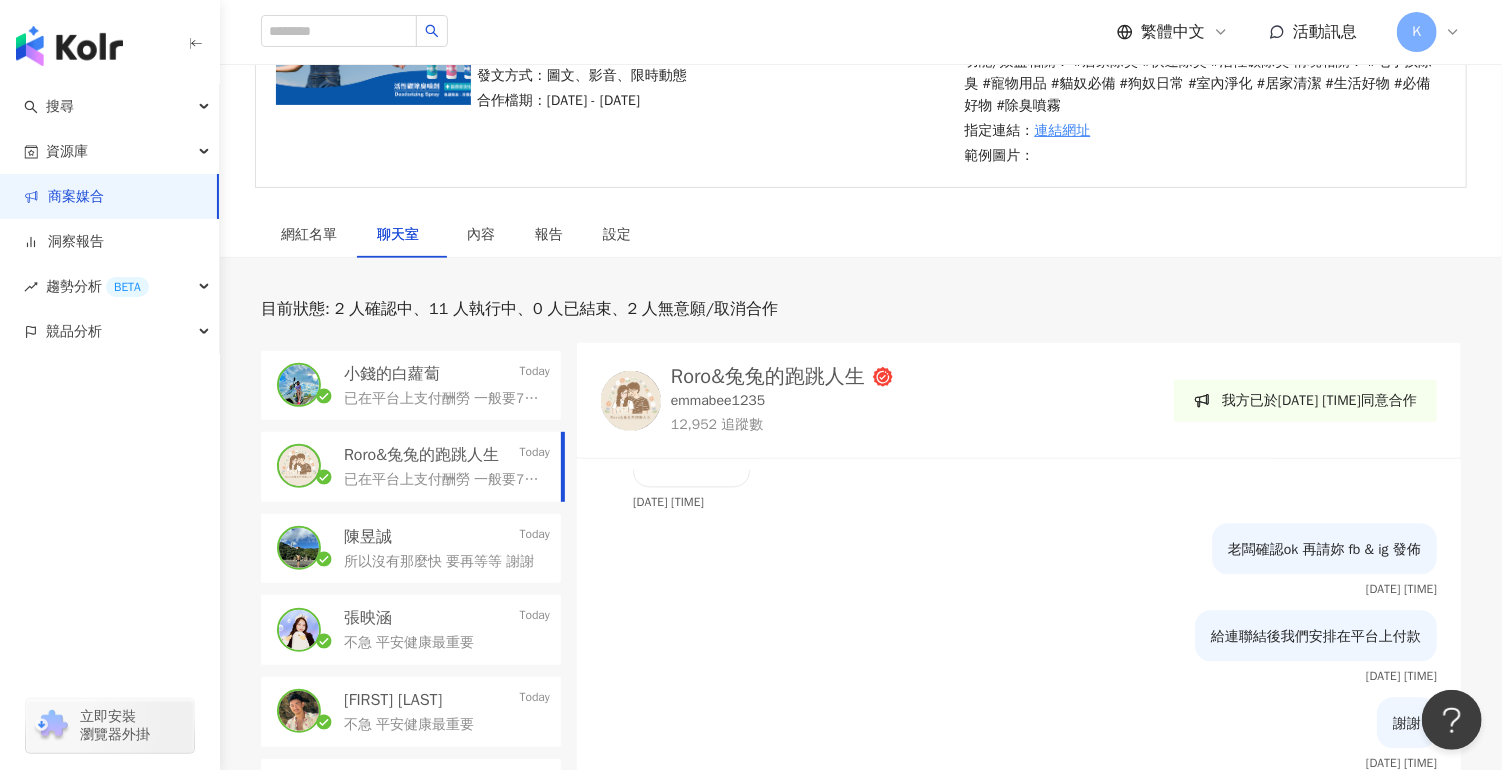 click on "[LAST] [FIRST] Today" at bounding box center [447, 537] 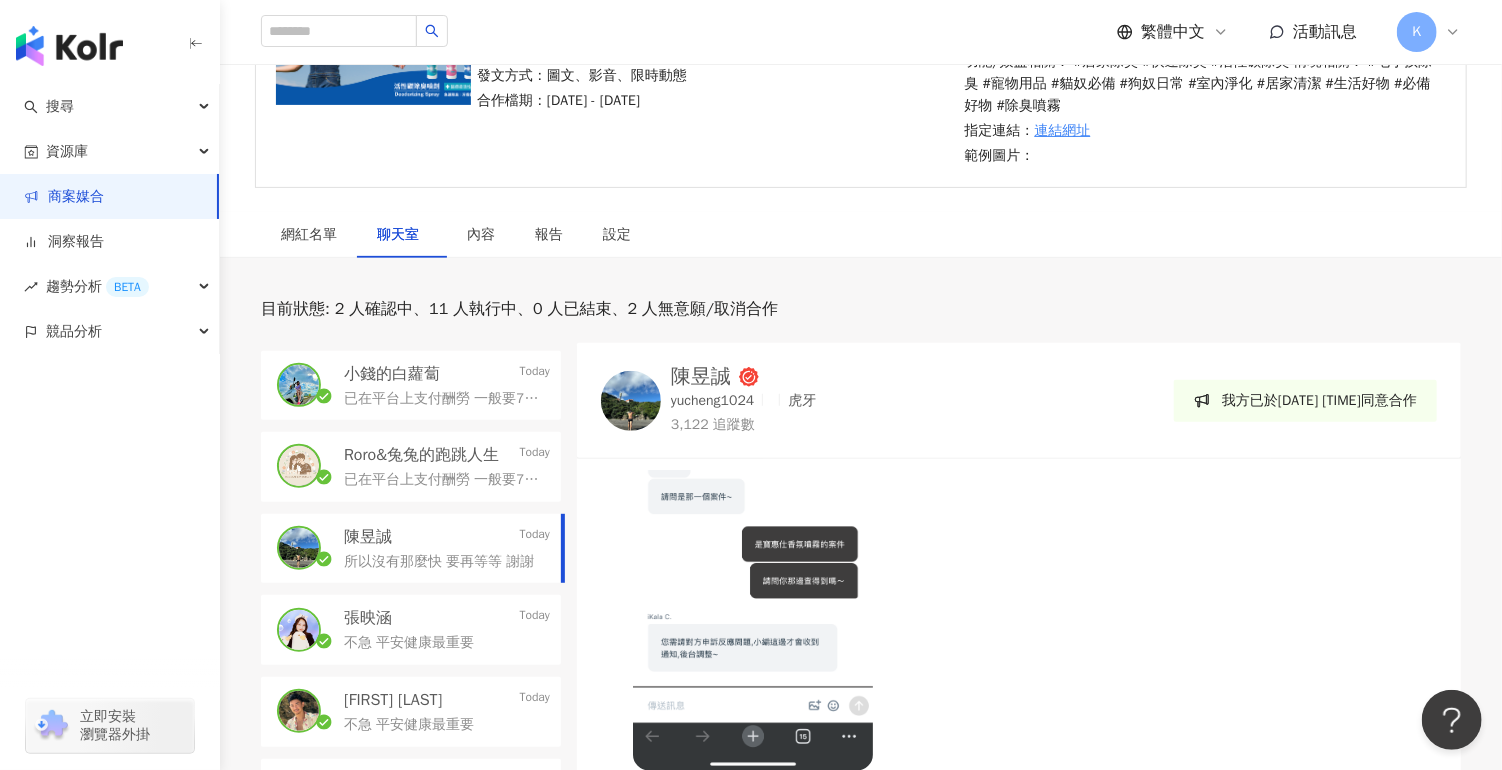 scroll, scrollTop: 2532, scrollLeft: 0, axis: vertical 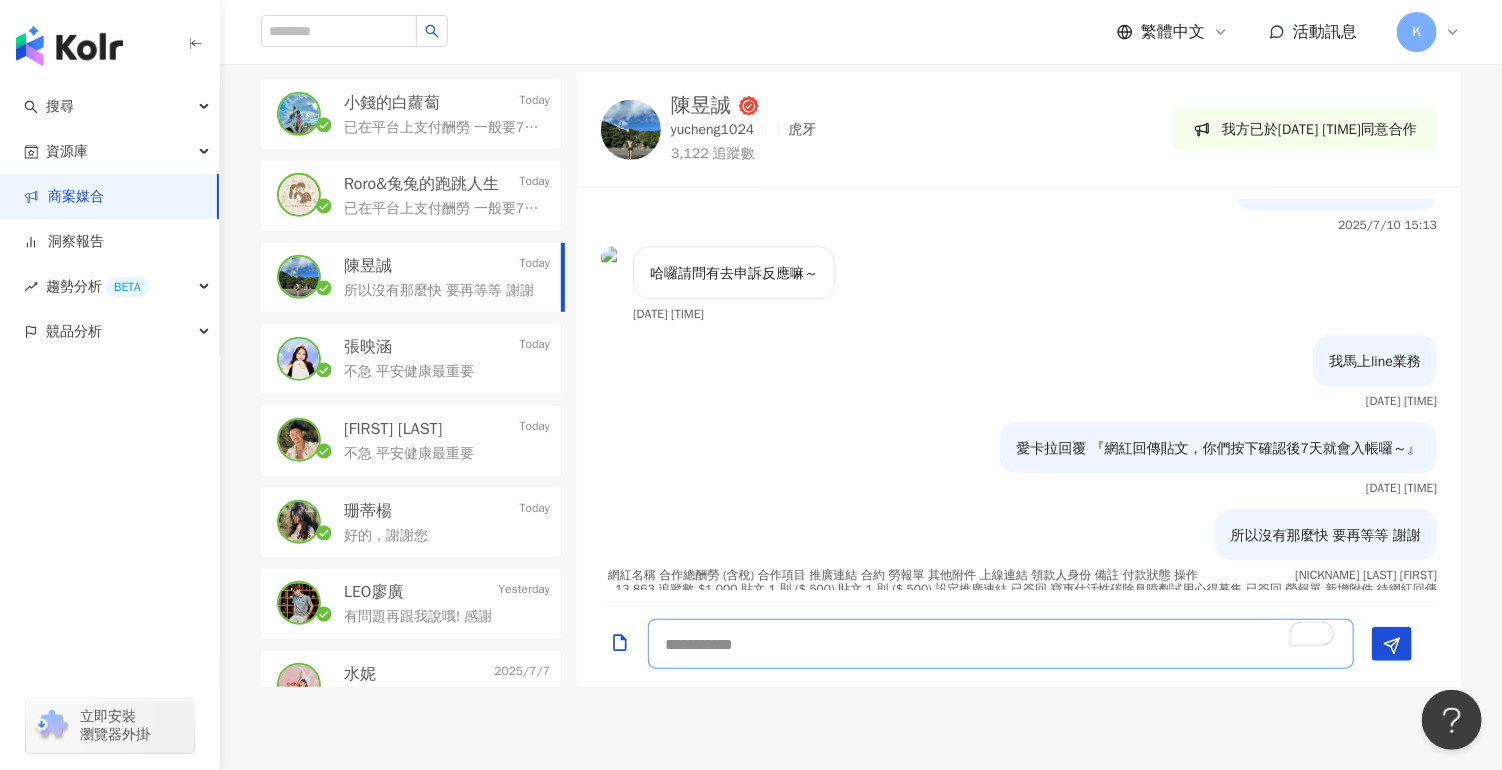 click at bounding box center (1001, 644) 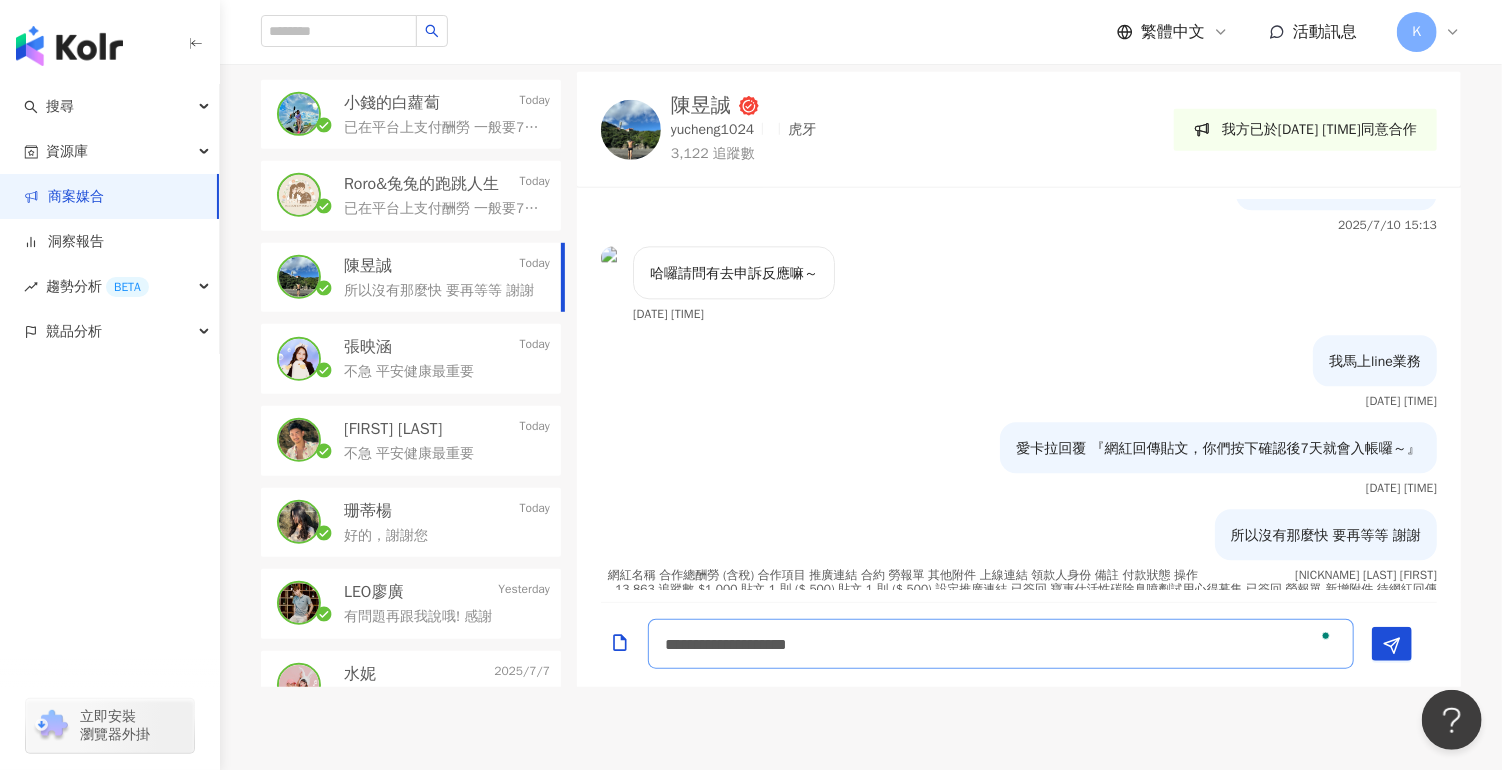 type on "**********" 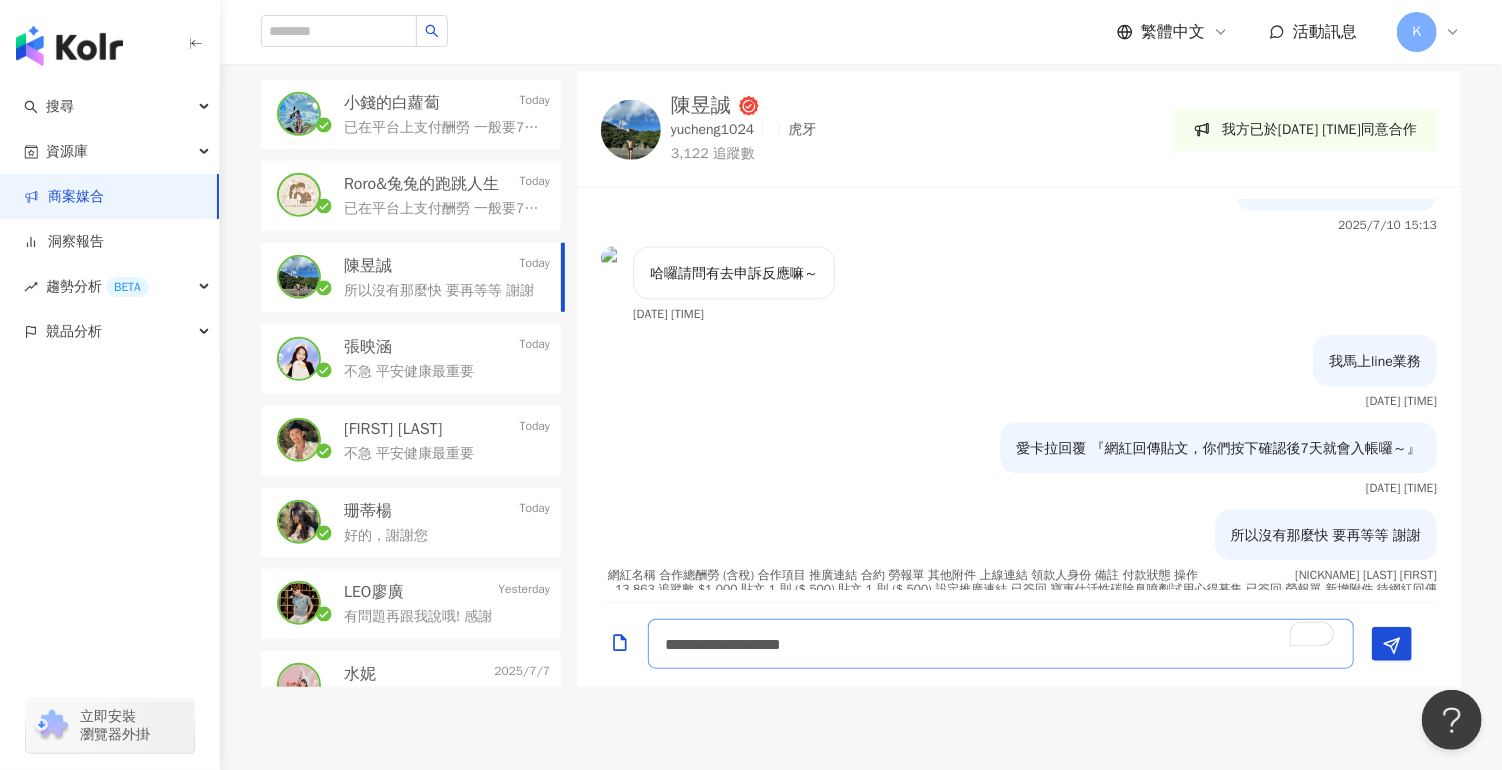 type 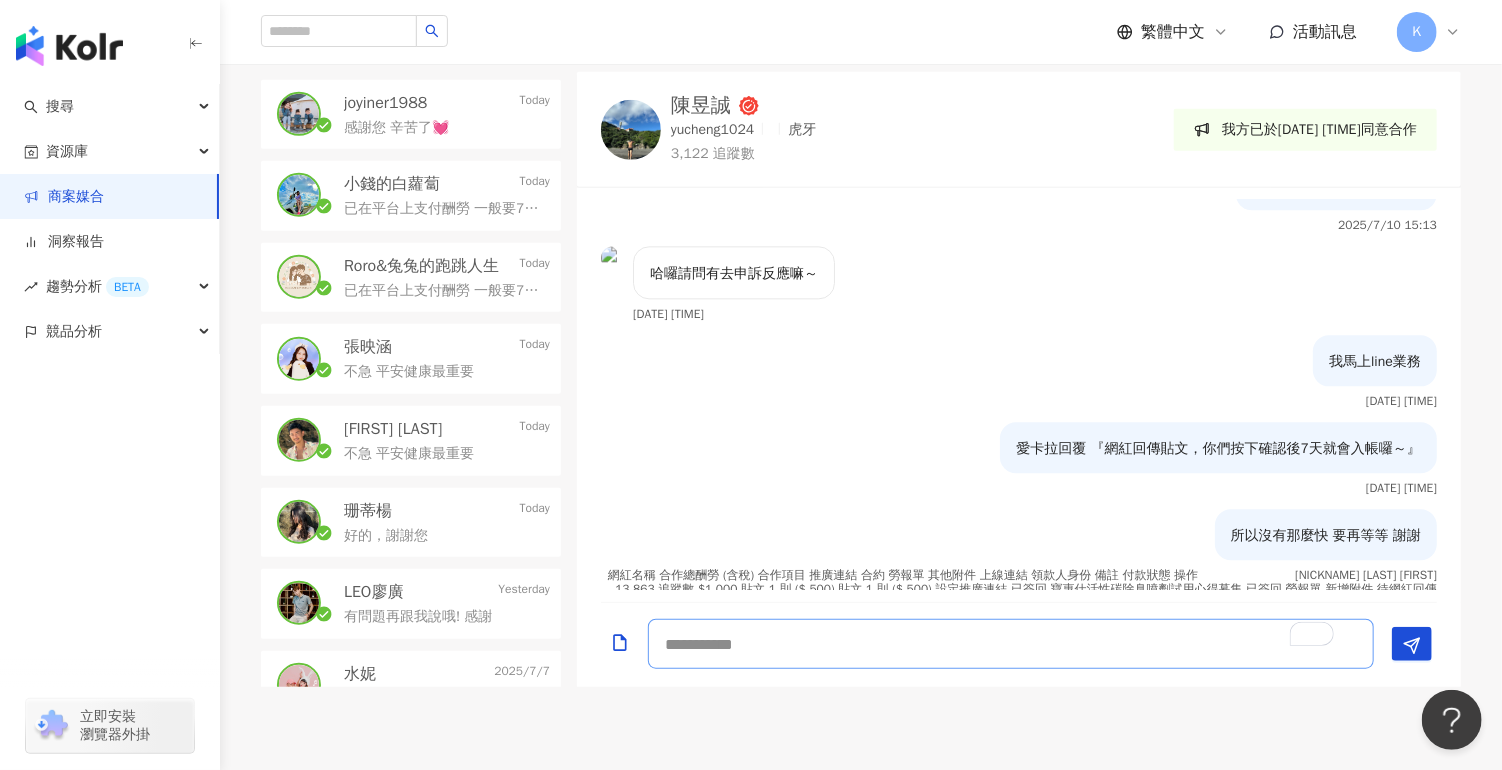scroll, scrollTop: 2619, scrollLeft: 0, axis: vertical 